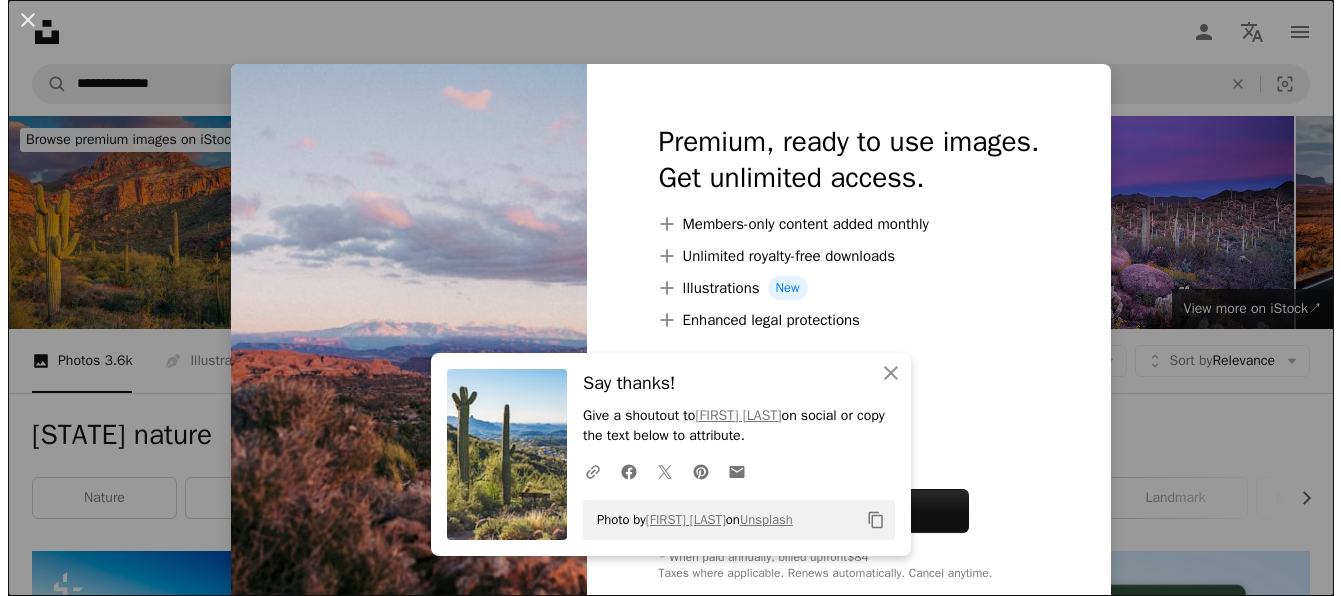scroll, scrollTop: 75999, scrollLeft: 0, axis: vertical 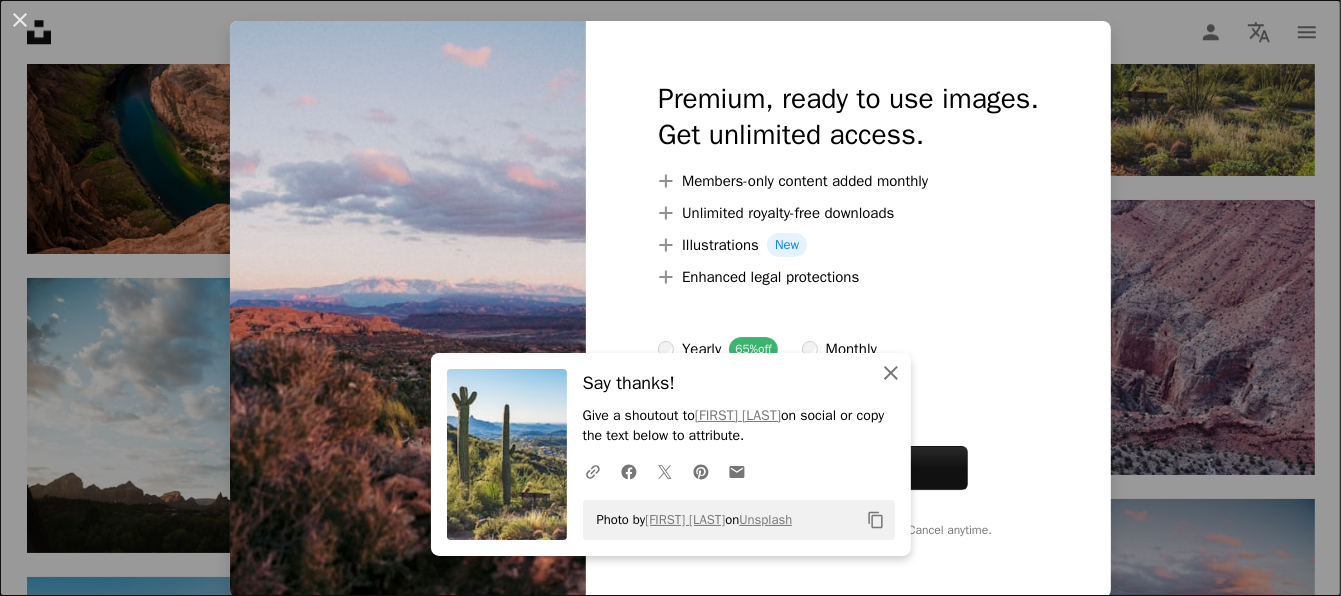 click on "An X shape" 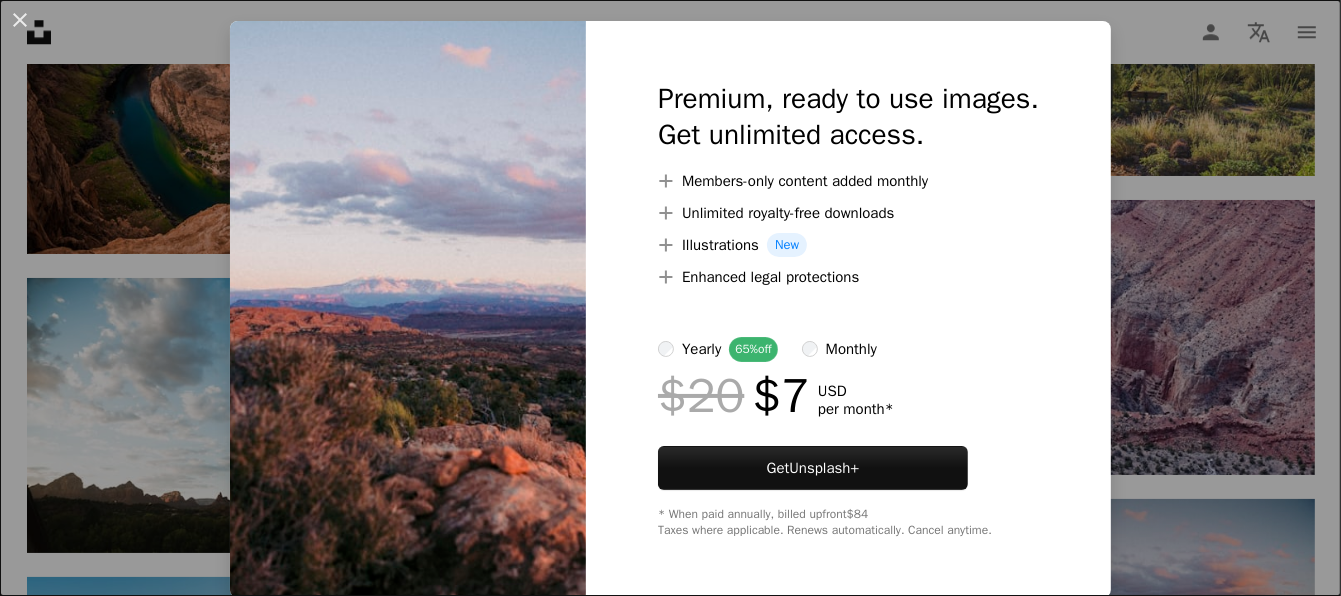 click on "An X shape Premium, ready to use images. Get unlimited access. A plus sign Members-only content added monthly A plus sign Unlimited royalty-free downloads A plus sign Illustrations  New A plus sign Enhanced legal protections yearly 65%  off monthly $20   $7 USD per month * Get  Unsplash+ * When paid annually, billed upfront  $84 Taxes where applicable. Renews automatically. Cancel anytime." at bounding box center [670, 298] 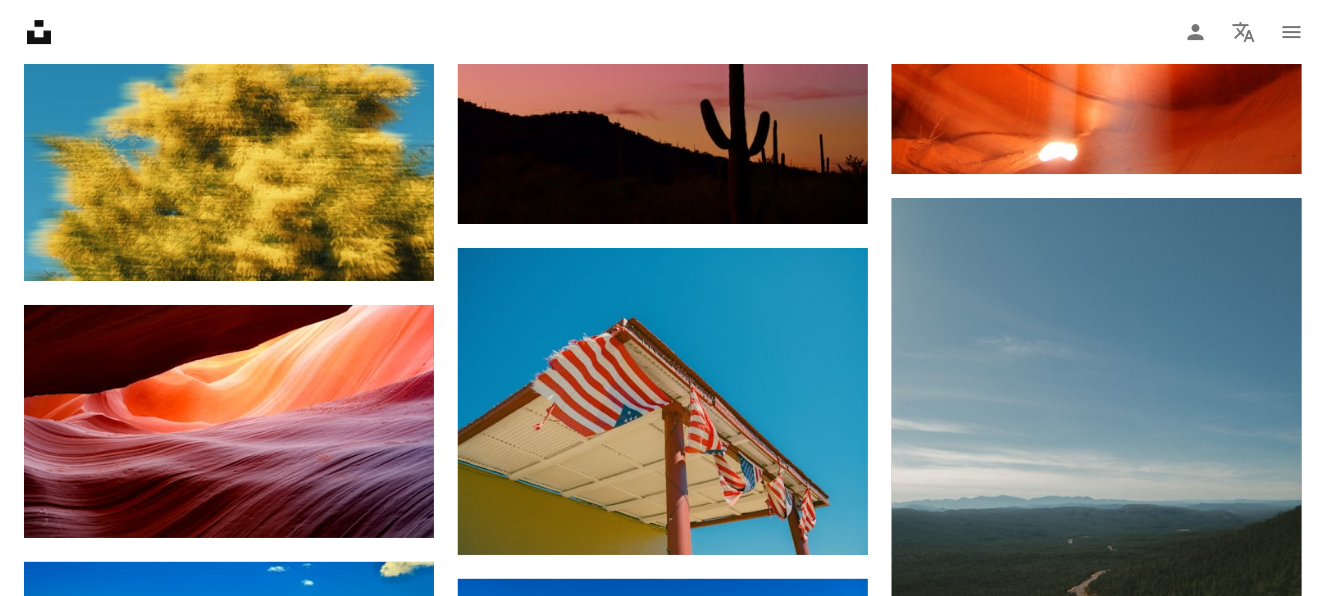 scroll, scrollTop: 77600, scrollLeft: 0, axis: vertical 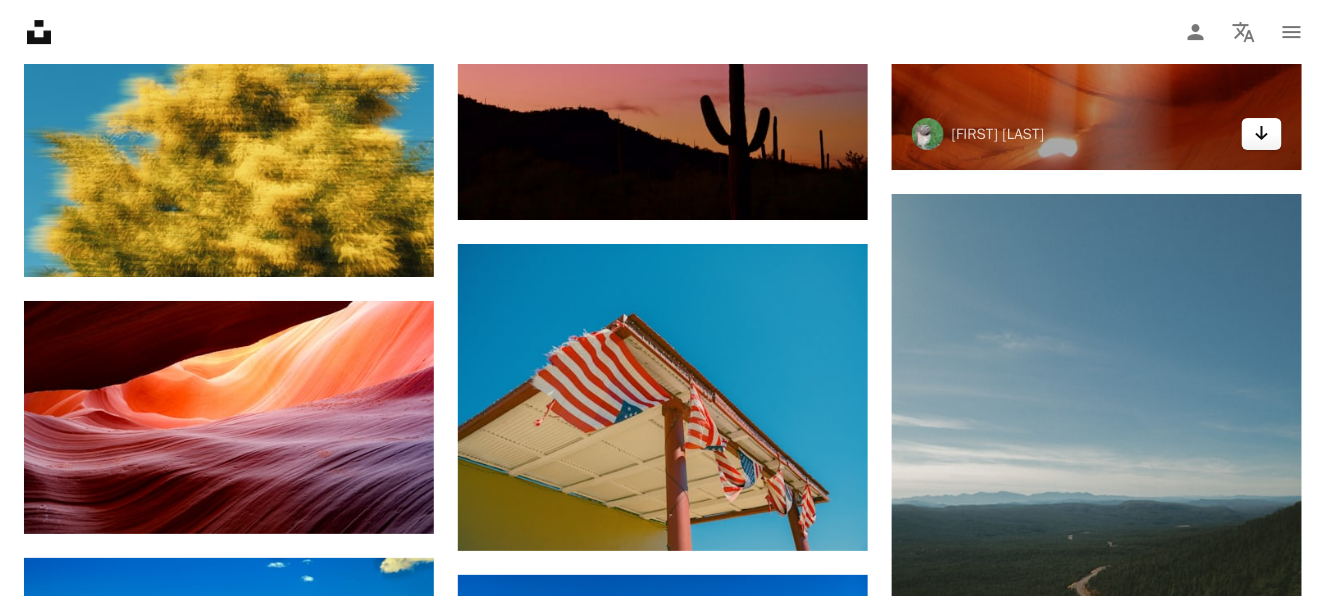 click on "Arrow pointing down" 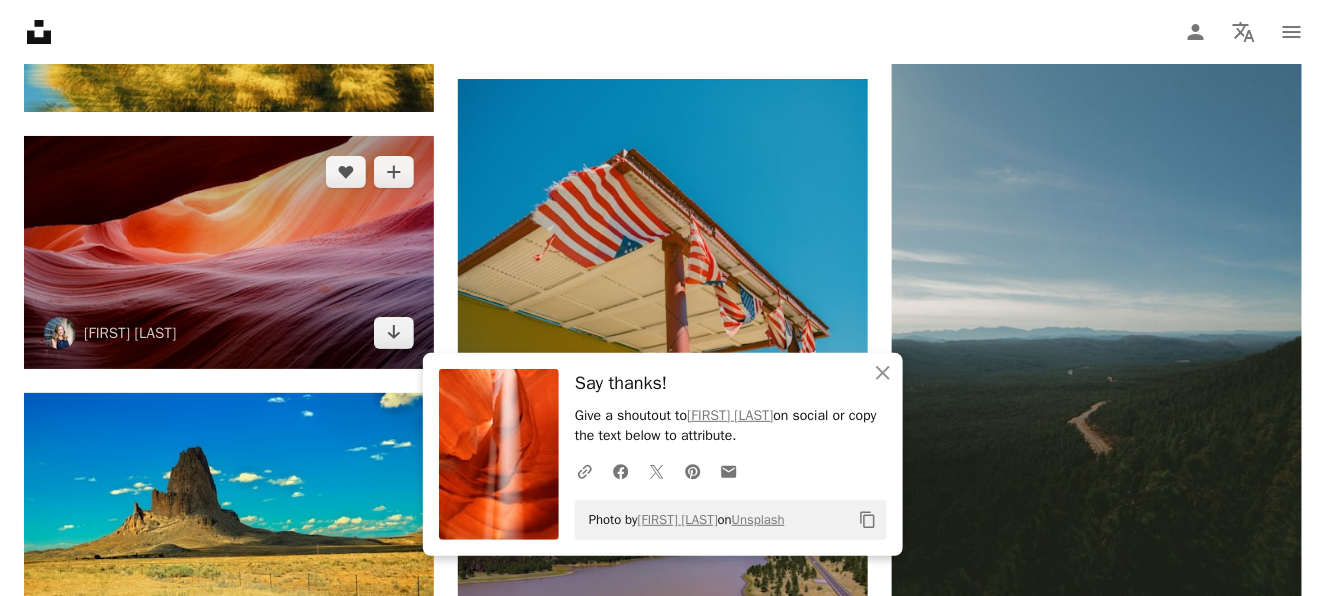 scroll, scrollTop: 77800, scrollLeft: 0, axis: vertical 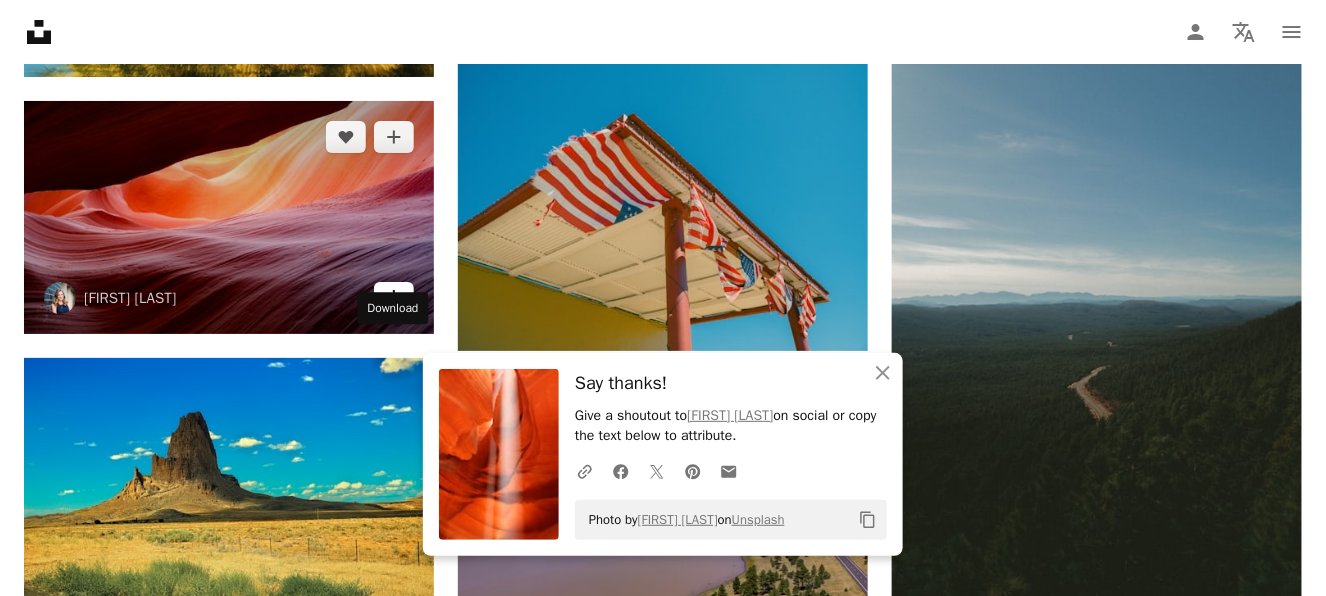 click on "Arrow pointing down" 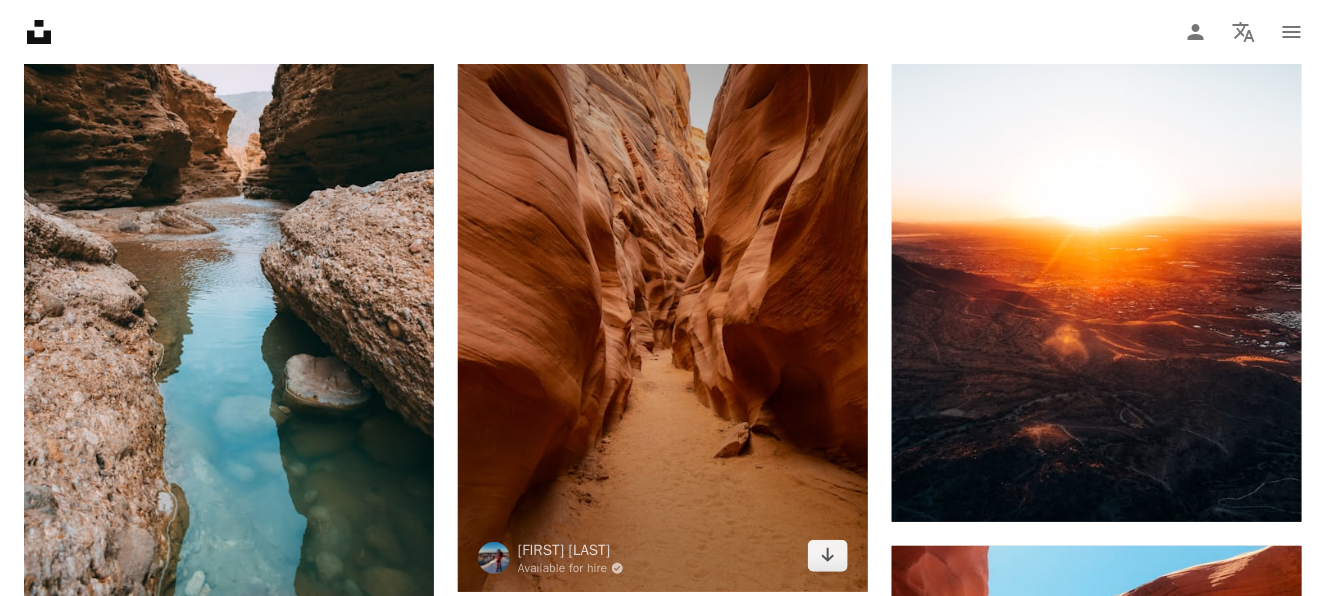 scroll, scrollTop: 82800, scrollLeft: 0, axis: vertical 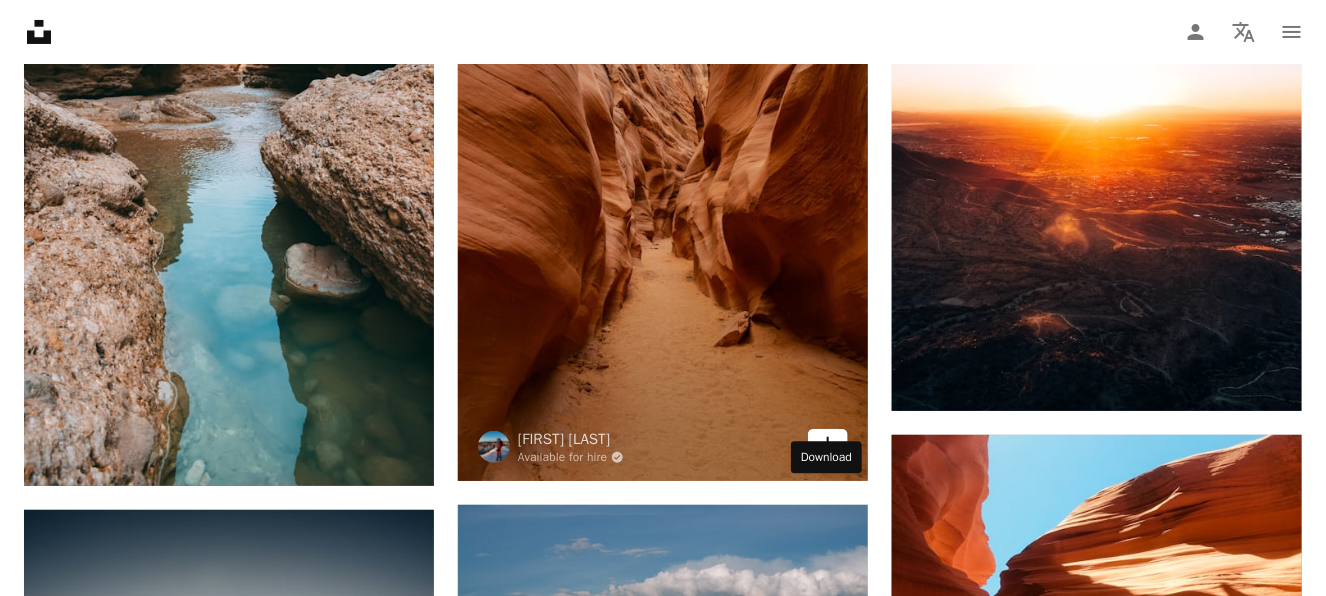 click on "Arrow pointing down" 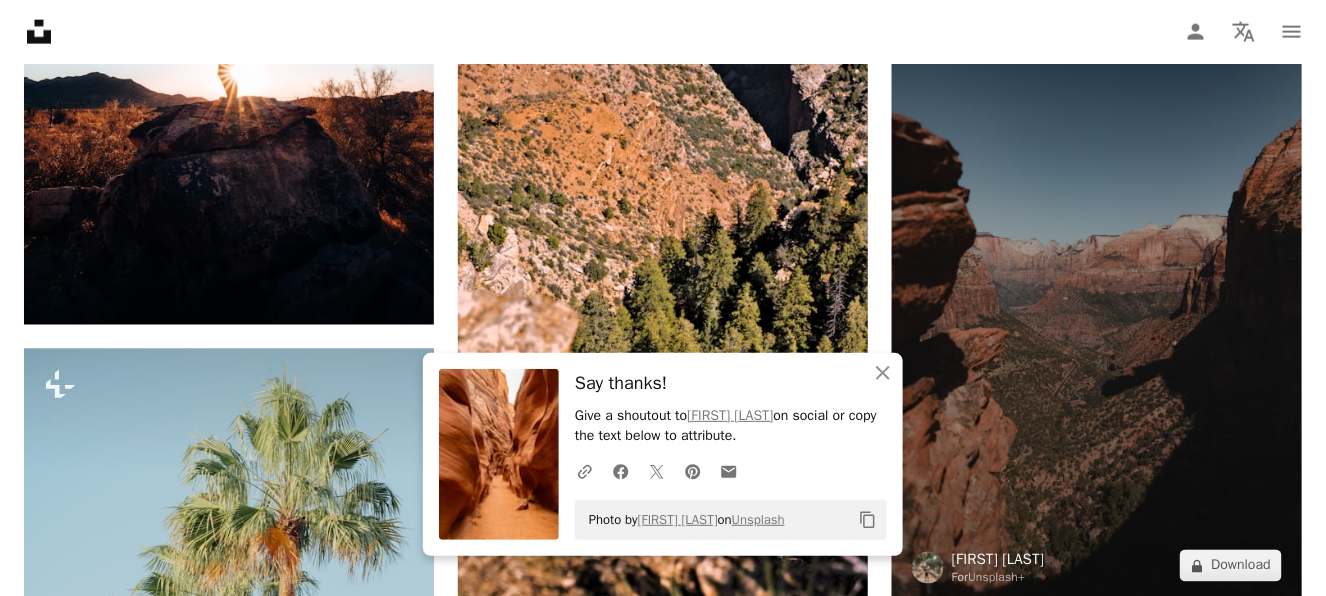 scroll, scrollTop: 83700, scrollLeft: 0, axis: vertical 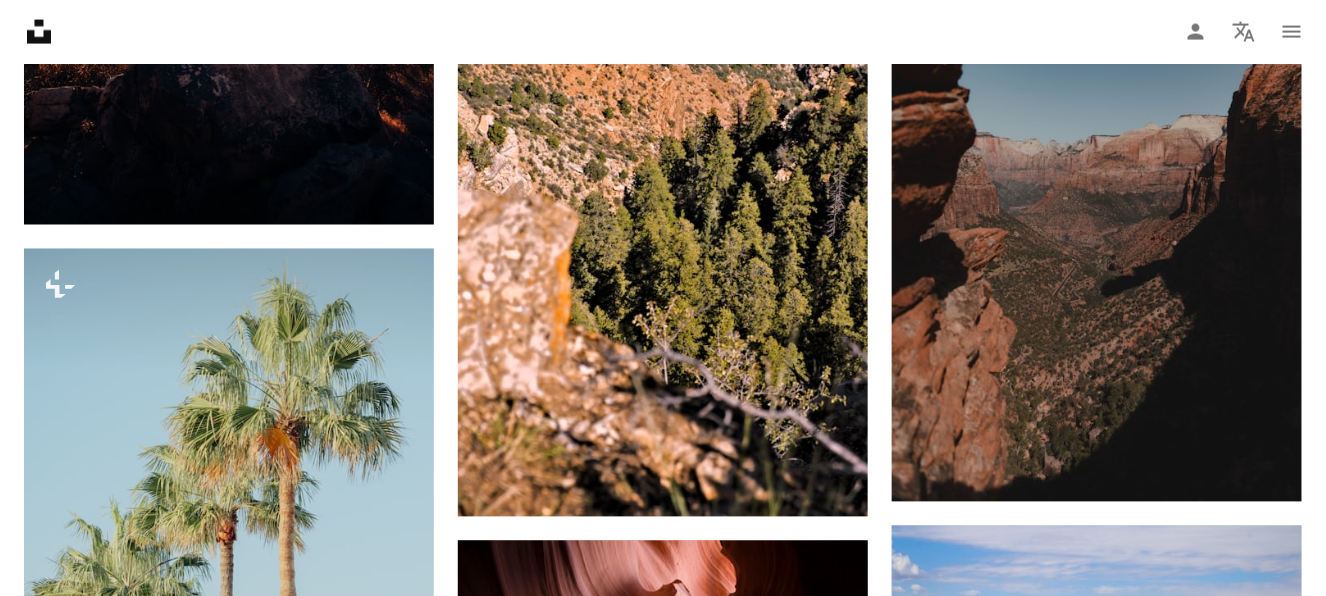click on "Unsplash logo Unsplash Home A photo Pen Tool A compass A stack of folders Download Person Localization icon navigation menu" at bounding box center [663, 32] 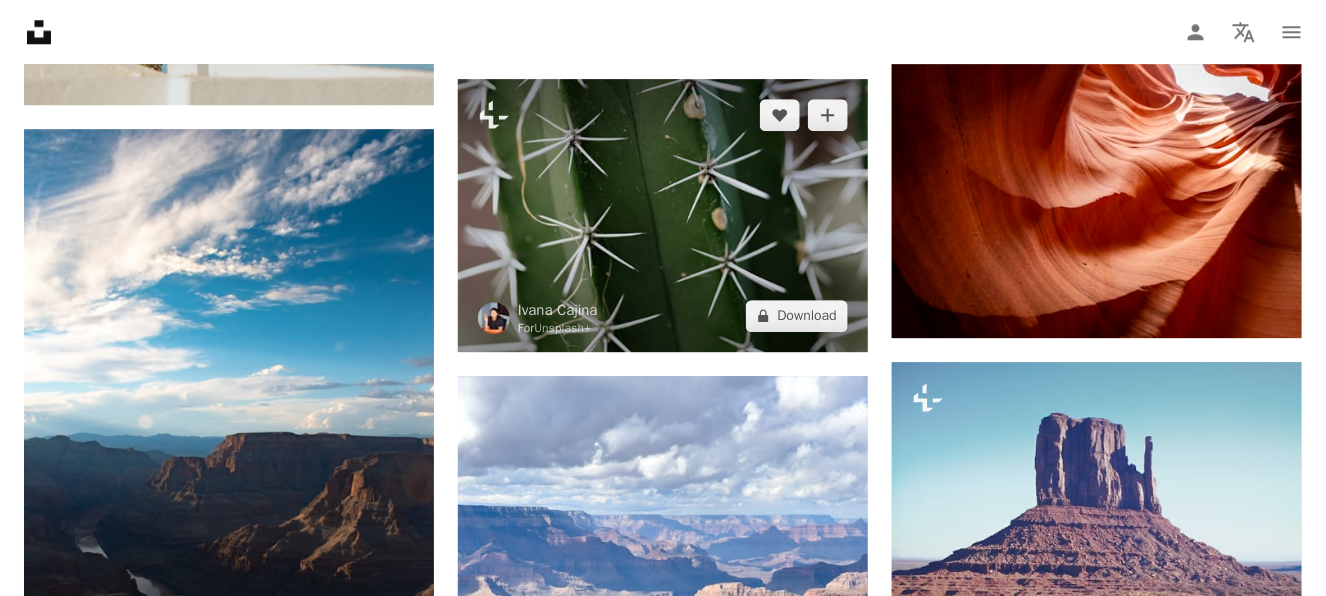 scroll, scrollTop: 84500, scrollLeft: 0, axis: vertical 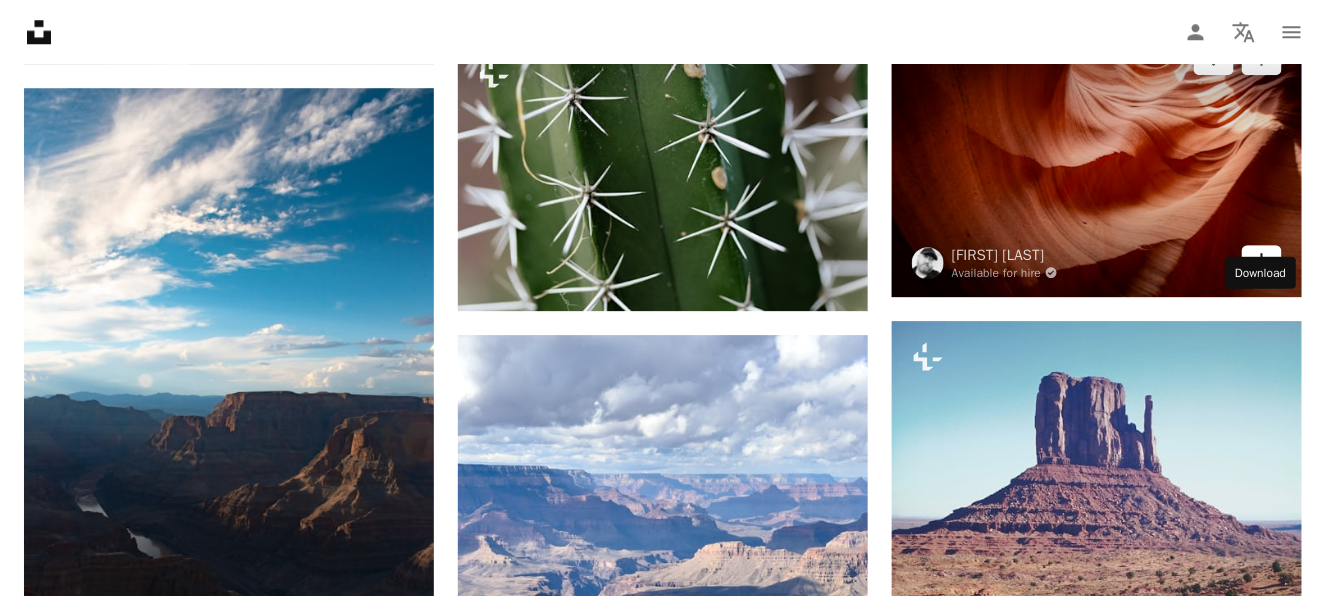 click 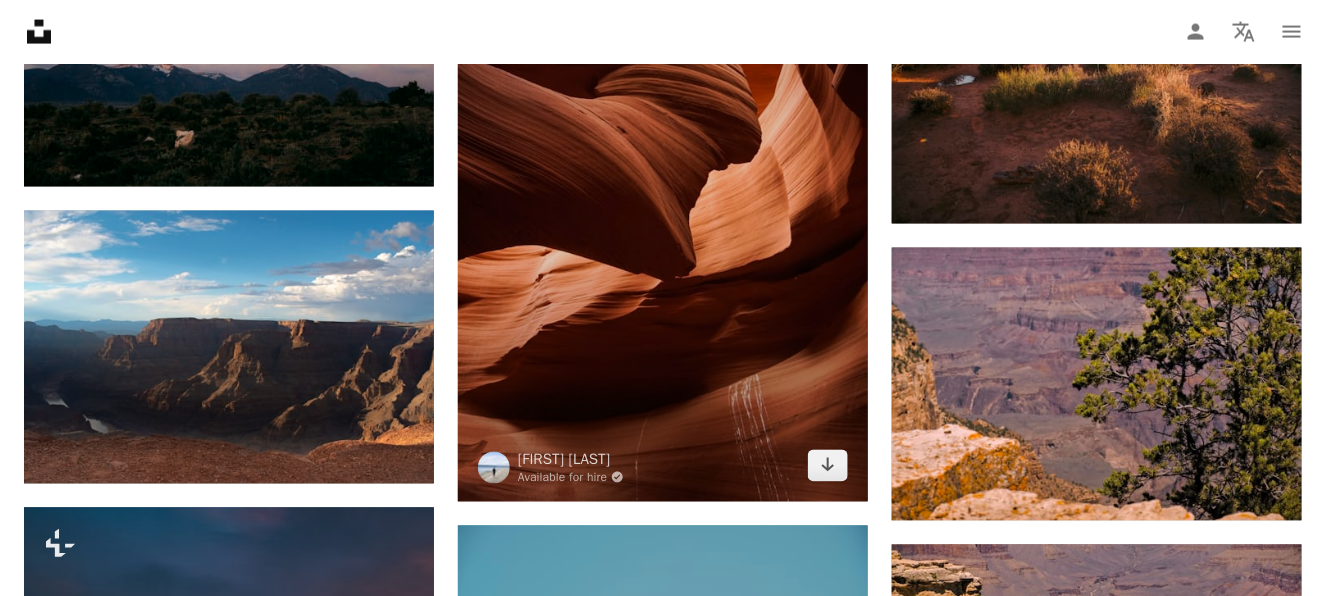 scroll, scrollTop: 86399, scrollLeft: 0, axis: vertical 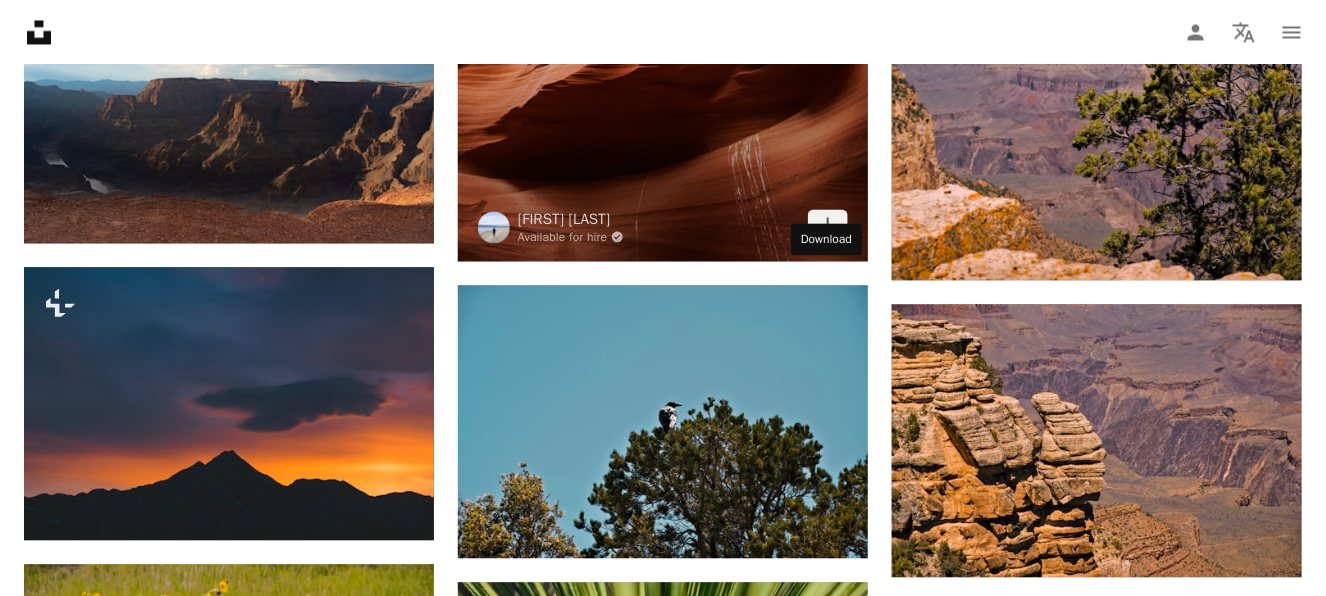 click on "Arrow pointing down" 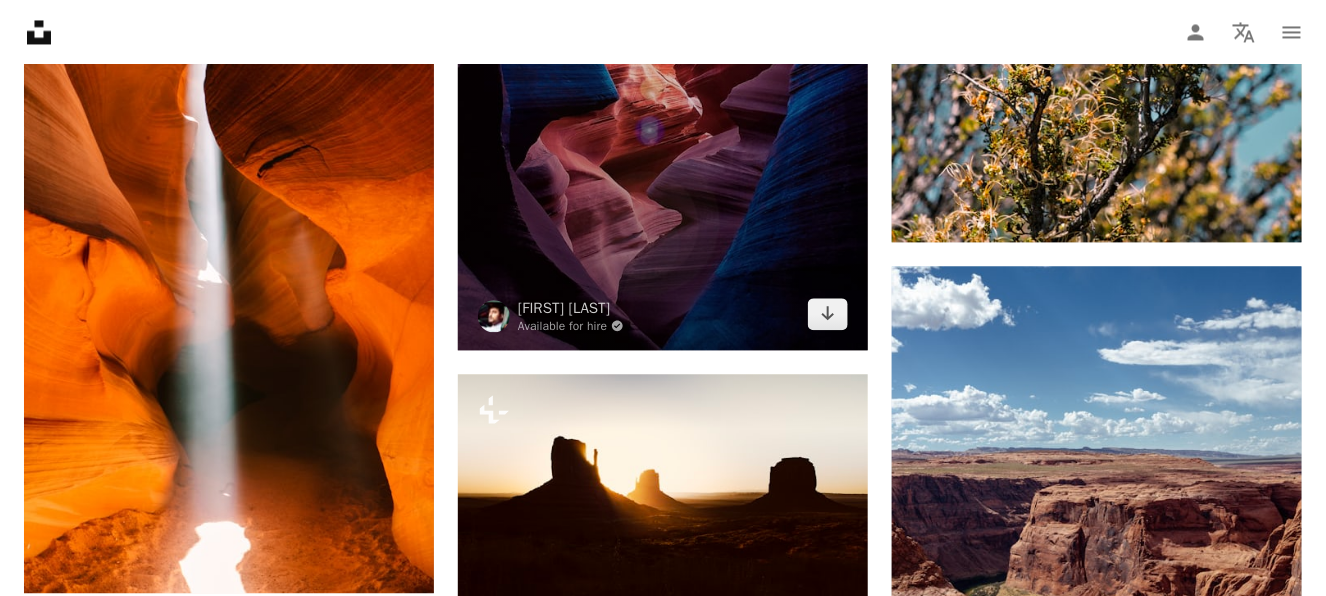 scroll, scrollTop: 88900, scrollLeft: 0, axis: vertical 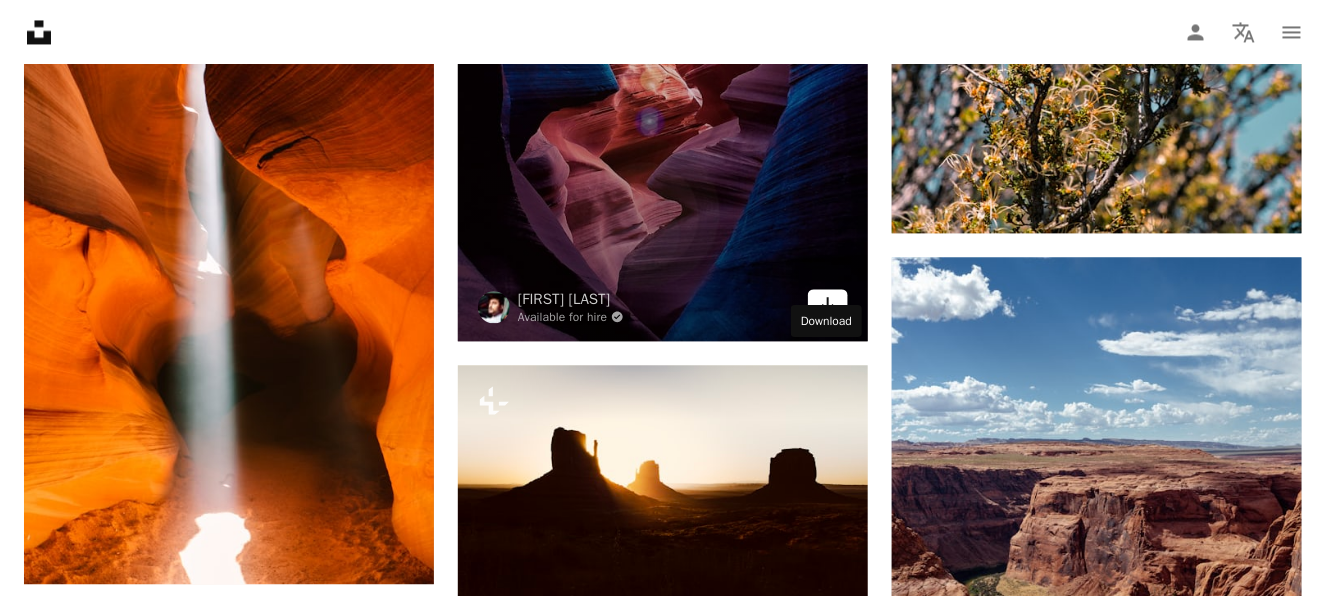 drag, startPoint x: 832, startPoint y: 353, endPoint x: 842, endPoint y: 352, distance: 10.049875 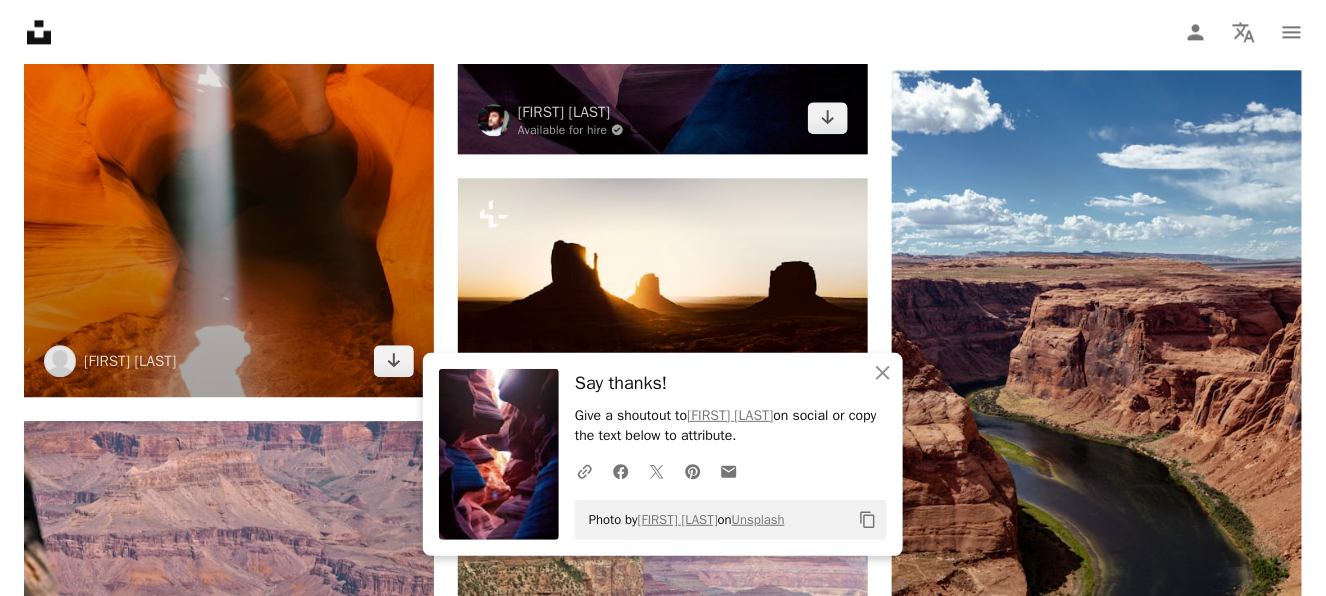 scroll, scrollTop: 89200, scrollLeft: 0, axis: vertical 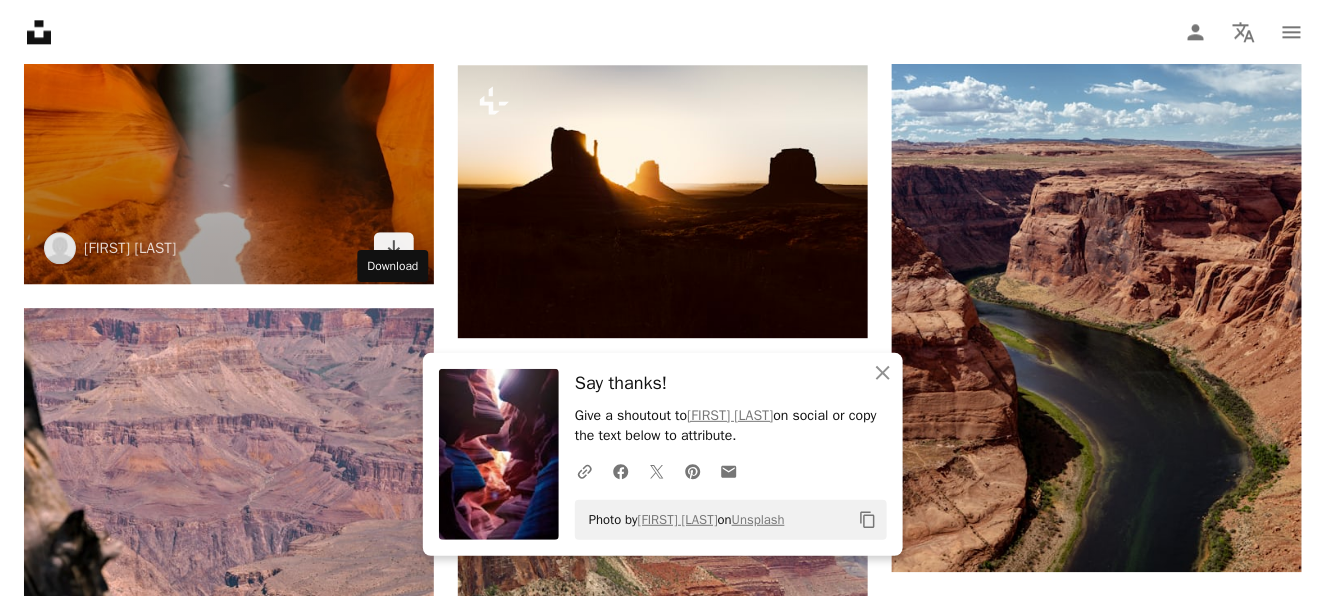drag, startPoint x: 400, startPoint y: 310, endPoint x: 421, endPoint y: 300, distance: 23.259407 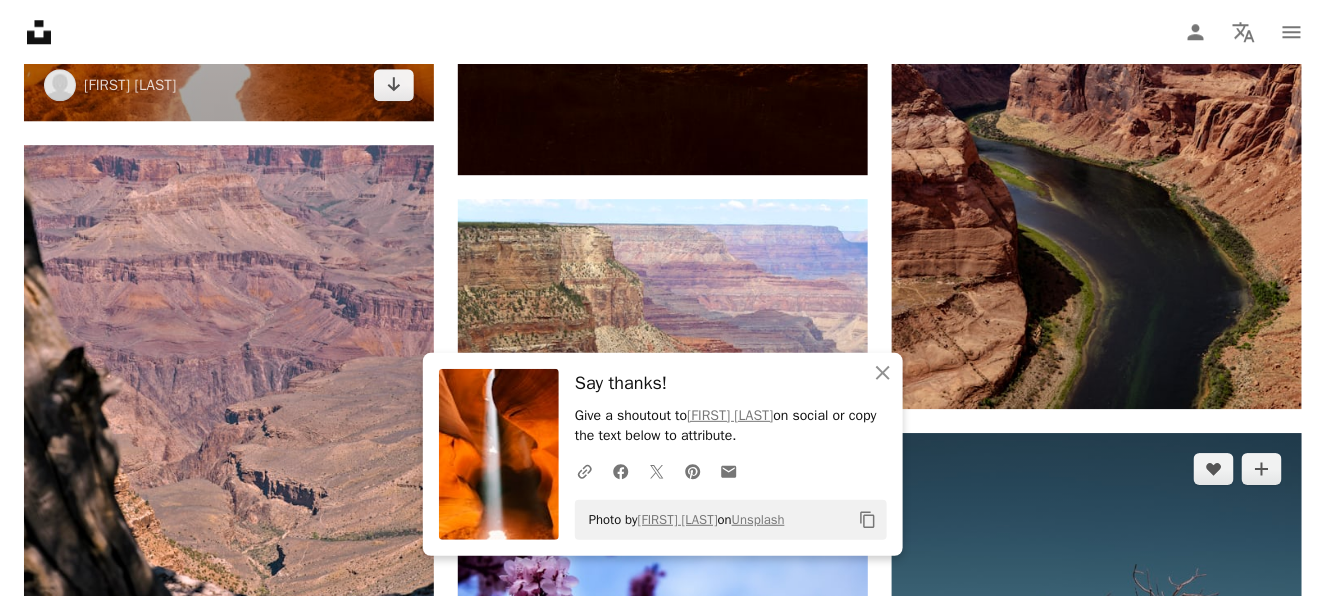 scroll, scrollTop: 89499, scrollLeft: 0, axis: vertical 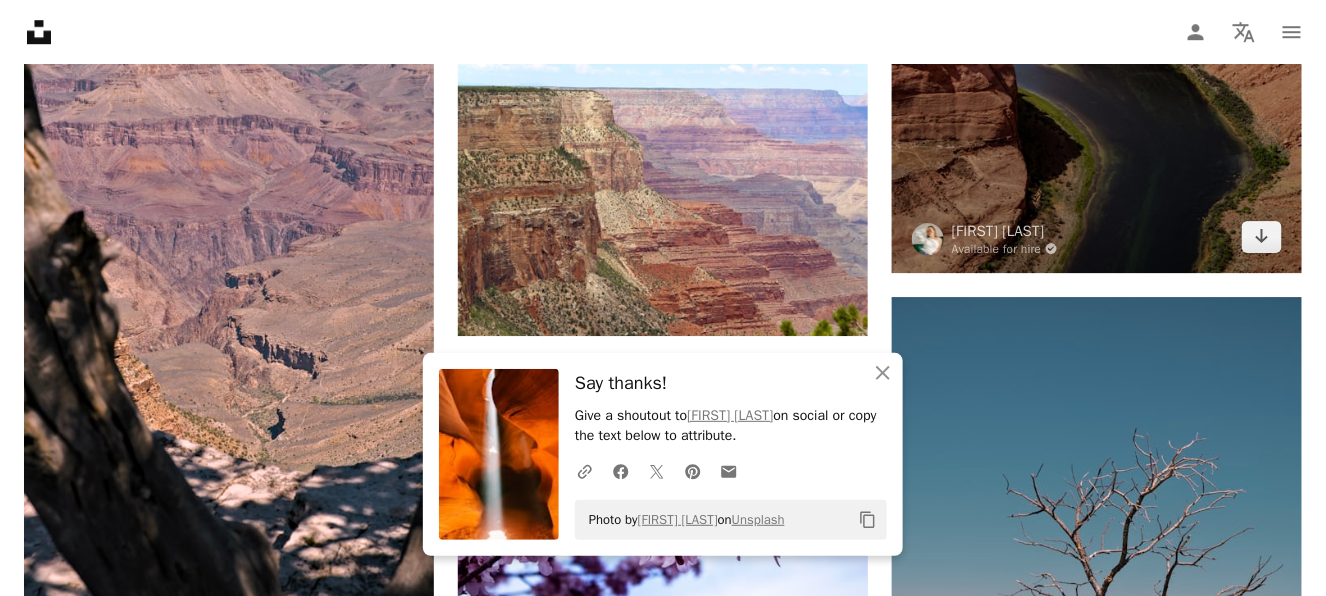 drag, startPoint x: 1261, startPoint y: 293, endPoint x: 1171, endPoint y: 296, distance: 90.04999 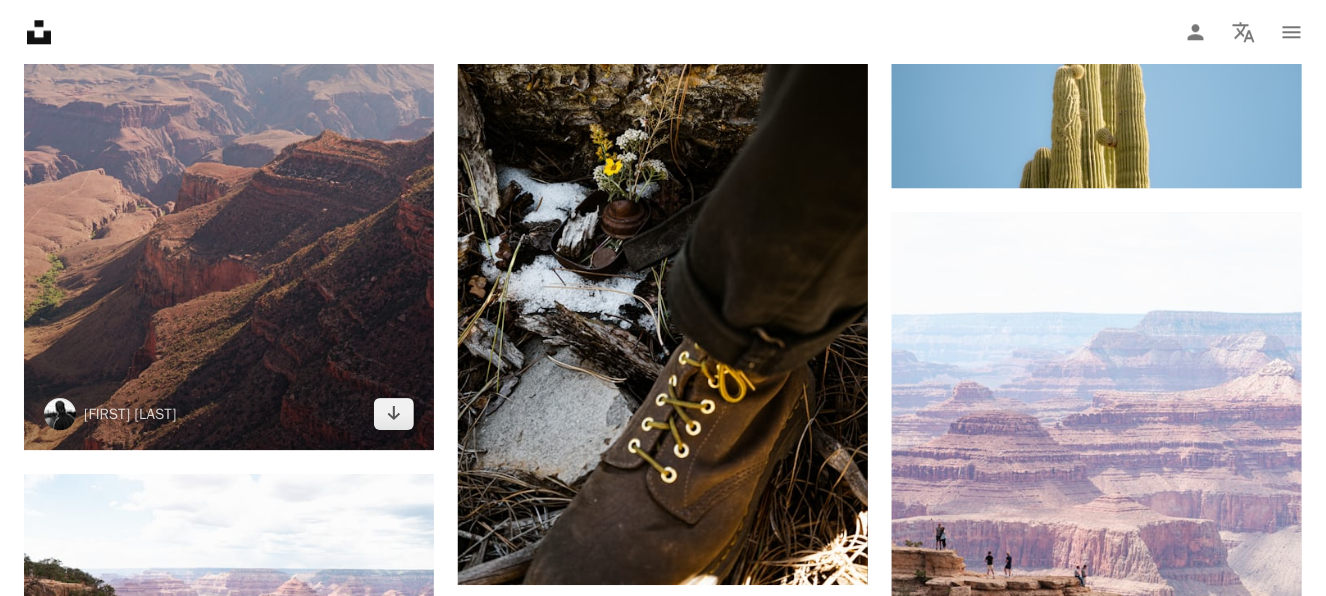 scroll, scrollTop: 94200, scrollLeft: 0, axis: vertical 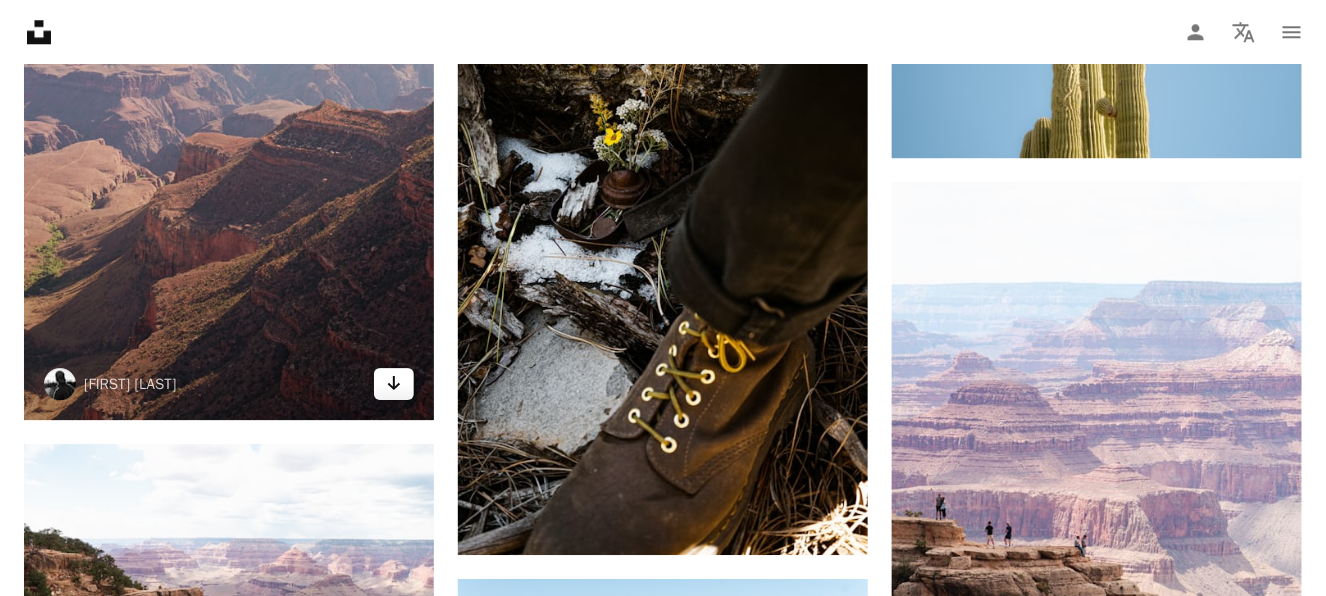 click on "Arrow pointing down" 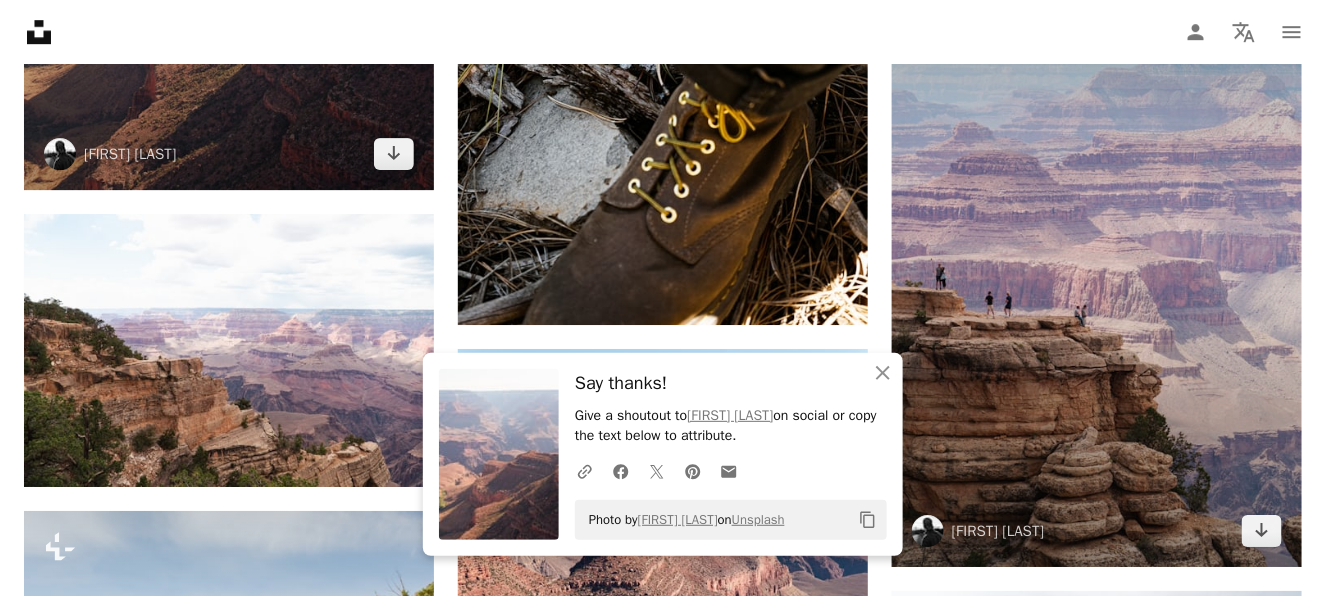 scroll, scrollTop: 94500, scrollLeft: 0, axis: vertical 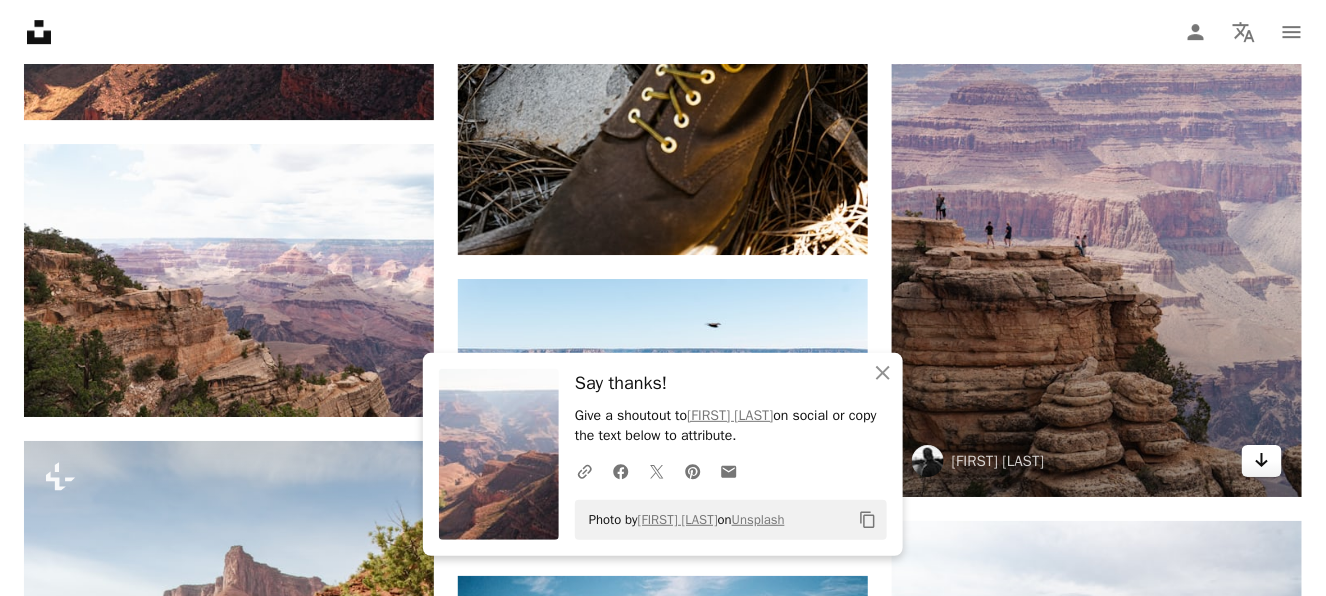 click on "Arrow pointing down" 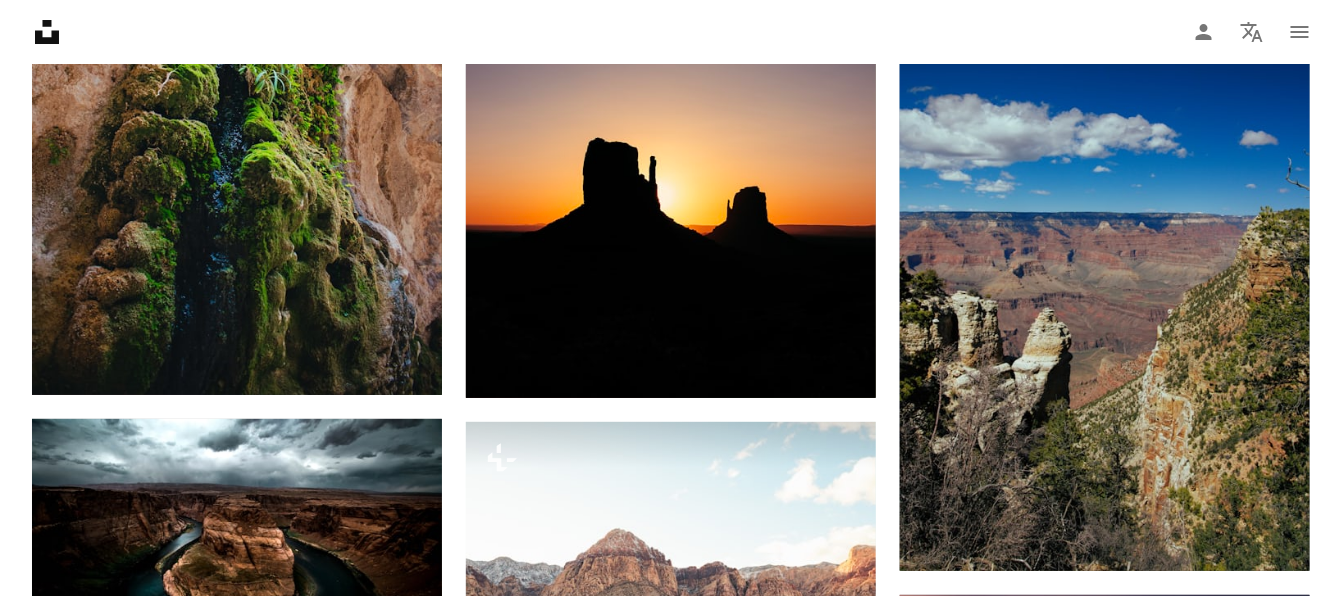 scroll, scrollTop: 99700, scrollLeft: 0, axis: vertical 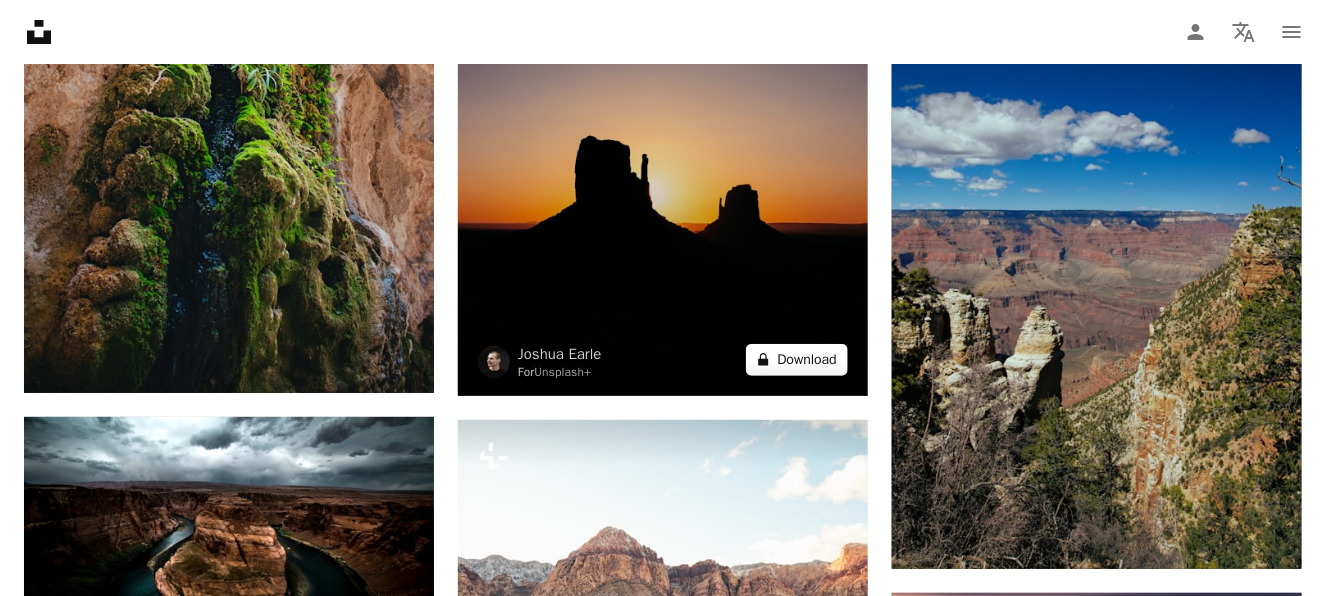 click on "A lock Download" at bounding box center (797, 360) 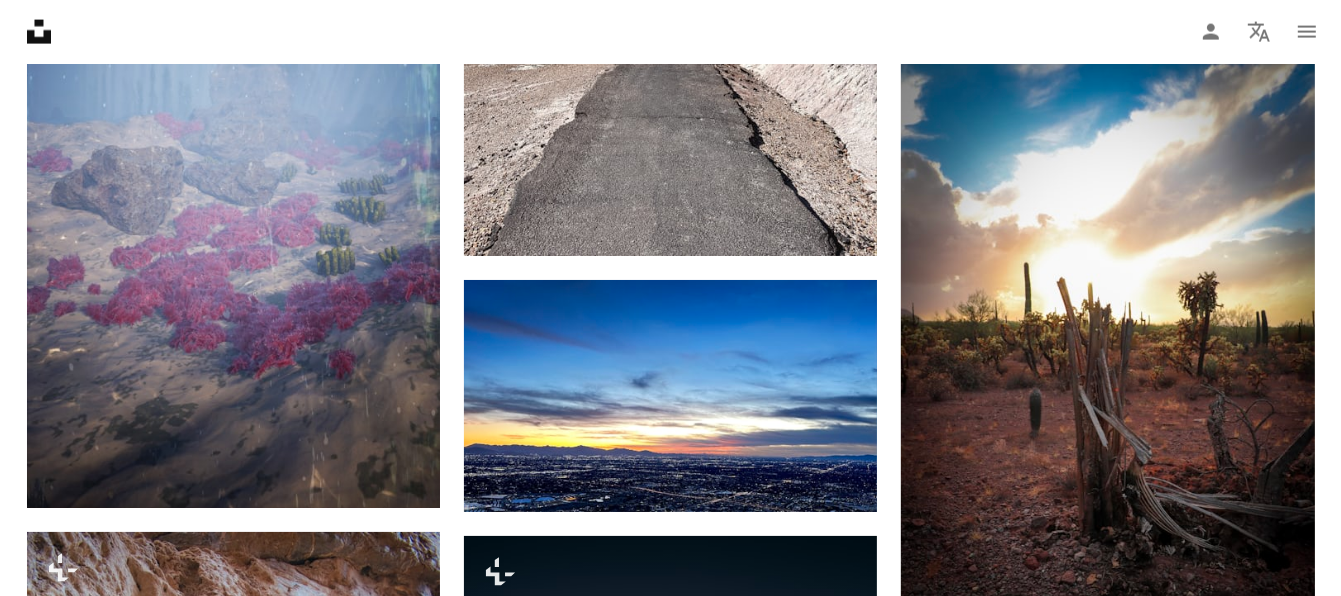 scroll, scrollTop: 43, scrollLeft: 0, axis: vertical 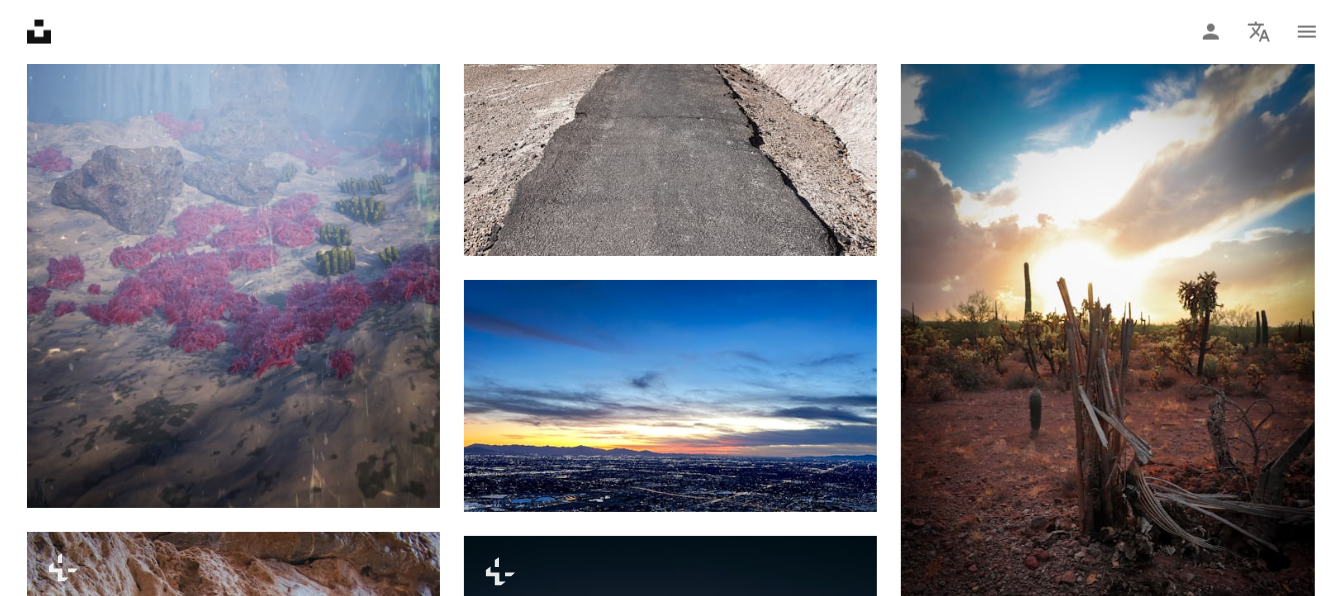 click on "monthly" at bounding box center (839, 5037) 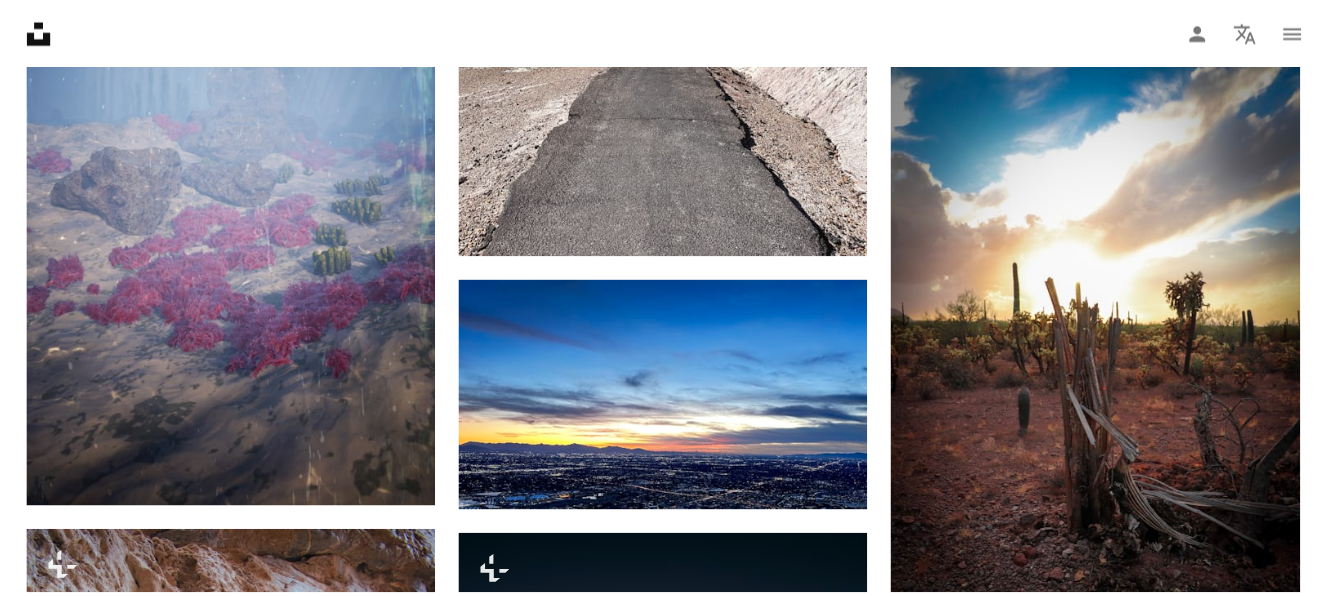 scroll, scrollTop: 0, scrollLeft: 0, axis: both 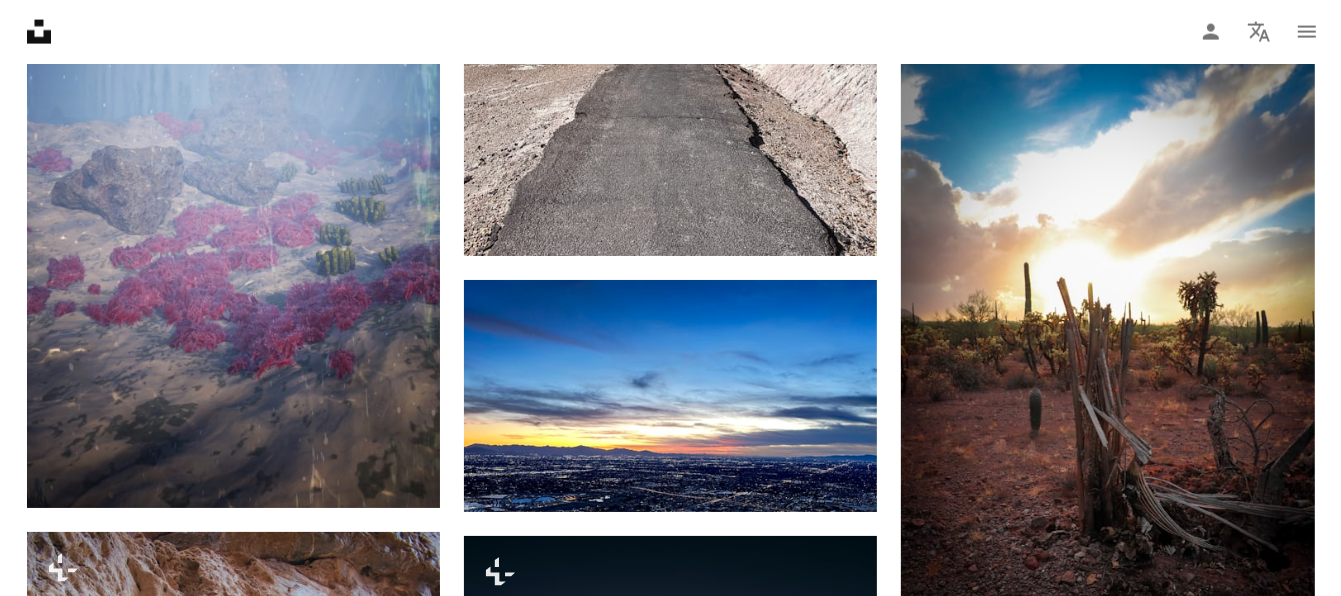 click on "An X shape Join Unsplash Already have an account?  Login First name Last name Email Username  (only letters, numbers and underscores) Password  (min. 8 char) Join By joining, you agree to the  Terms  and  Privacy Policy ." at bounding box center [670, 4986] 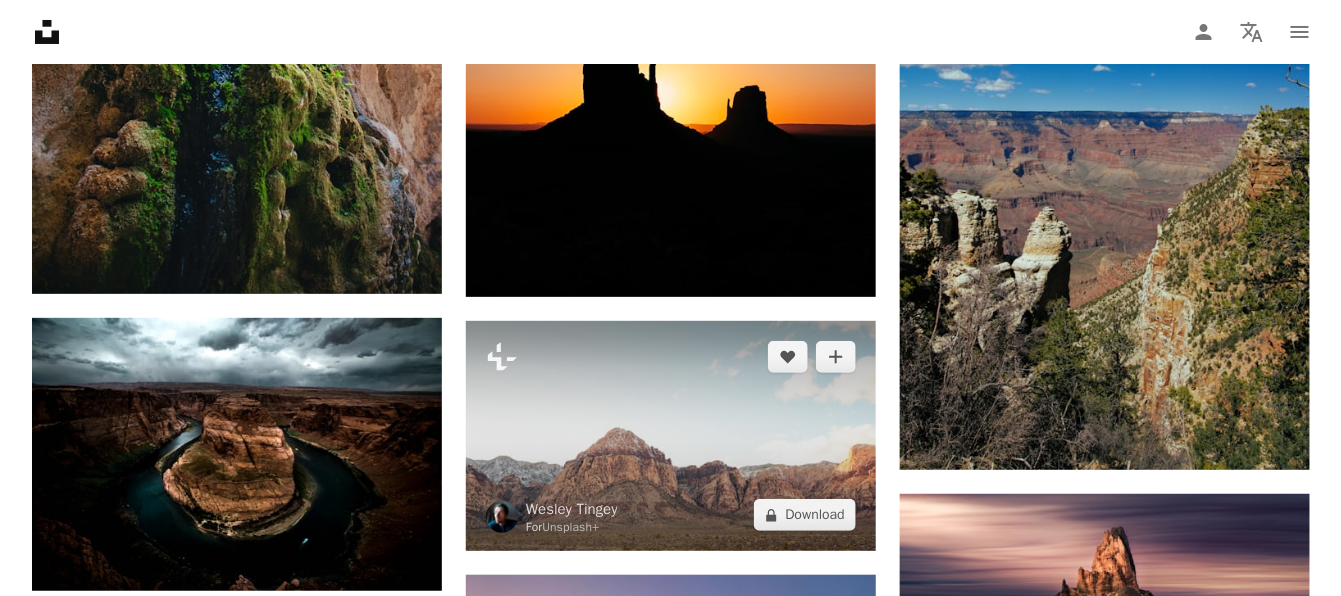scroll, scrollTop: 99900, scrollLeft: 0, axis: vertical 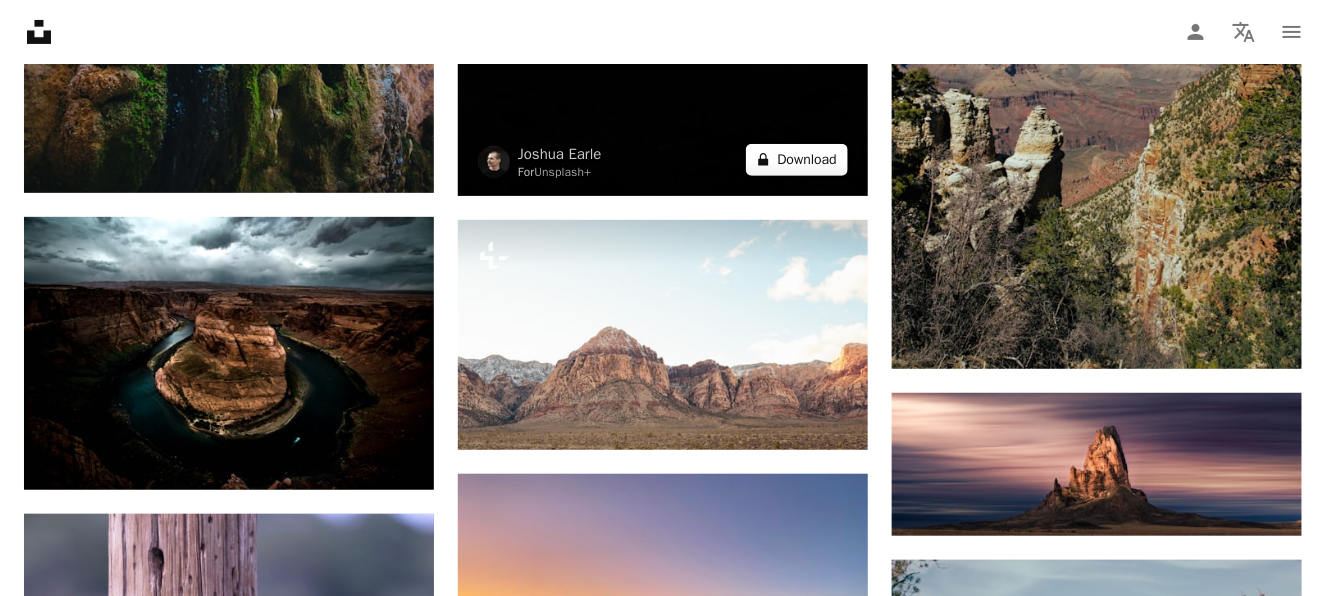 click on "A lock Download" at bounding box center [797, 160] 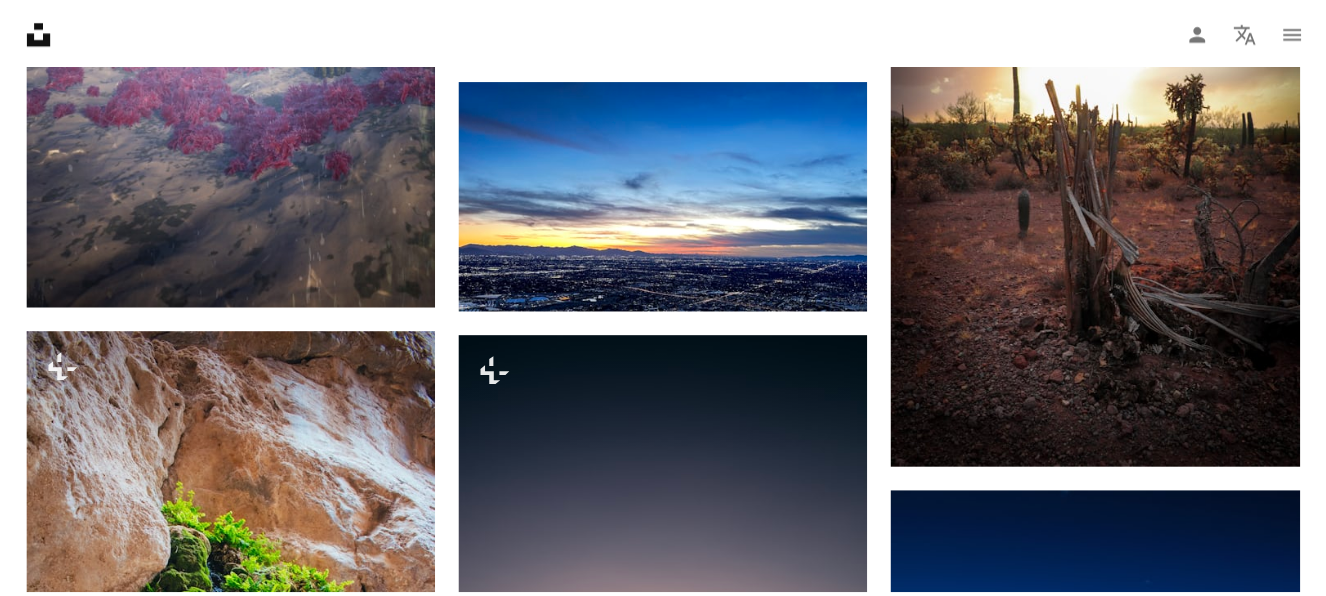 scroll, scrollTop: 43, scrollLeft: 0, axis: vertical 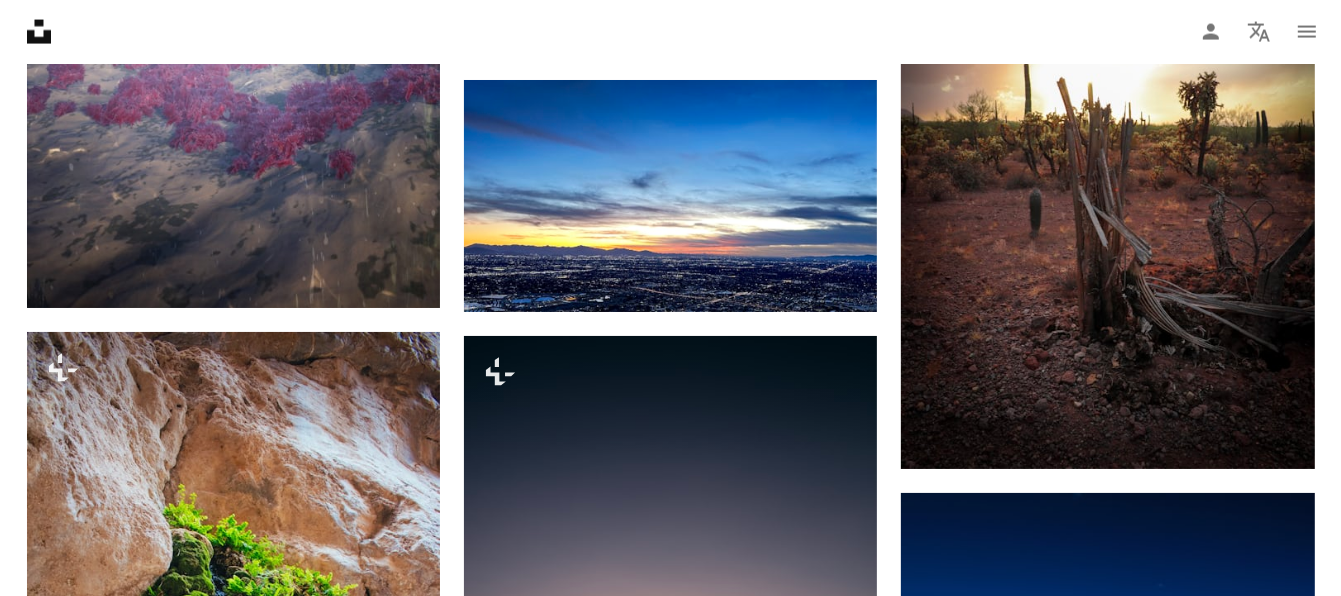 click on "An X shape Premium, ready to use images. Get unlimited access. A plus sign Members-only content added monthly A plus sign Unlimited royalty-free downloads A plus sign Illustrations  New A plus sign Enhanced legal protections yearly 65%  off monthly $20   $7 USD per month * Get  Unsplash+ * When paid annually, billed upfront  $84 Taxes where applicable. Renews automatically. Cancel anytime." at bounding box center [670, 4786] 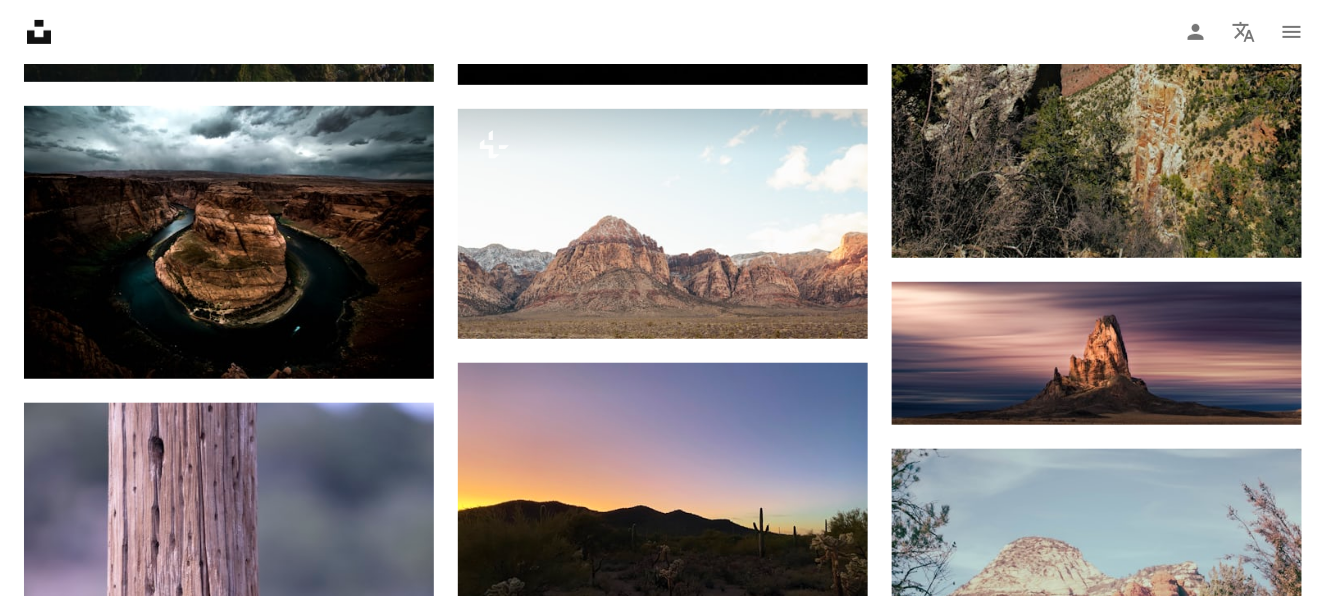 scroll, scrollTop: 100200, scrollLeft: 0, axis: vertical 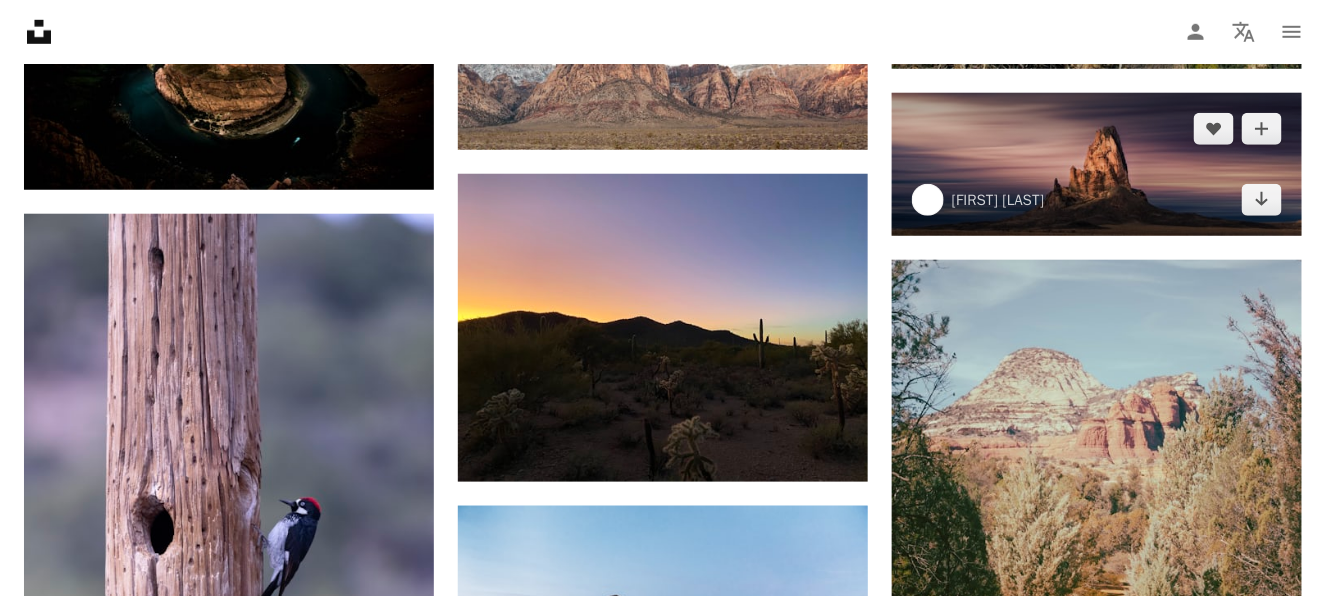 click at bounding box center (1097, 164) 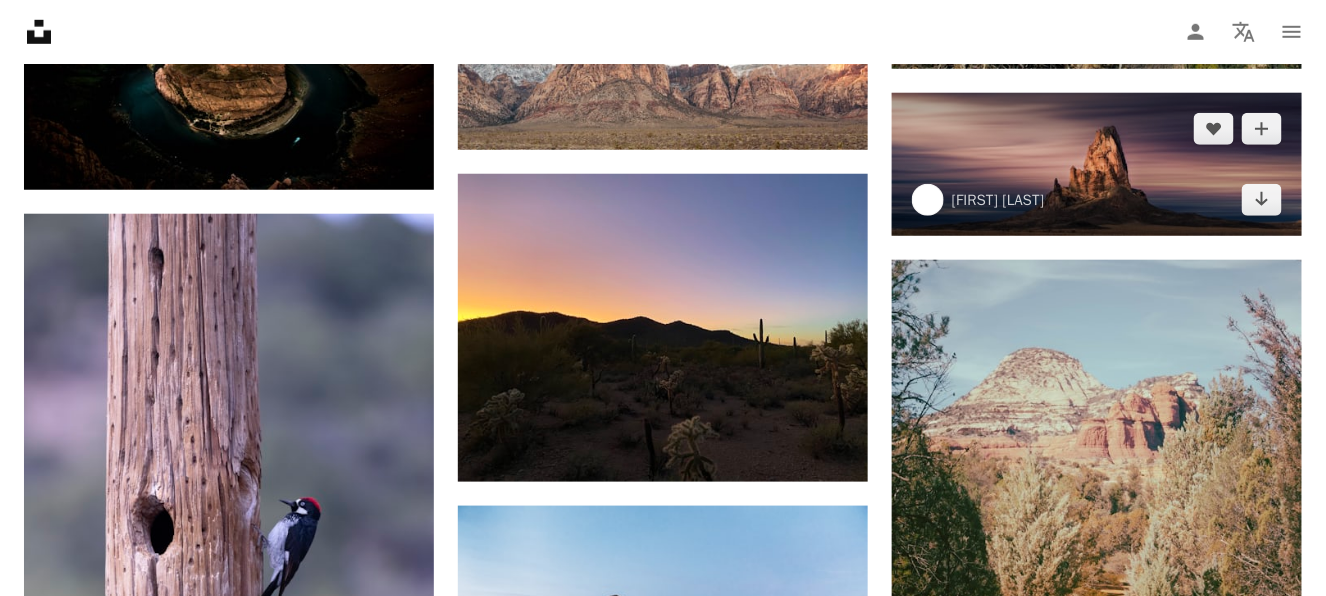 click at bounding box center (1097, 164) 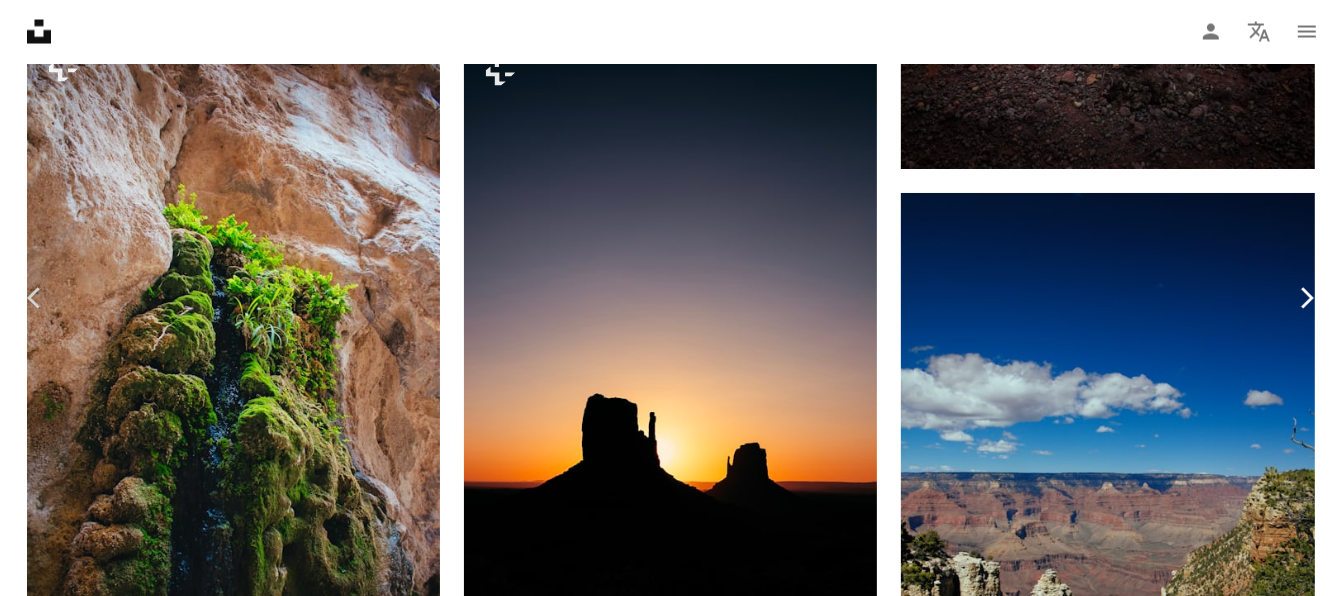 click on "Chevron right" at bounding box center [1306, 298] 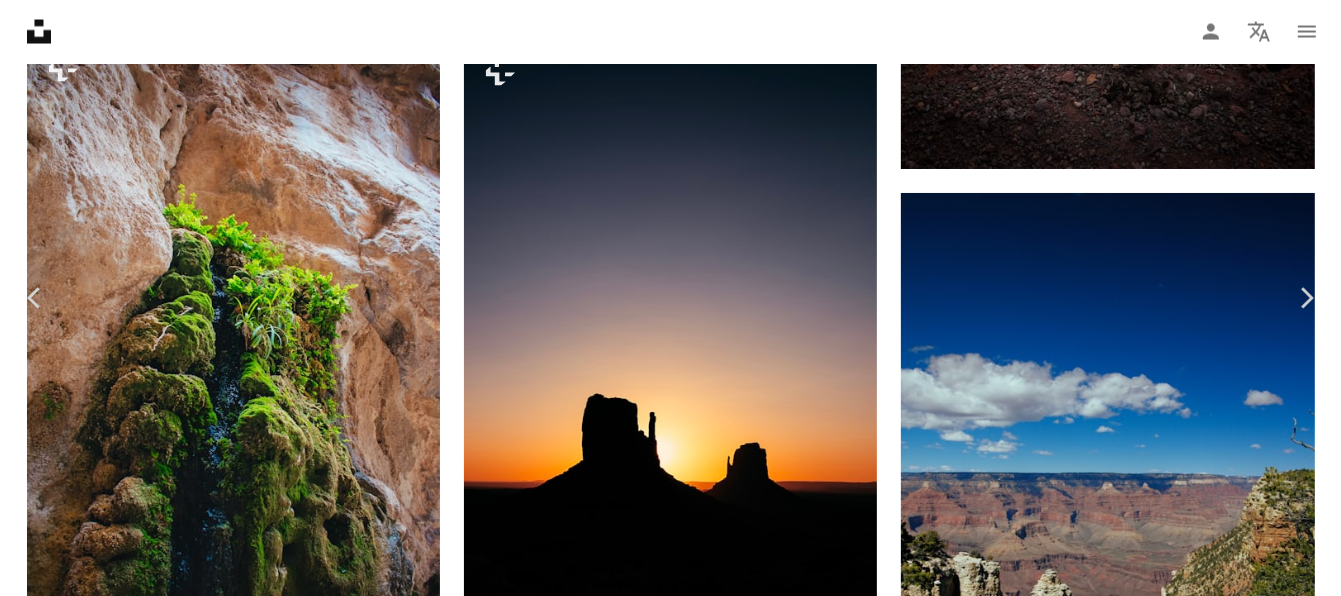 click on "An X shape" at bounding box center [20, 20] 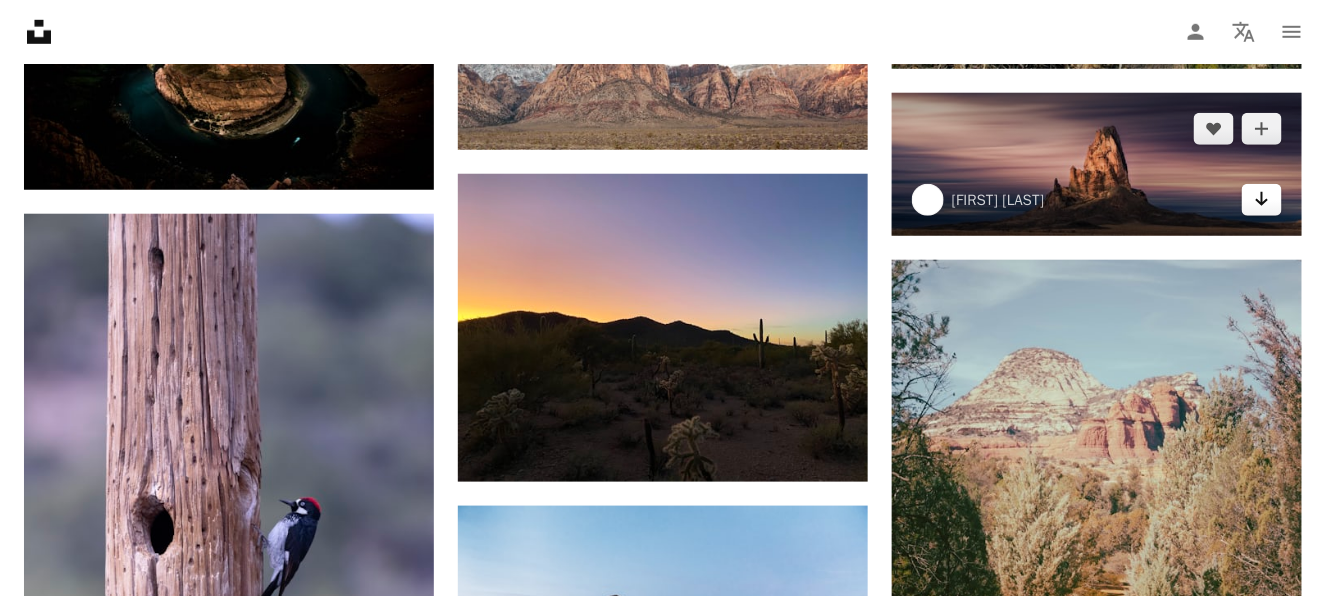 click on "Arrow pointing down" 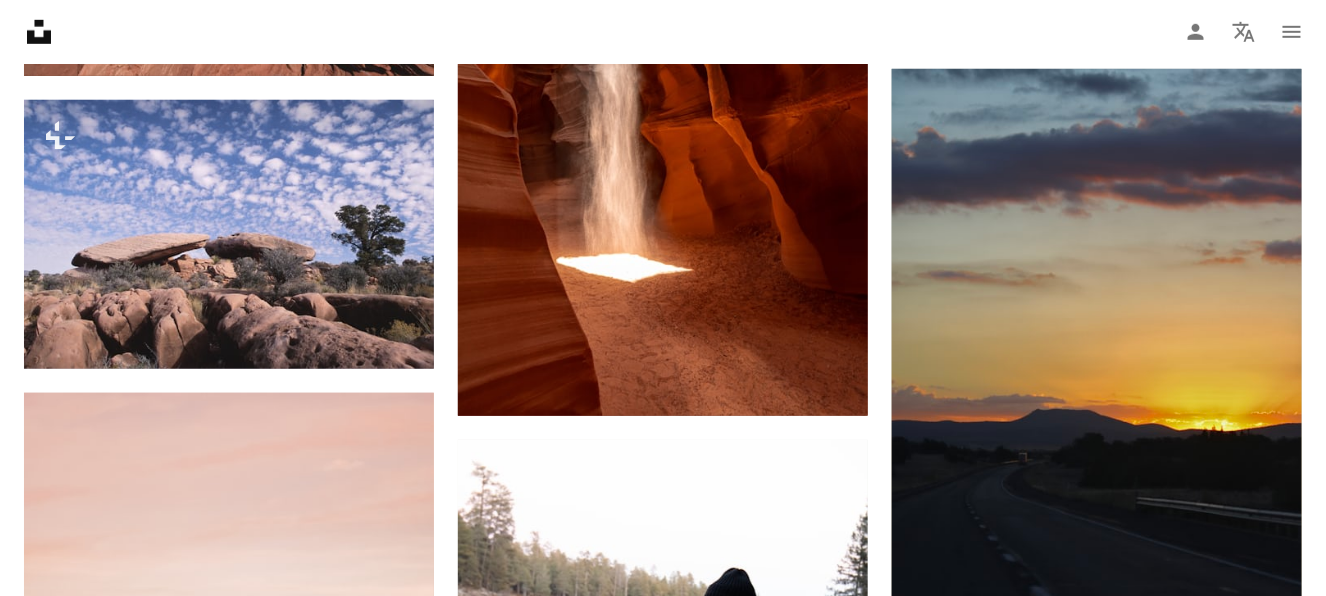 scroll, scrollTop: 102600, scrollLeft: 0, axis: vertical 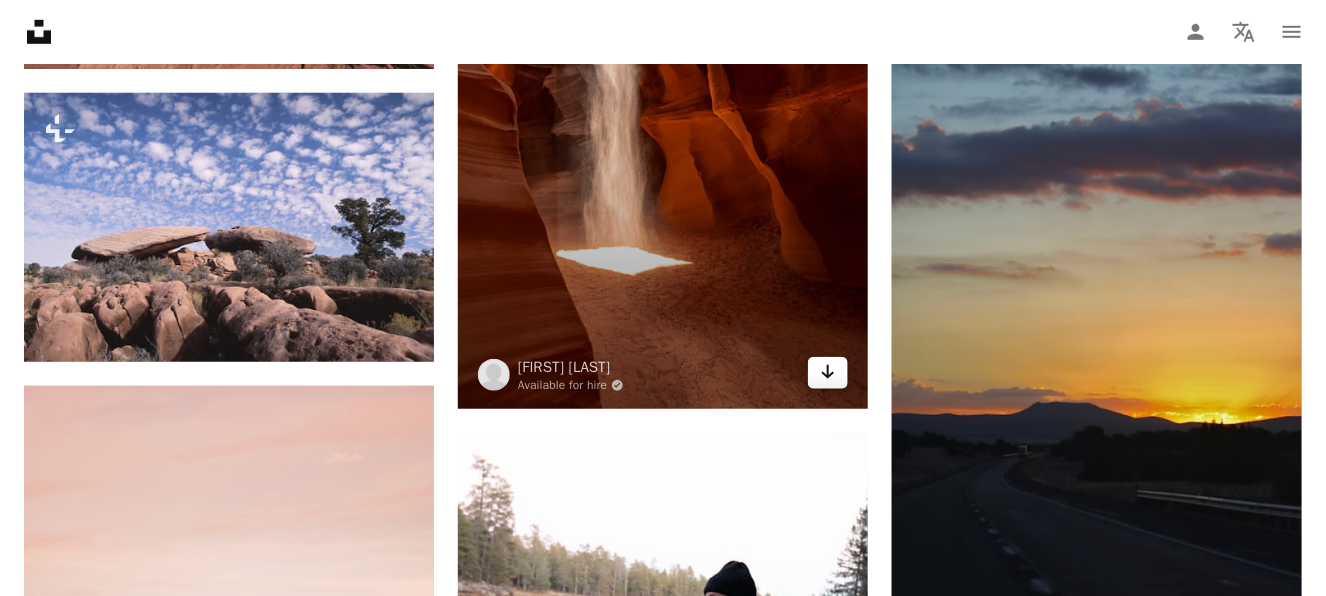click on "Arrow pointing down" 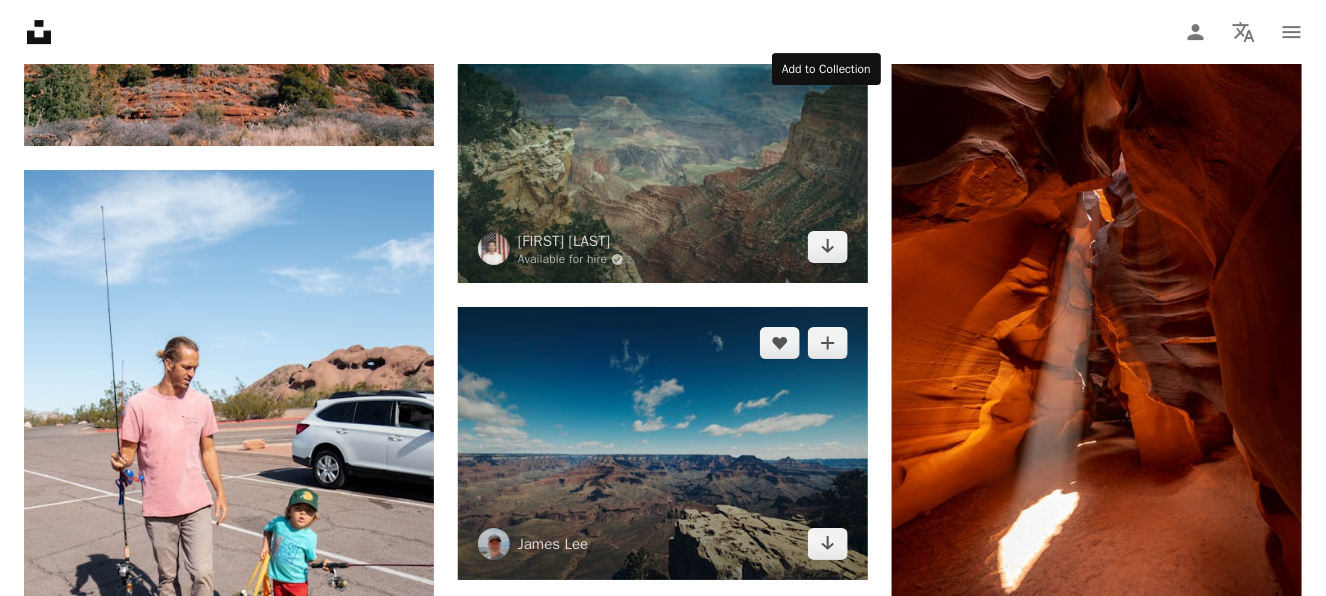 scroll, scrollTop: 104400, scrollLeft: 0, axis: vertical 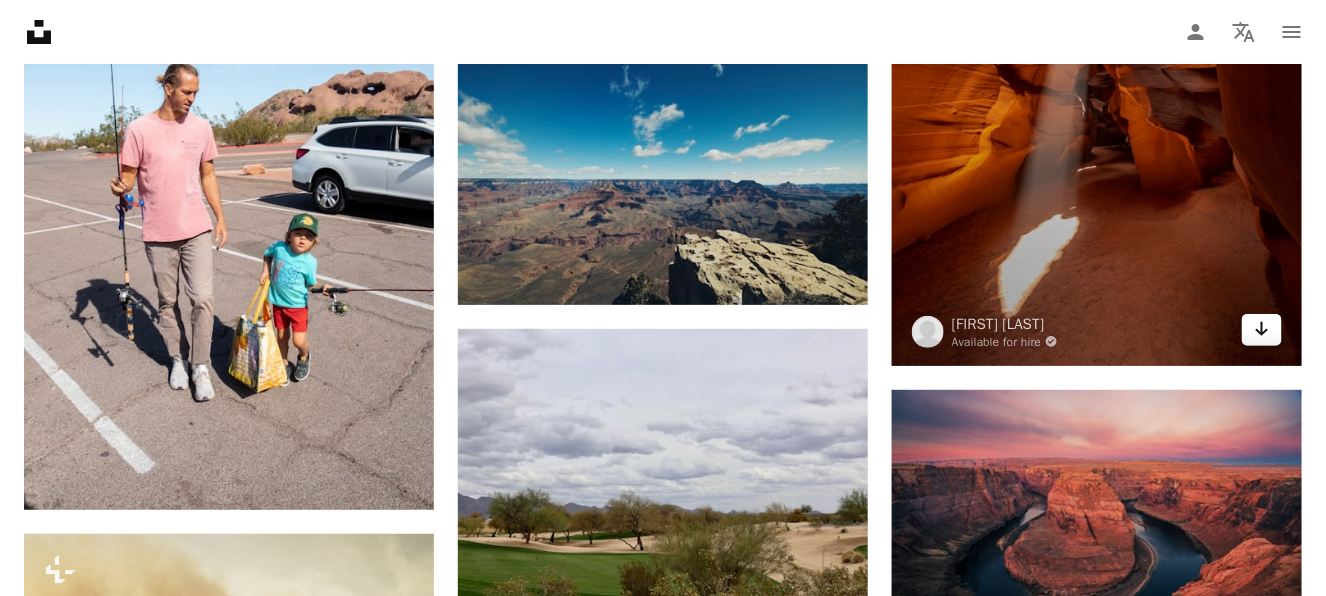 click on "Arrow pointing down" 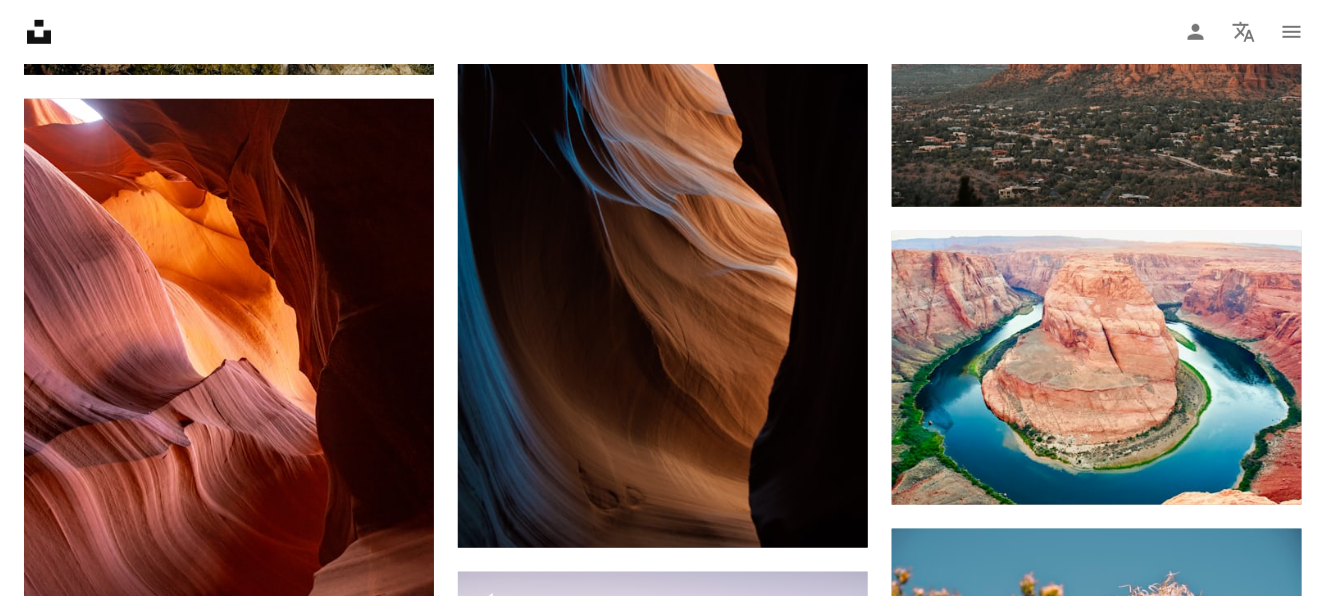 scroll, scrollTop: 108100, scrollLeft: 0, axis: vertical 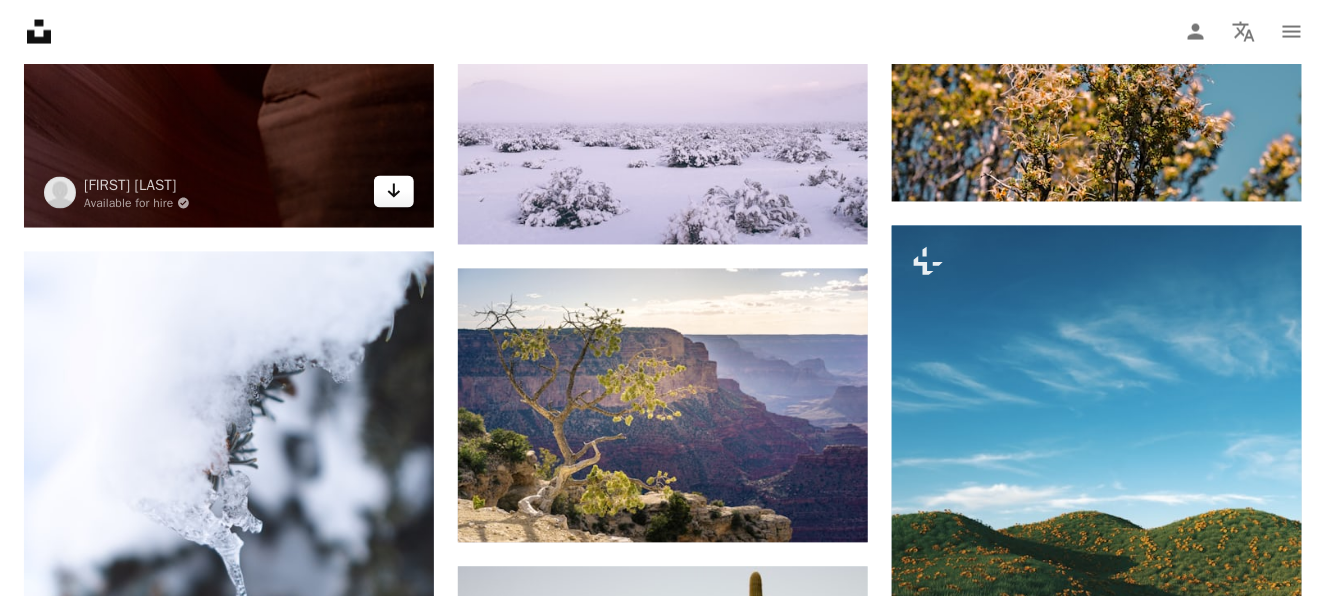 click on "Arrow pointing down" 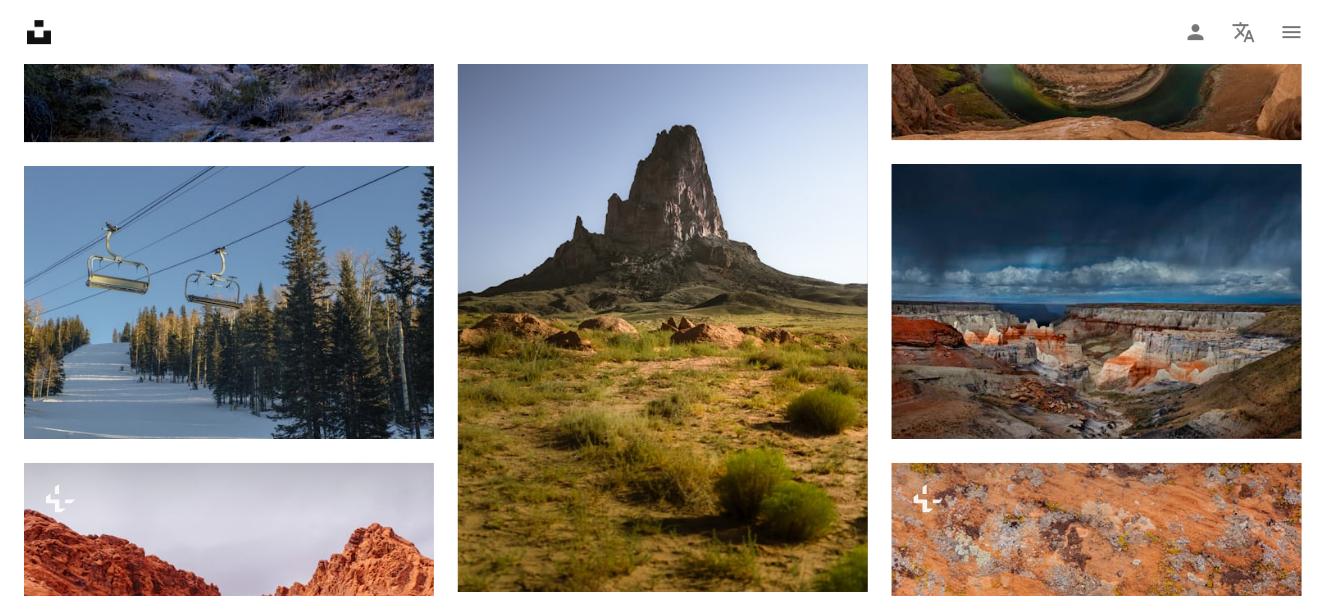 scroll, scrollTop: 109200, scrollLeft: 0, axis: vertical 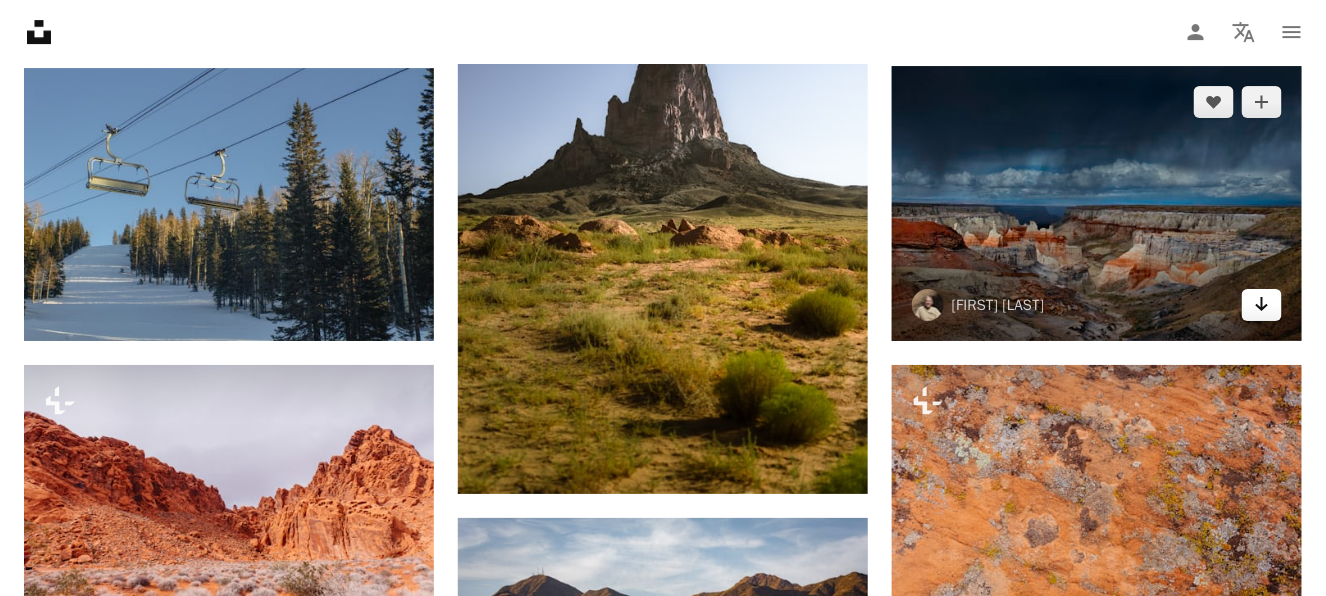 click on "Arrow pointing down" 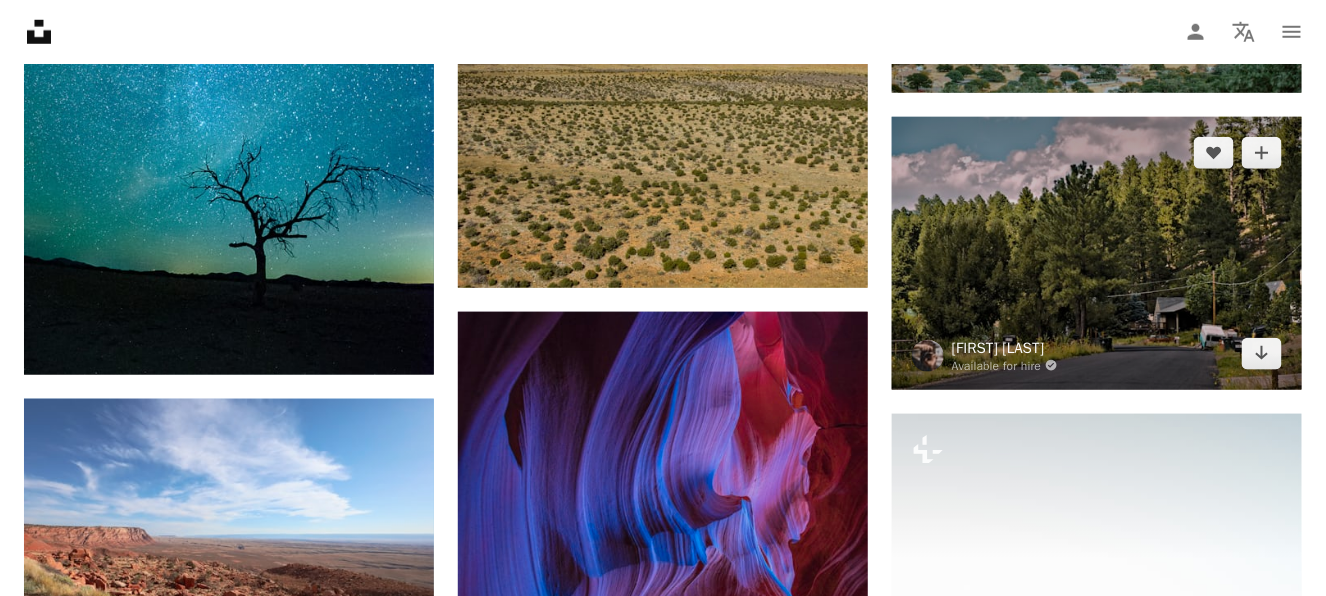 scroll, scrollTop: 110300, scrollLeft: 0, axis: vertical 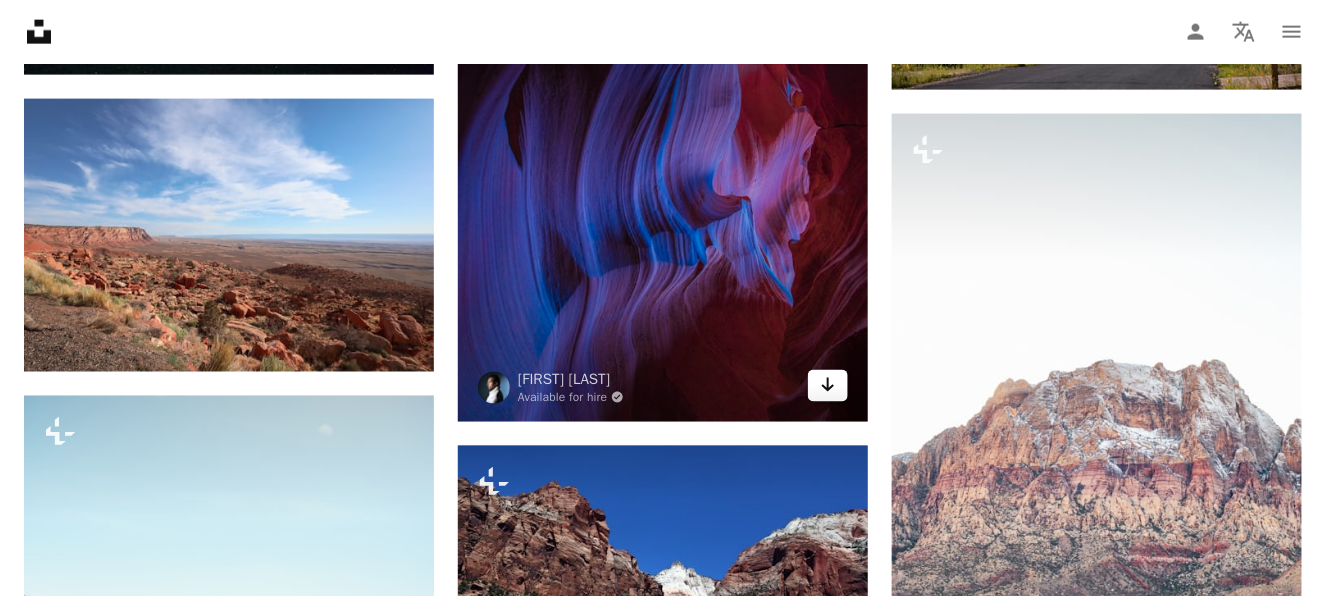 click on "Arrow pointing down" at bounding box center (828, 386) 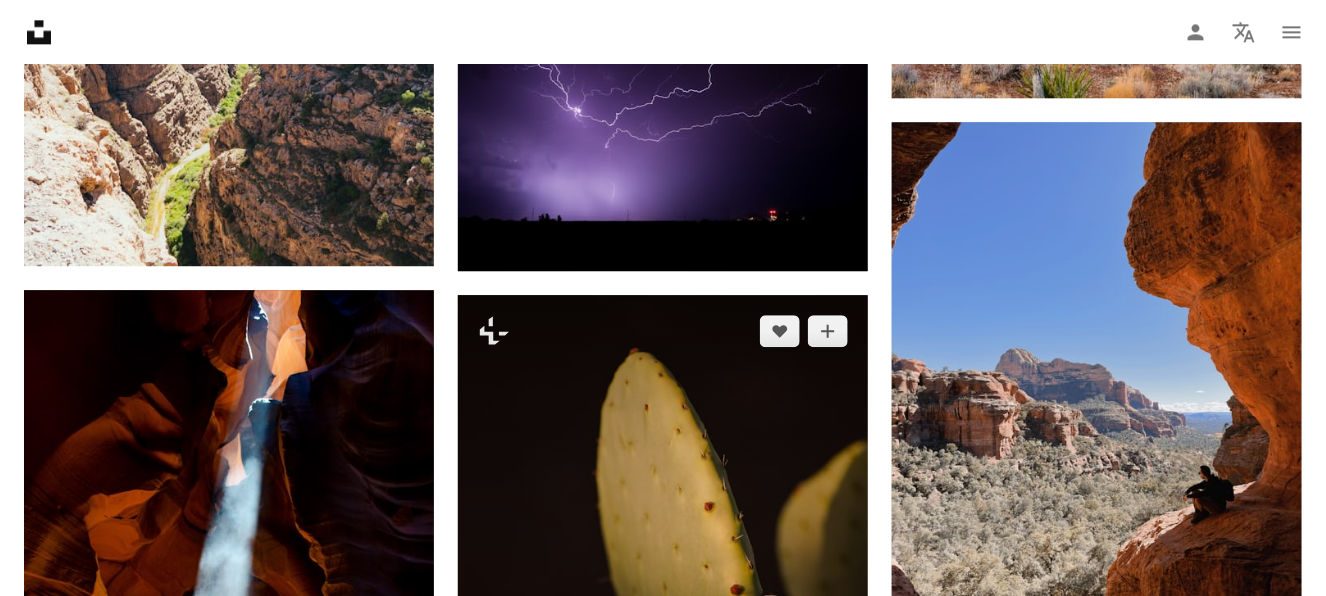 scroll, scrollTop: 111100, scrollLeft: 0, axis: vertical 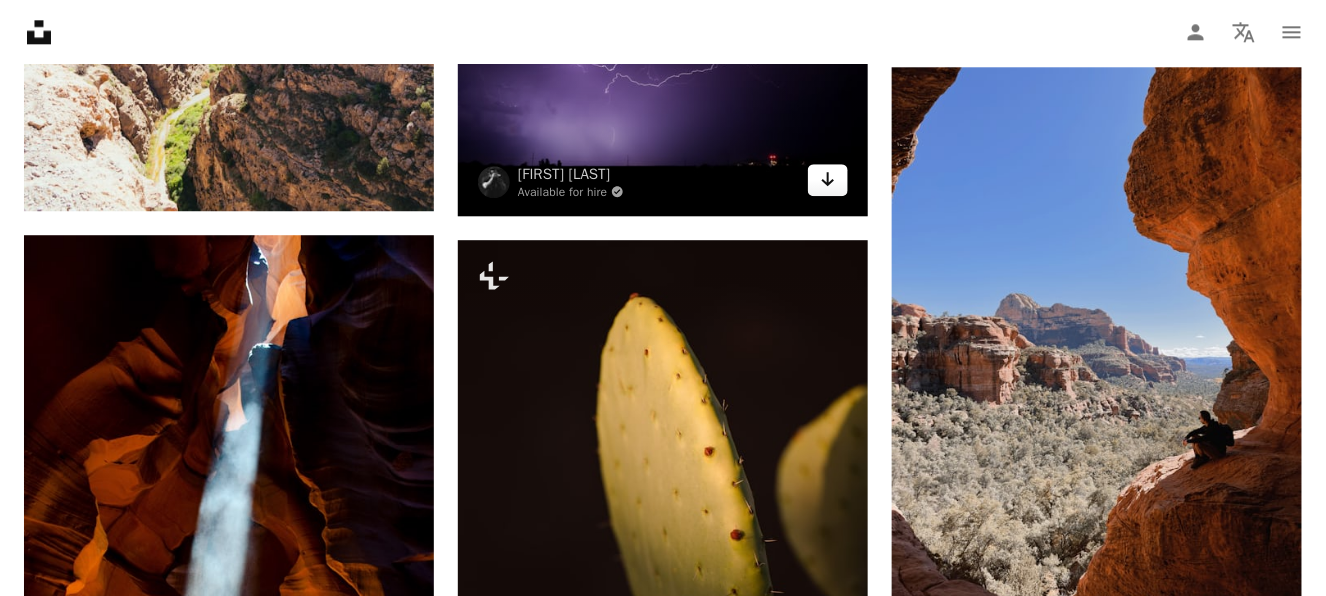 click on "Arrow pointing down" 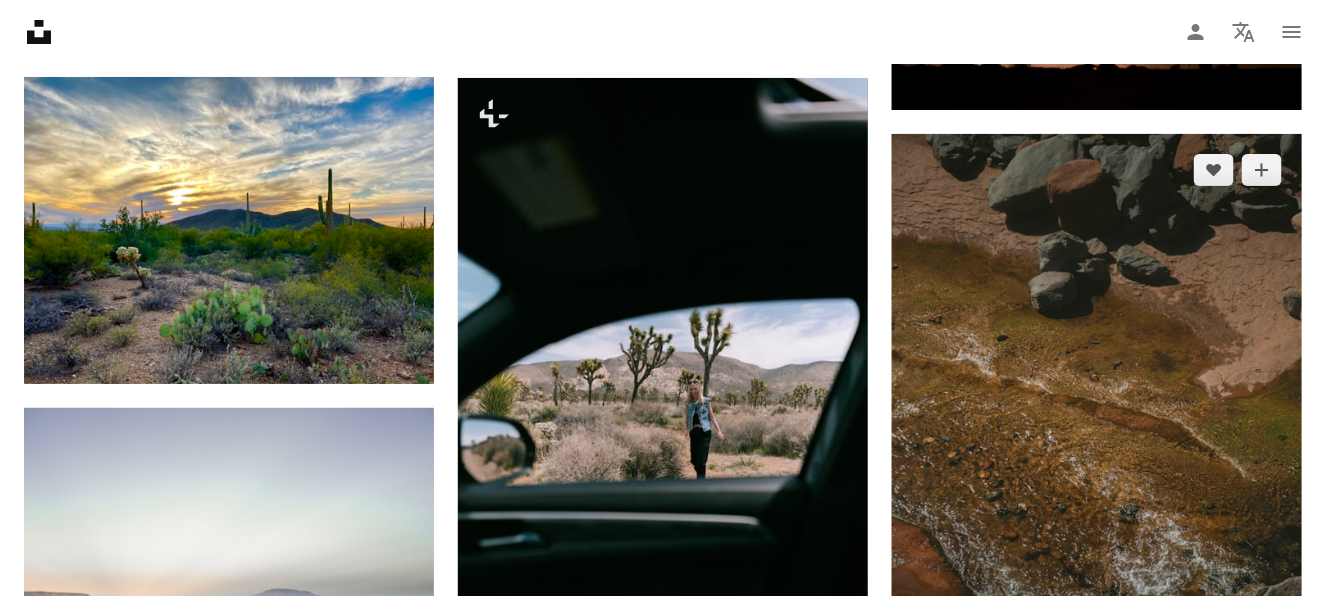scroll, scrollTop: 111700, scrollLeft: 0, axis: vertical 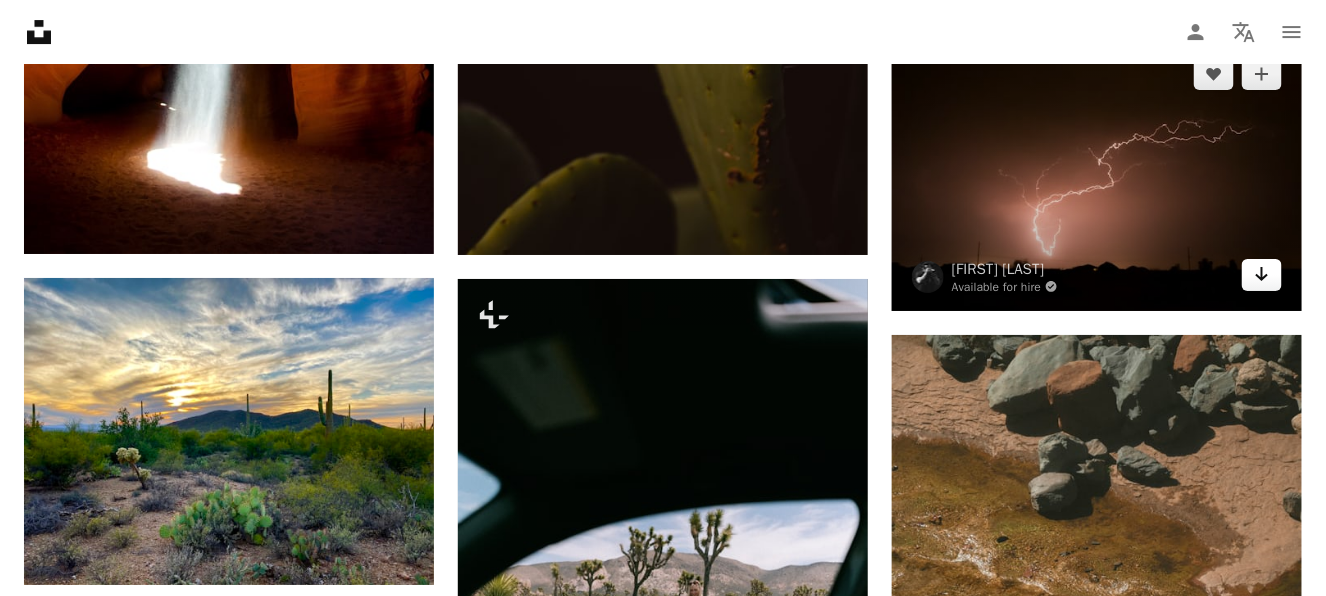 click on "Arrow pointing down" 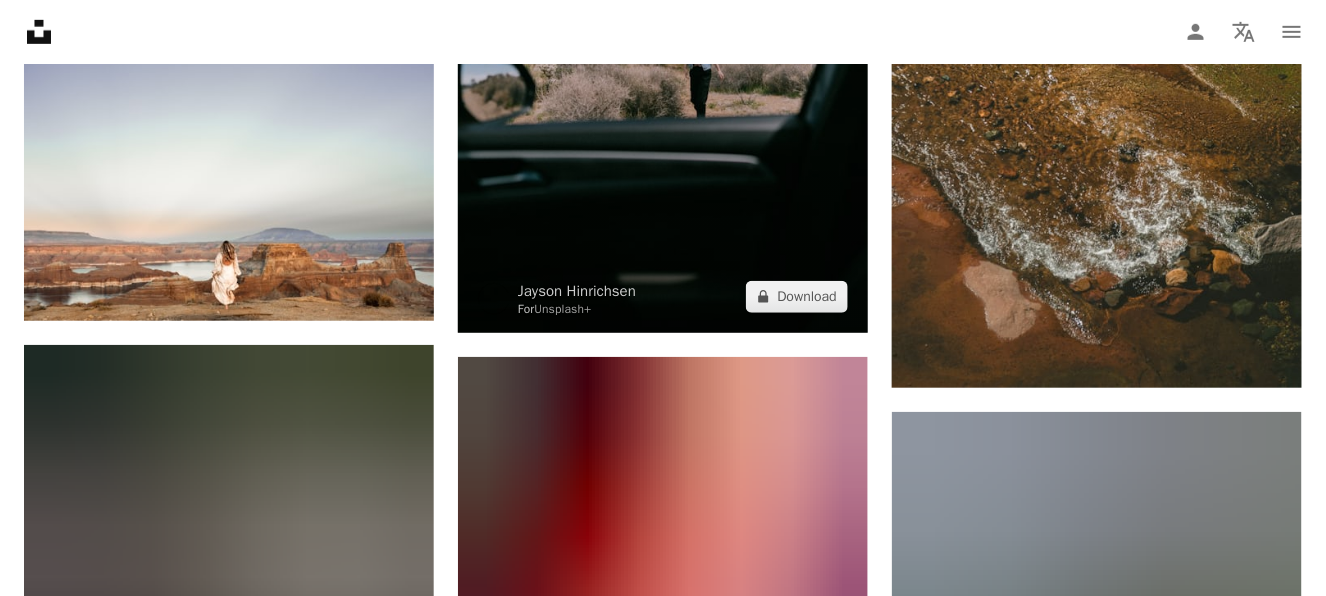 scroll, scrollTop: 112500, scrollLeft: 0, axis: vertical 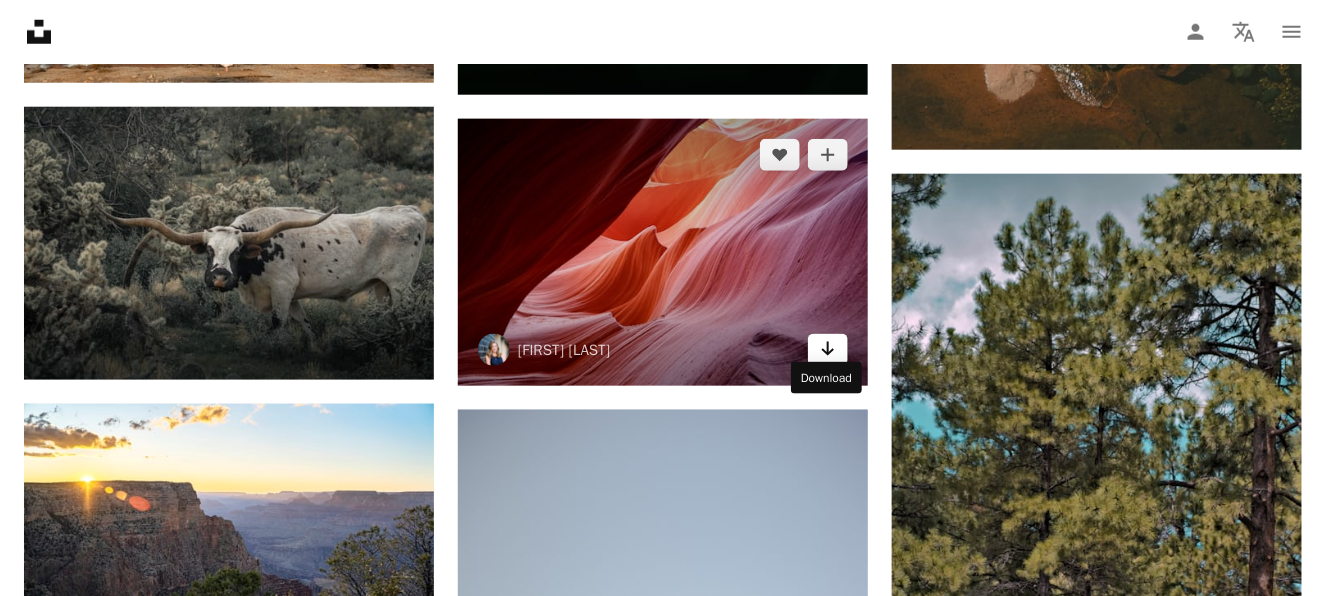 click on "Arrow pointing down" 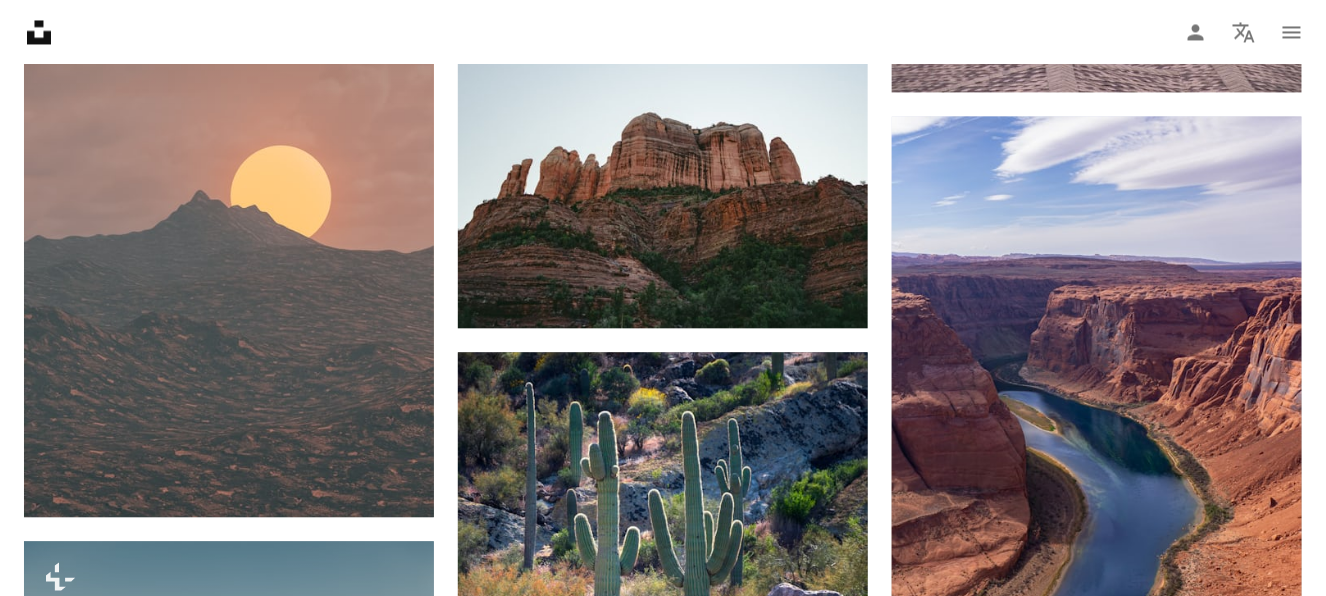 scroll, scrollTop: 113500, scrollLeft: 0, axis: vertical 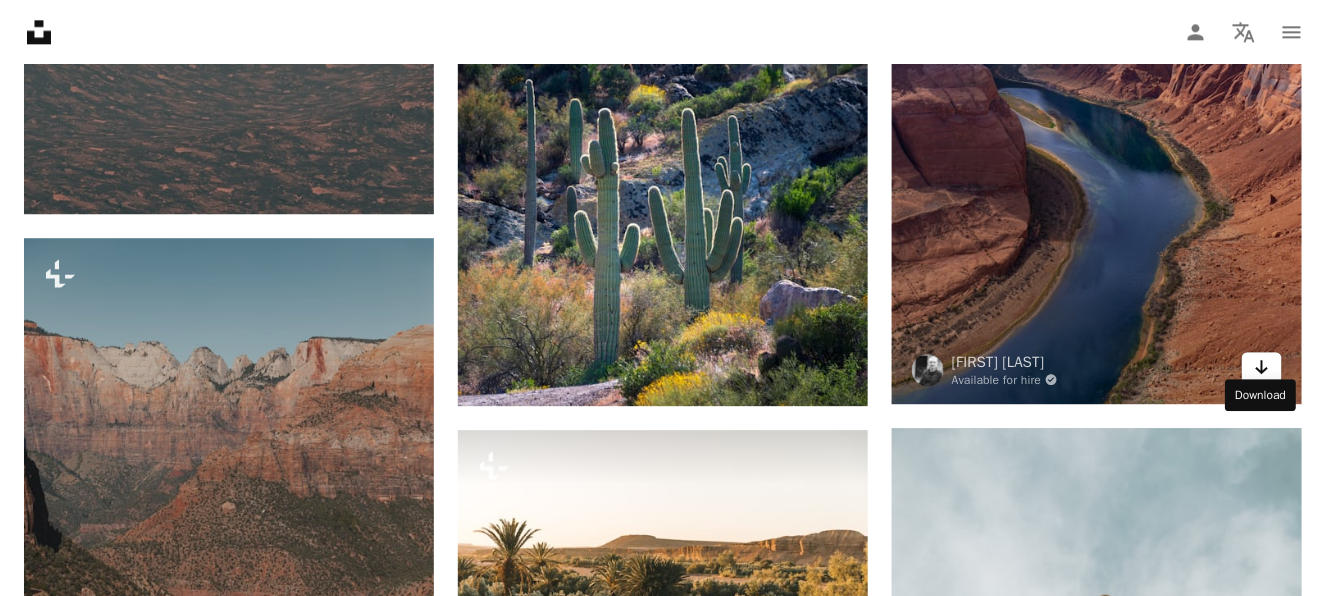 click on "Arrow pointing down" 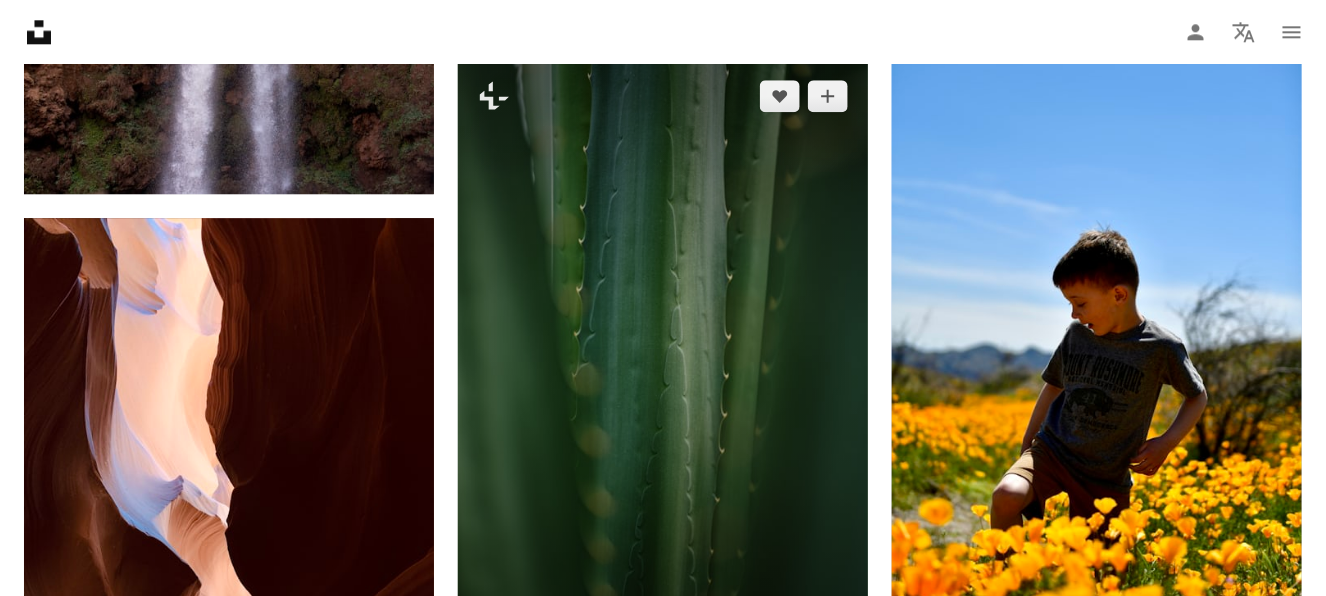 scroll, scrollTop: 121101, scrollLeft: 0, axis: vertical 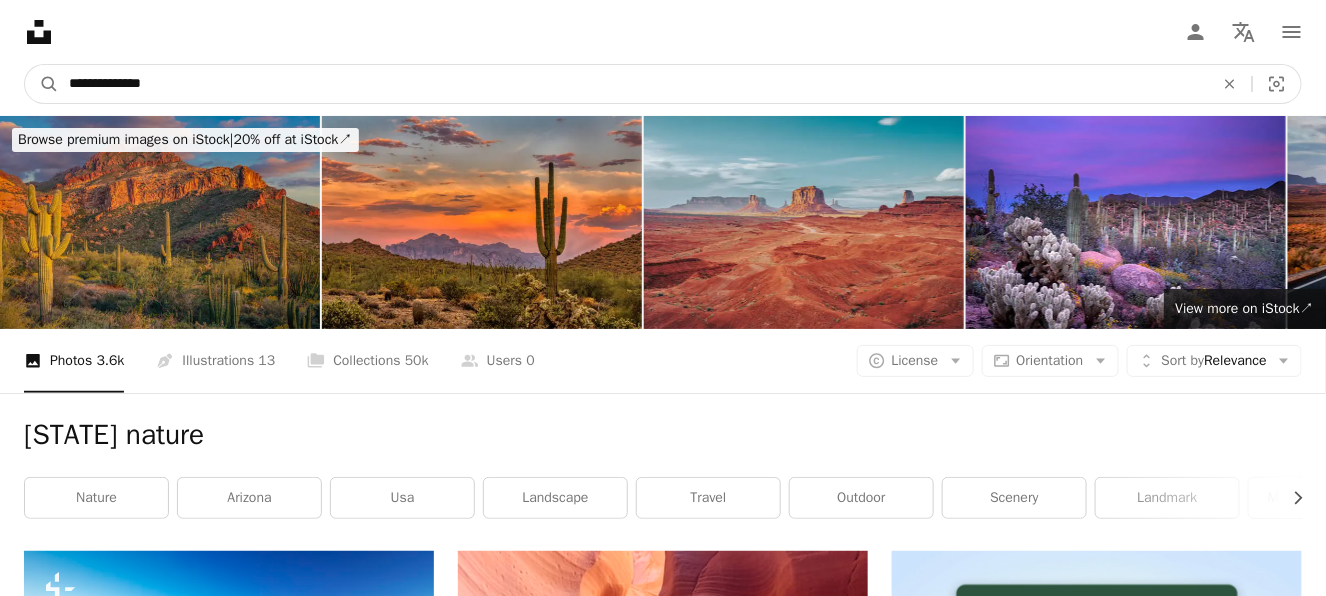 click on "**********" at bounding box center (633, 84) 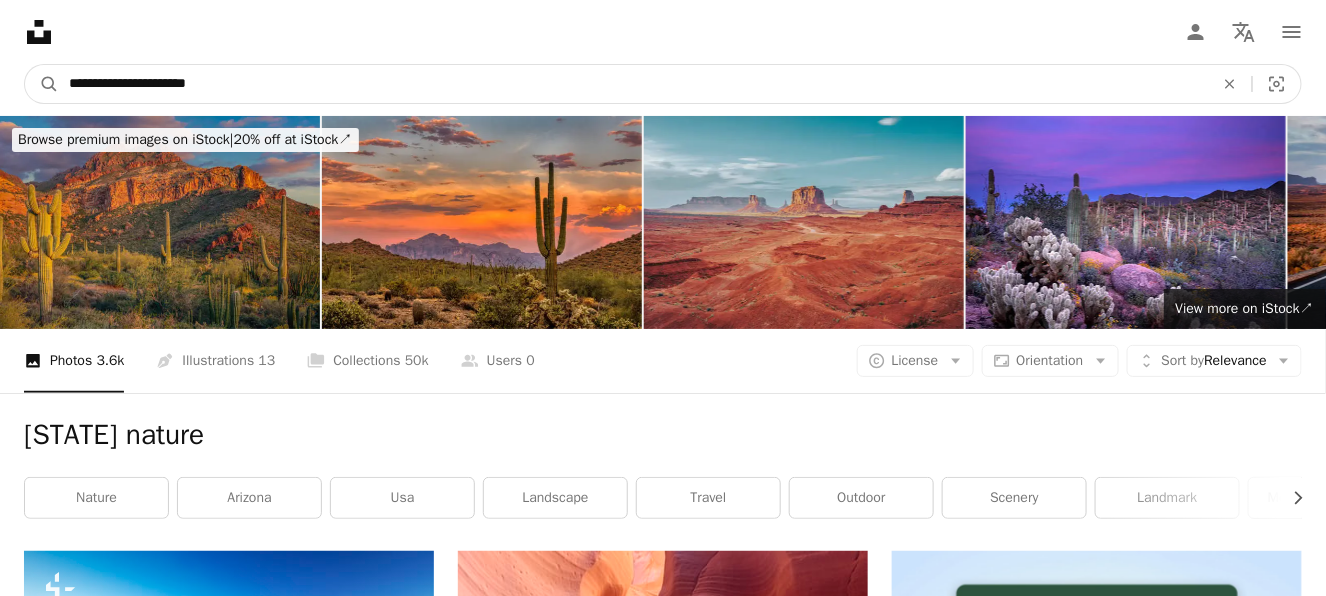 type on "**********" 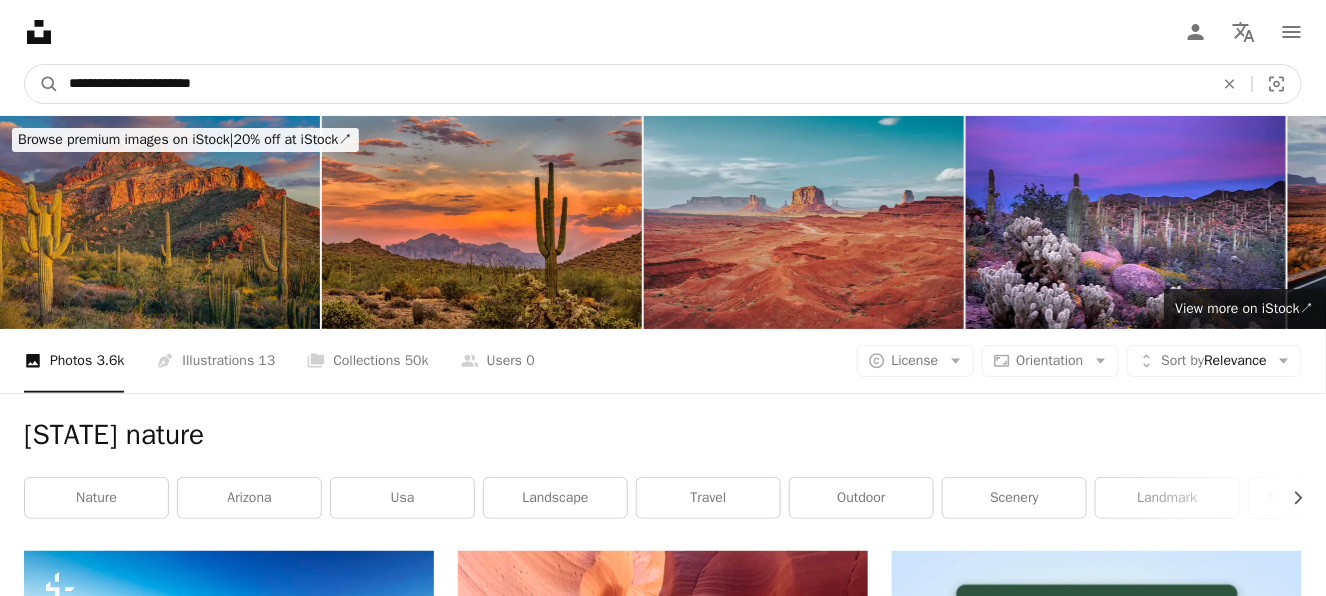 click on "A magnifying glass" at bounding box center [42, 84] 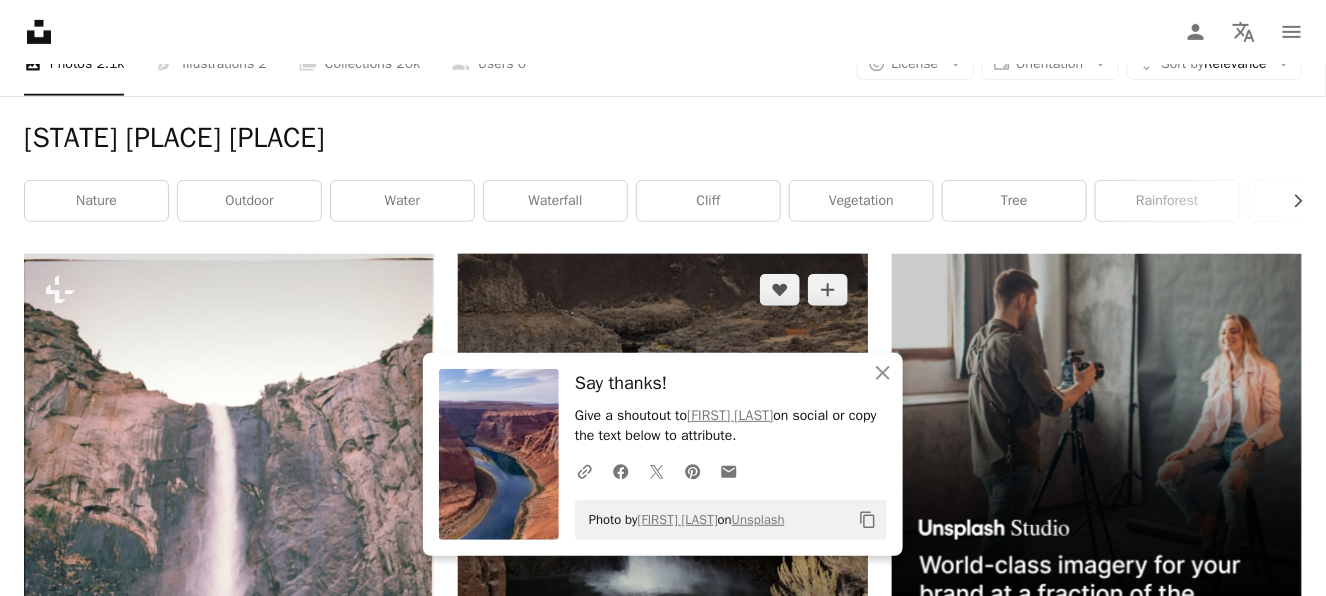 scroll, scrollTop: 199, scrollLeft: 0, axis: vertical 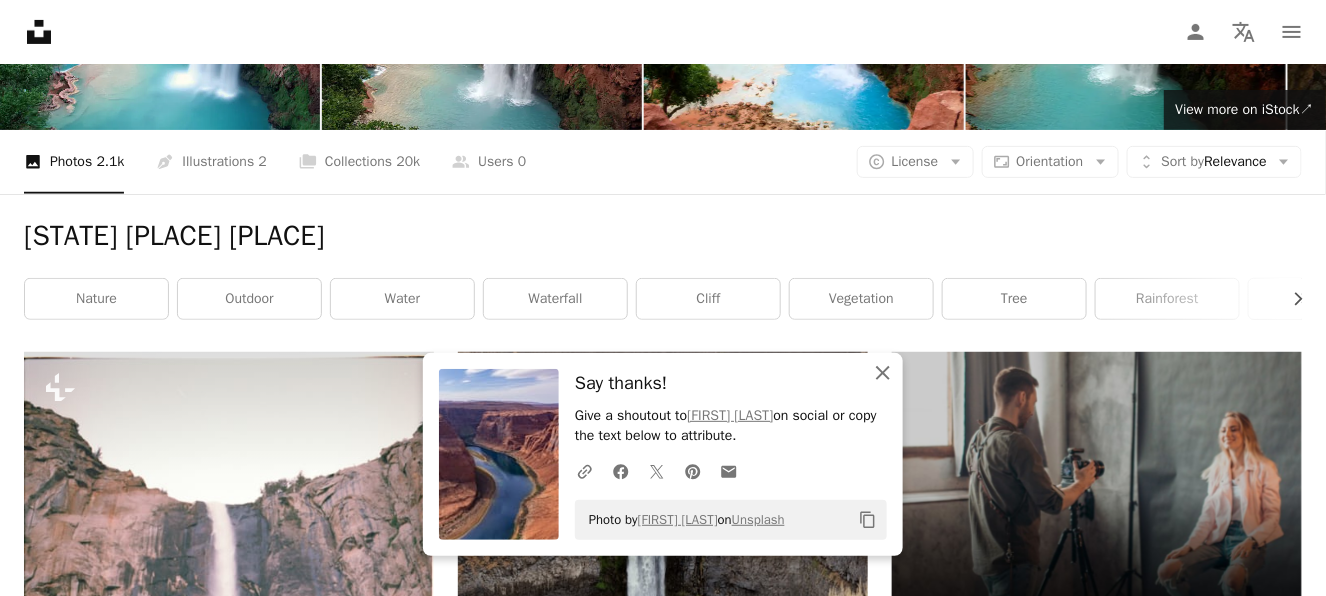 click on "An X shape" 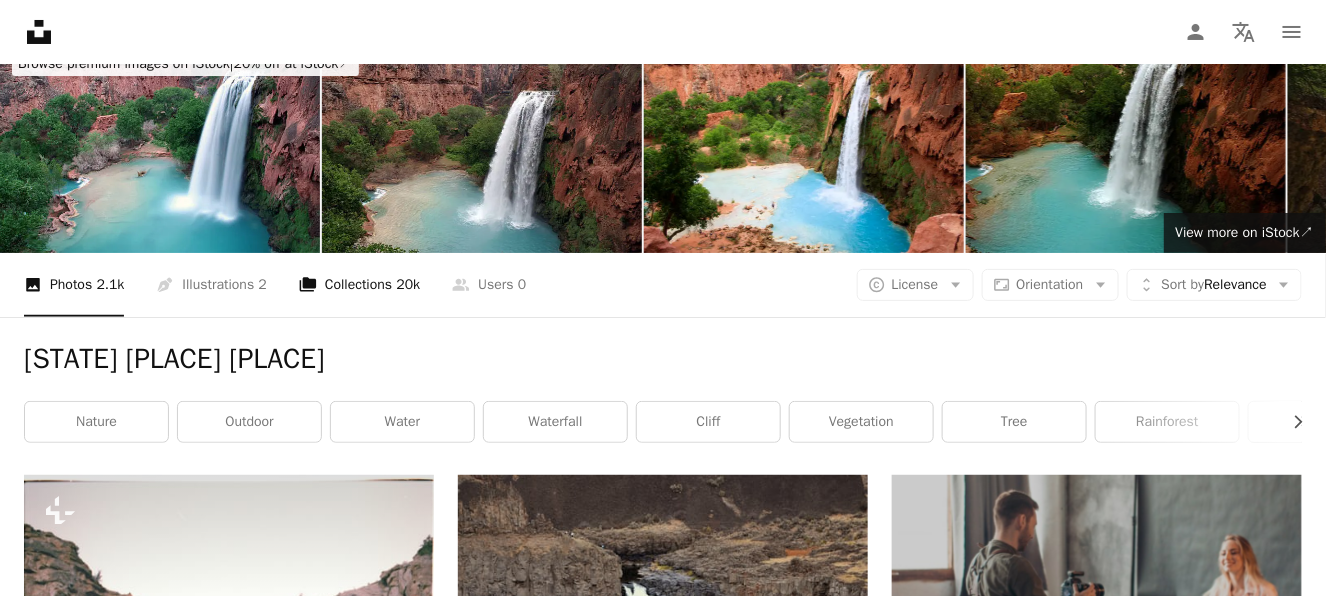 scroll, scrollTop: 0, scrollLeft: 0, axis: both 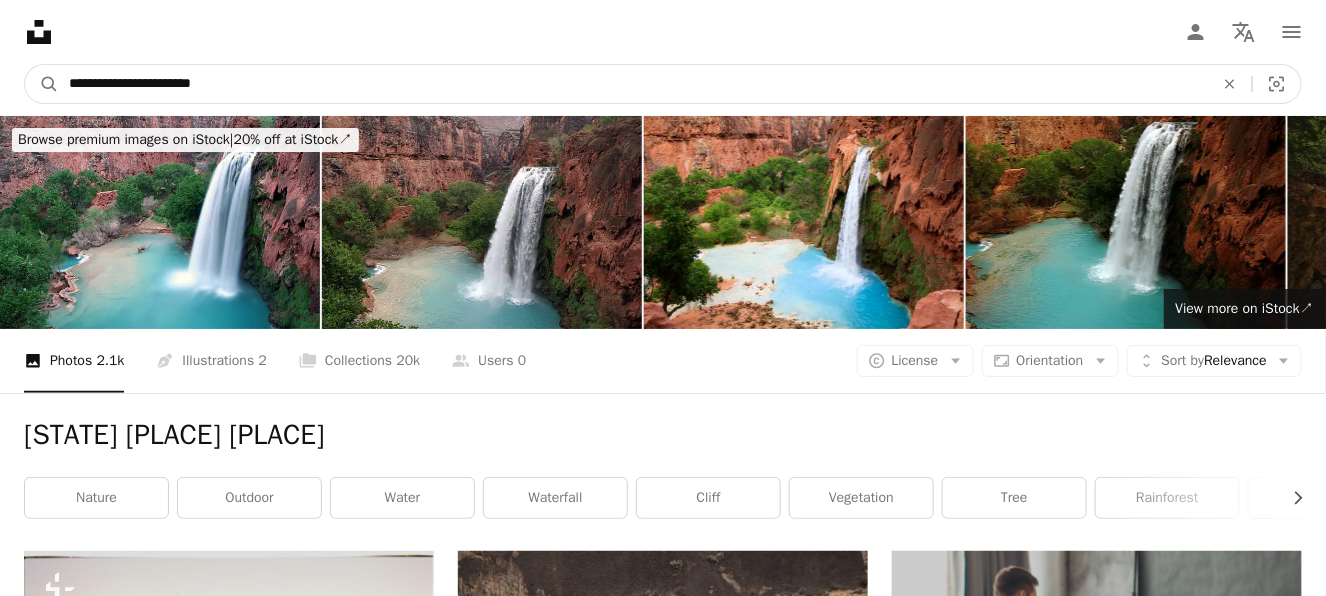 click on "**********" at bounding box center [633, 84] 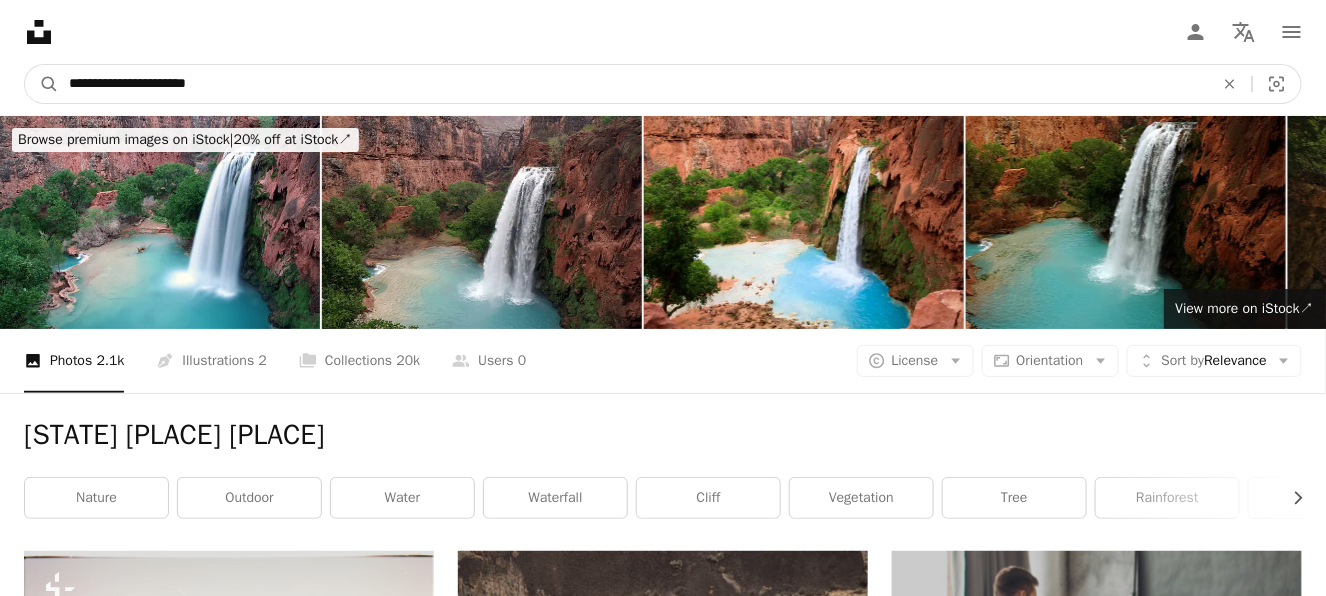 click on "**********" at bounding box center [633, 84] 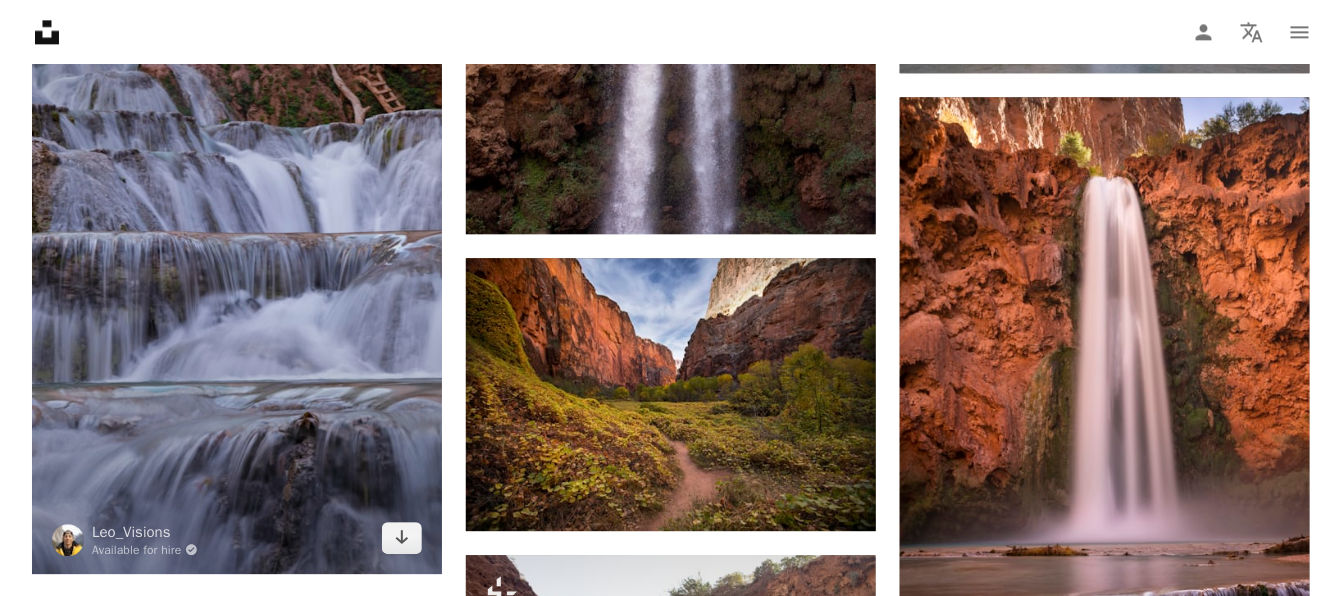 scroll, scrollTop: 1600, scrollLeft: 0, axis: vertical 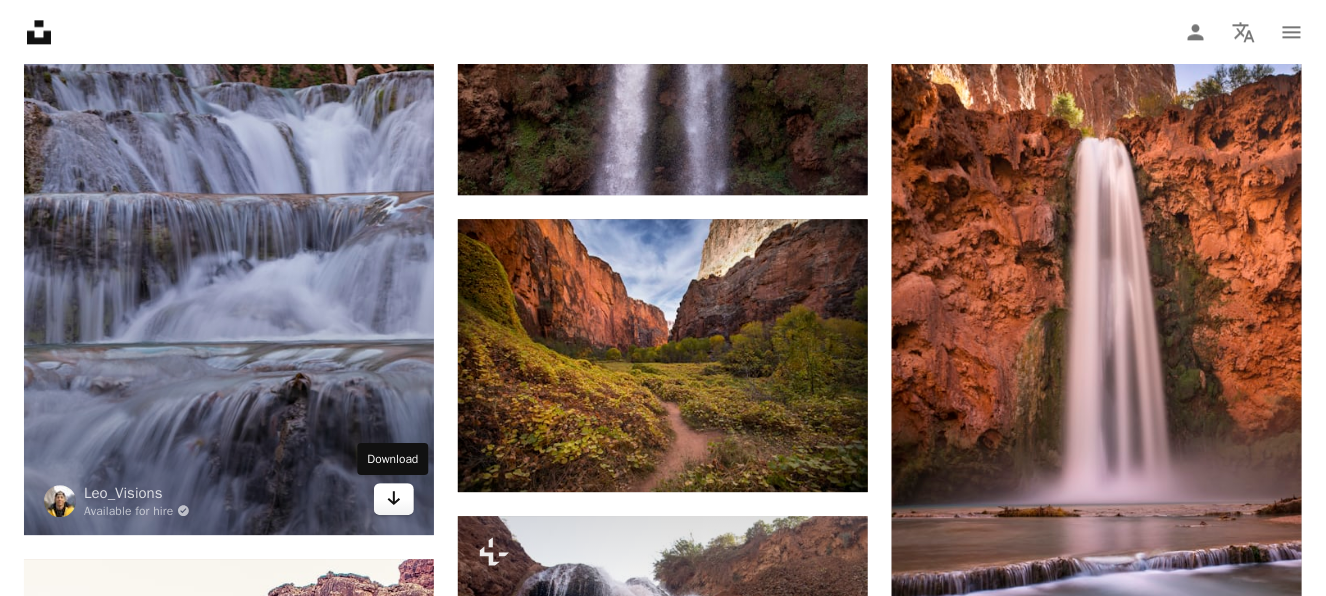 click on "Arrow pointing down" 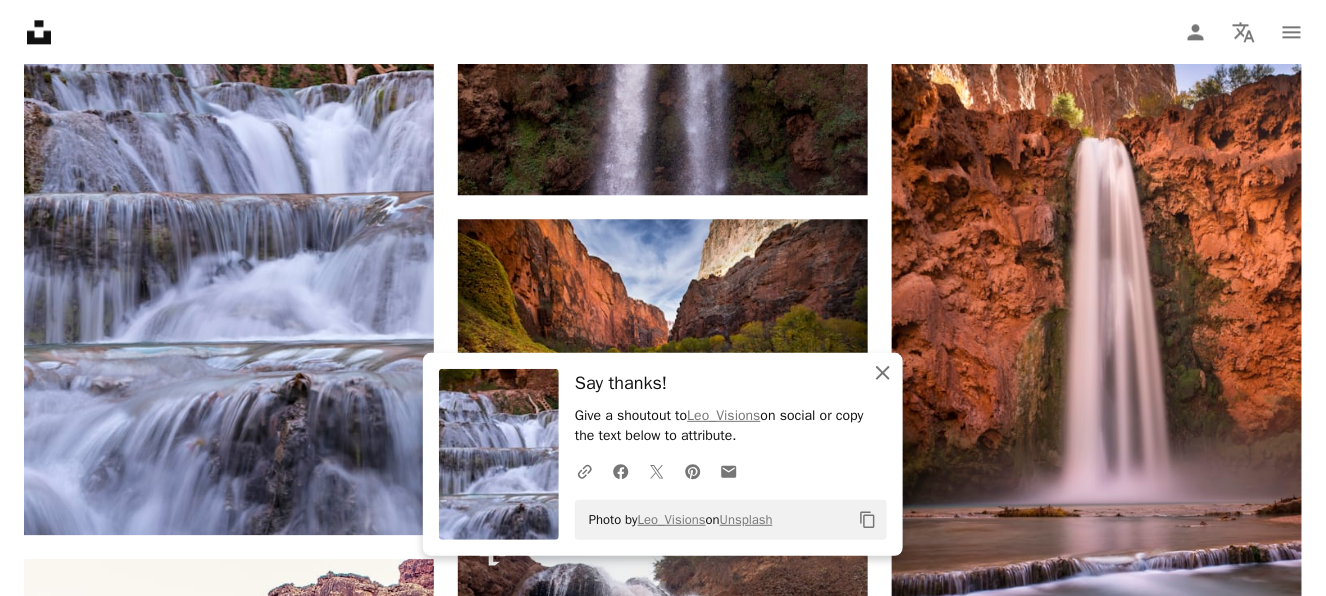 click on "An X shape" 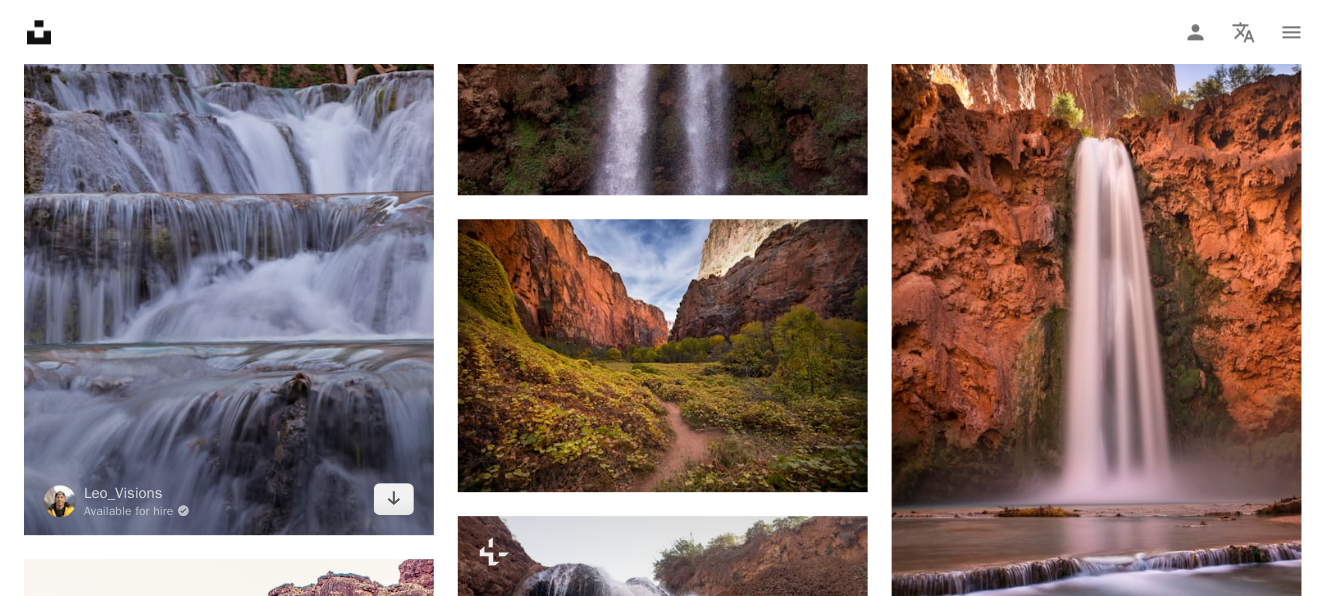 click at bounding box center (229, 213) 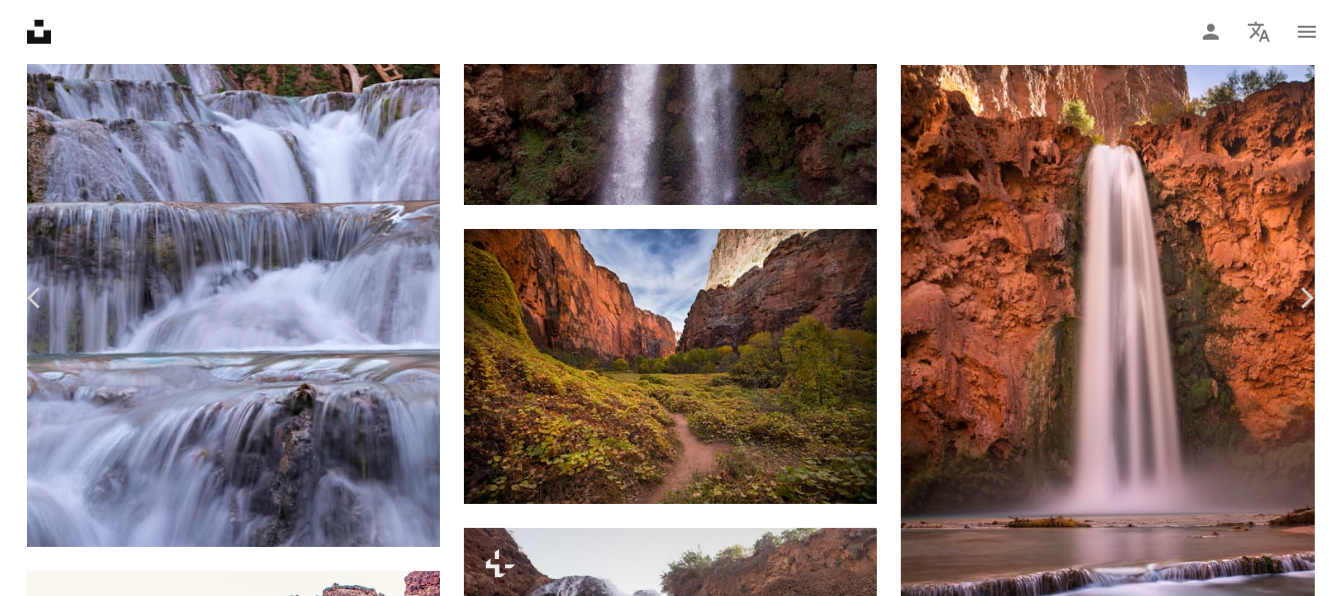 scroll, scrollTop: 800, scrollLeft: 0, axis: vertical 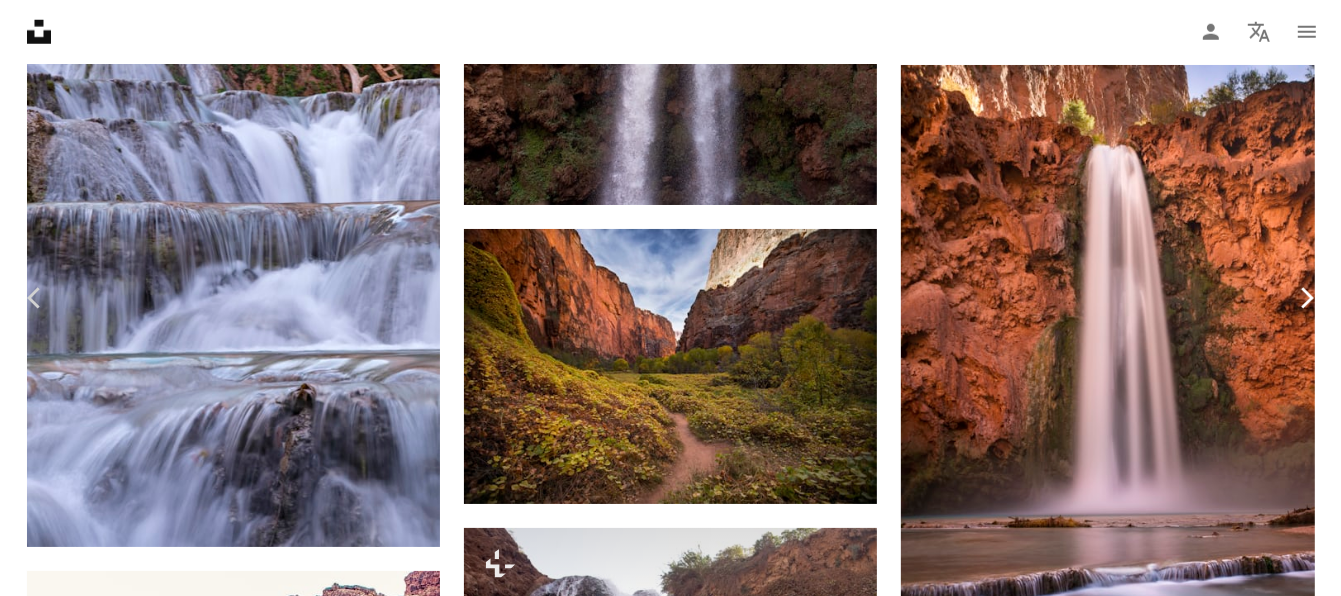 click on "Chevron right" at bounding box center (1306, 298) 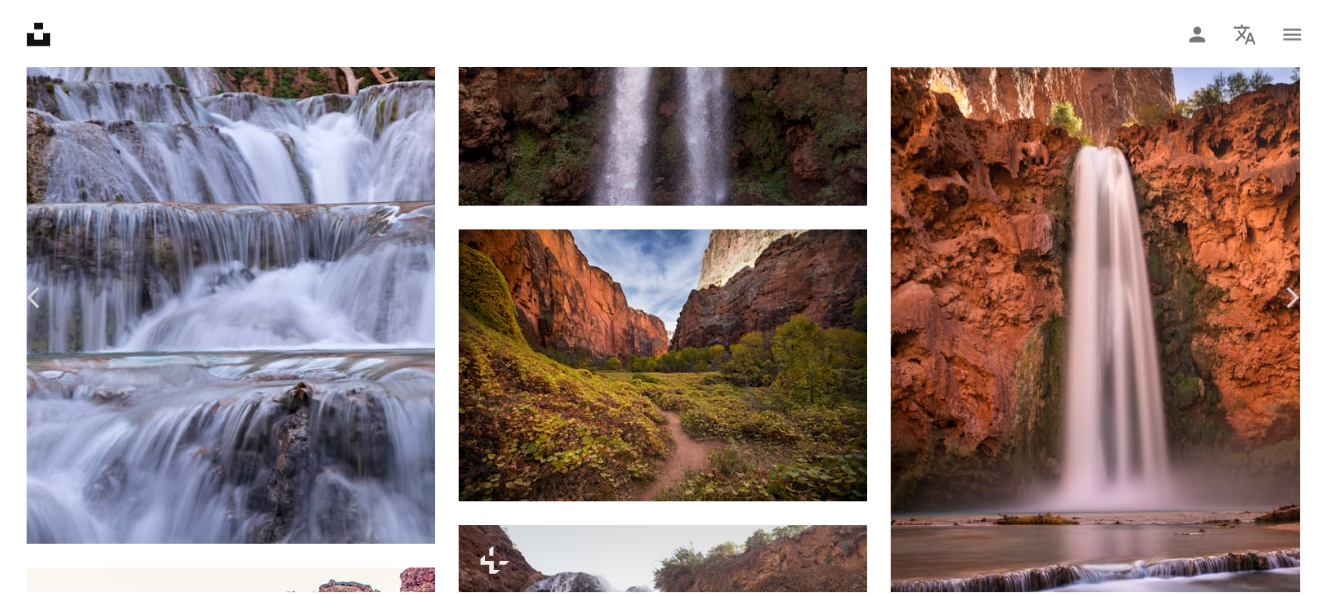 scroll, scrollTop: 0, scrollLeft: 0, axis: both 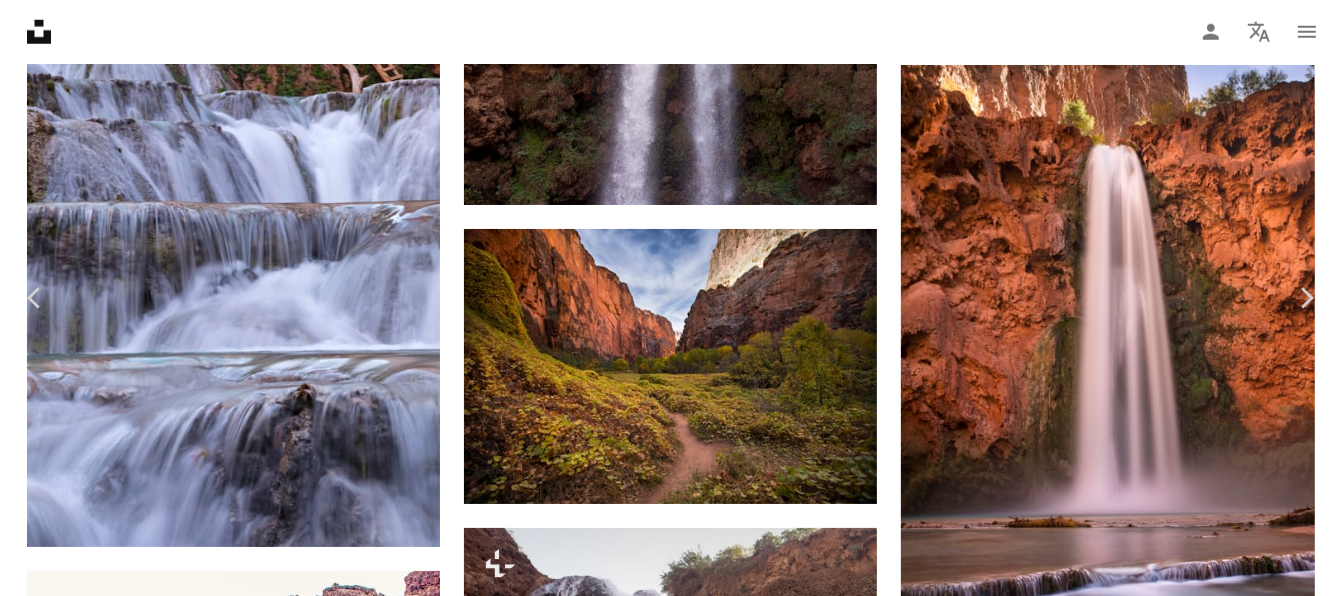 click on "An X shape Chevron left Chevron right [FIRST] [LAST] For Unsplash+ A heart A plus sign A lock Download Zoom in A forward-right arrow Share More Actions A map marker [LOCATION], [LOCATION] [LOCATION], [LOCATION], [LOCATION] Calendar outlined Published on [MONTH] [DAY], [YEAR] Safety Licensed under the Unsplash+ License wallpaper waterfall morocco wallpaper hd ouzoud ouzoud waterfalls Creative Commons images From this series Plus sign for Unsplash+ Plus sign for Unsplash+ Related images Plus sign for Unsplash+ A heart A plus sign [FIRST] [LAST] For Unsplash+ A lock Download Plus sign for Unsplash+ A heart A plus sign A. C. For Unsplash+ A lock Download Plus sign for Unsplash+ A heart A plus sign [FIRST] [LAST] For Unsplash+ A lock Download Plus sign for Unsplash+ A heart A plus sign [FIRST] [LAST] For Unsplash+ A lock" at bounding box center [670, 4086] 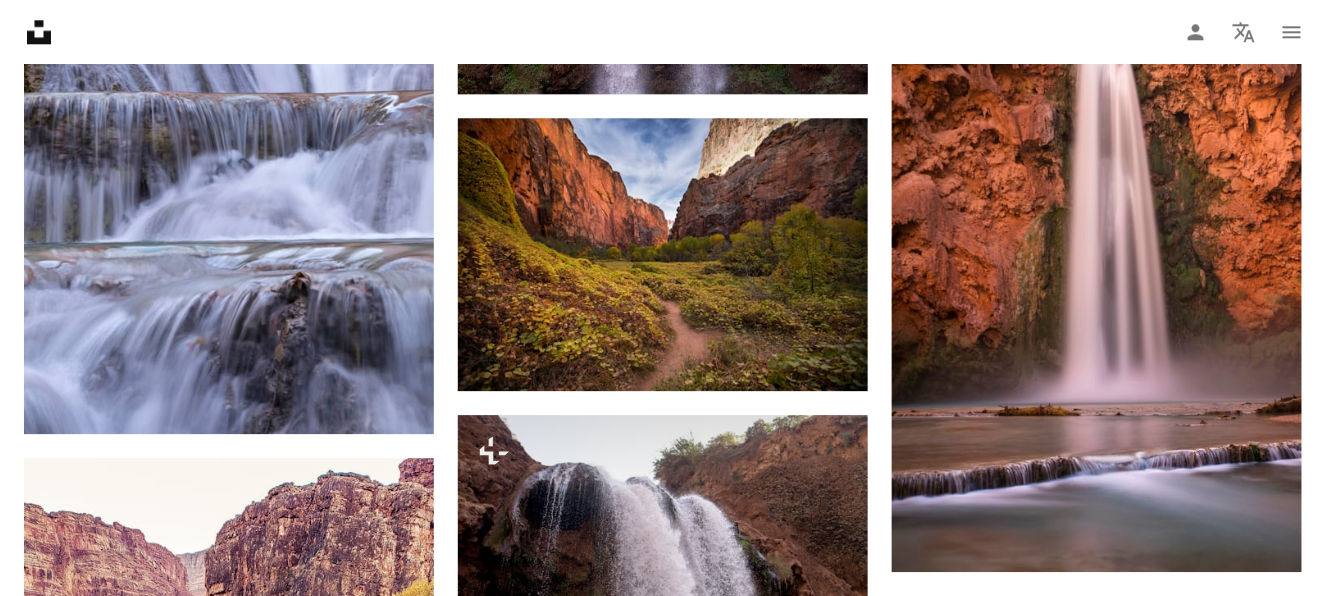 scroll, scrollTop: 1799, scrollLeft: 0, axis: vertical 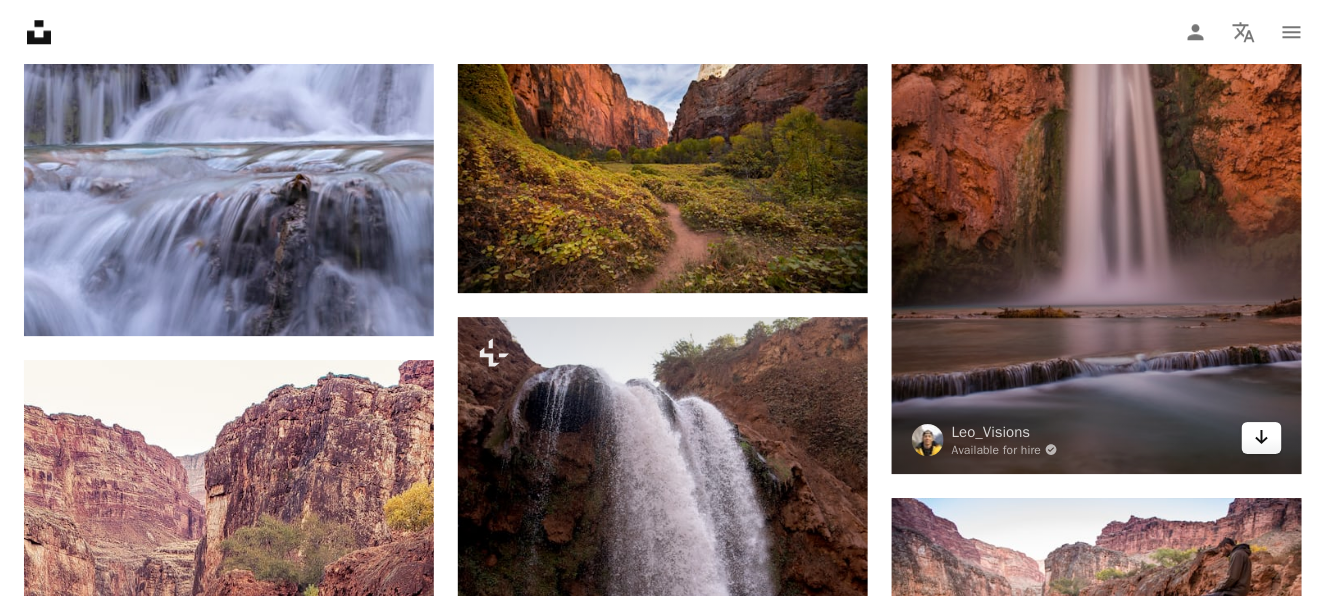 click on "Arrow pointing down" at bounding box center (1262, 438) 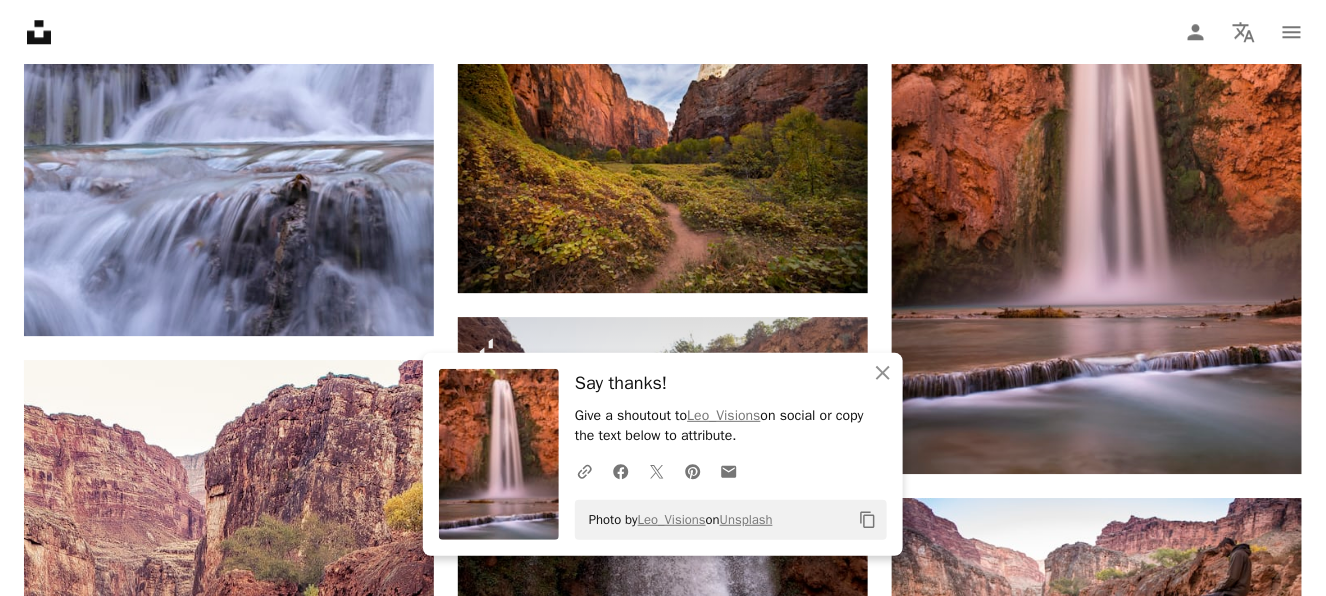 click on "[FIRST] [LAST] For Unsplash+ A lock Download A heart A plus sign [FIRST] [LAST] Available for hire A checkmark inside of a circle Arrow pointing down A heart A plus sign [FIRST] [LAST] Available for hire A checkmark inside of a circle Arrow pointing down A heart A plus sign [FIRST] [LAST] Available for hire A checkmark inside of a circle Arrow pointing down A heart A plus sign [FIRST] [LAST] Available for hire A checkmark inside of a circle Arrow pointing down A heart A plus sign [FIRST] [LAST] Available for hire A checkmark inside of a circle Arrow pointing down Plus sign for Unsplash+ A heart A plus sign A. C. For Unsplash+ A lock Download Plus sign for Unsplash+ A heart A plus sign [FIRST] [LAST] For Unsplash+ A lock Download A heart A plus sign [FIRST] [LAST] Available for hire A checkmark inside of a circle Arrow pointing down Plus sign for Unsplash+ A heart A plus sign [FIRST] [LAST] For Unsplash+ A lock Download A heart A plus sign [FIRST] [LAST] A heart Sign Up" at bounding box center (663, 697) 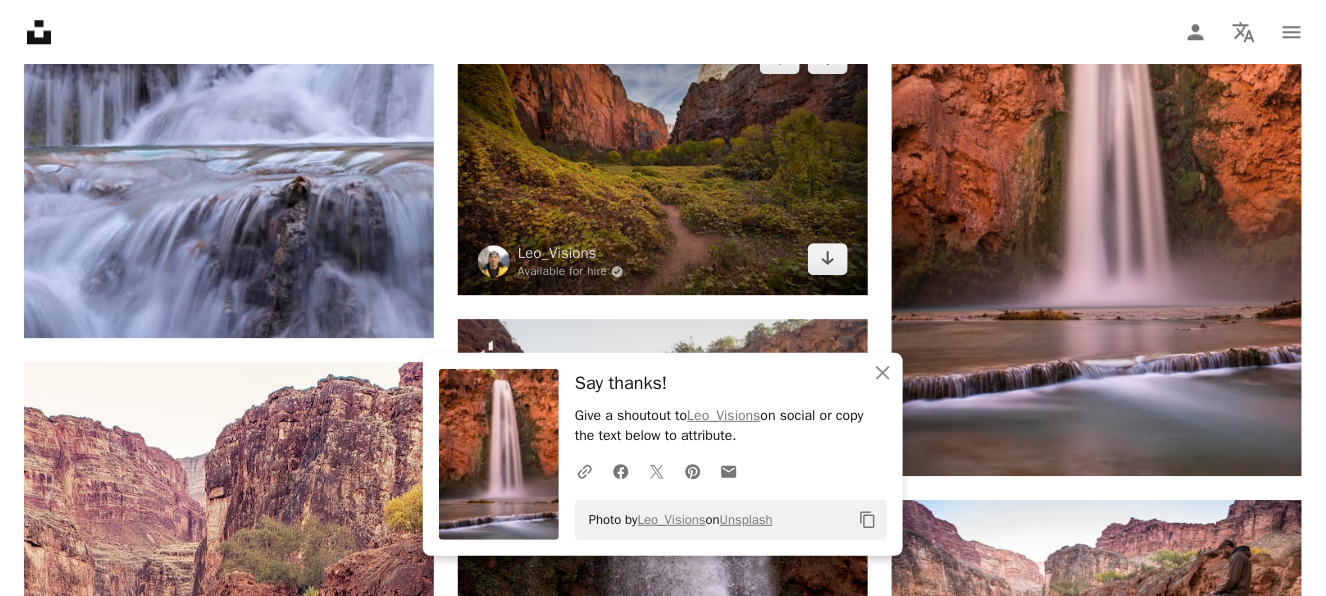 scroll, scrollTop: 1799, scrollLeft: 0, axis: vertical 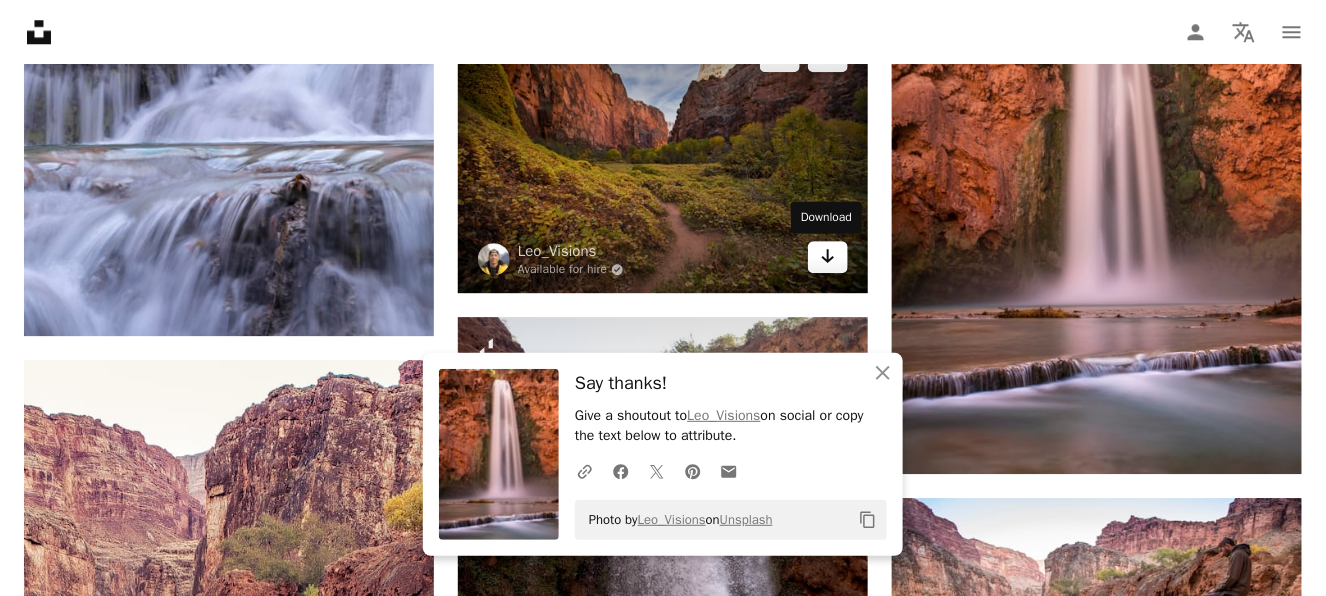 click 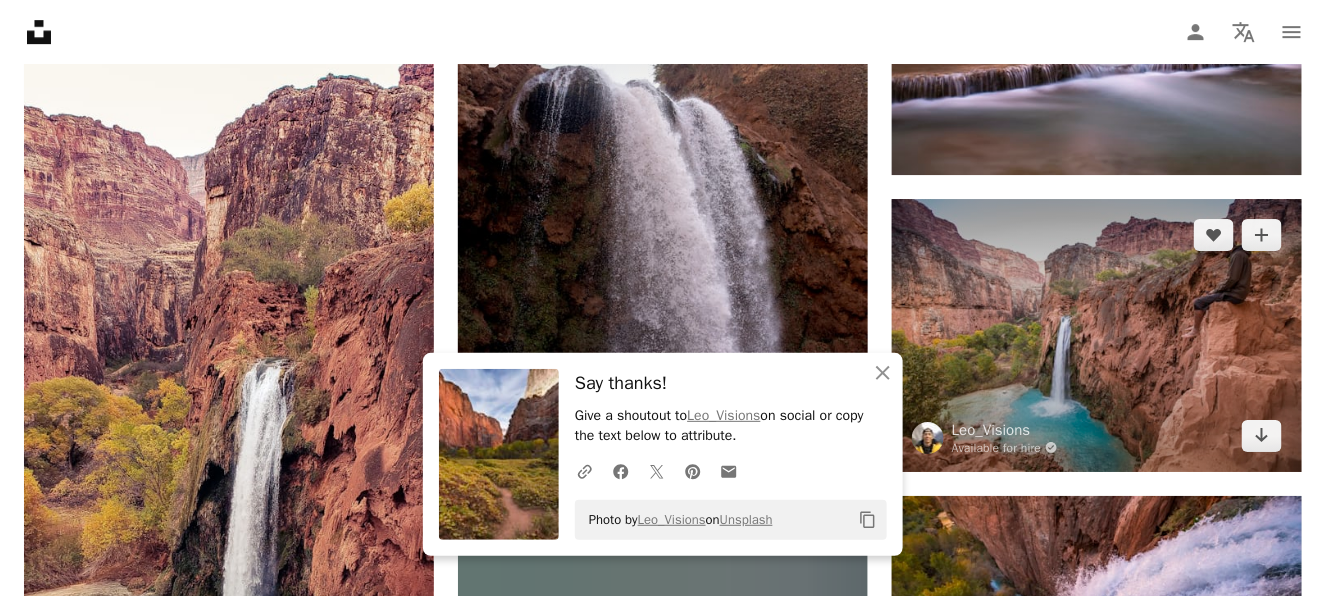 scroll, scrollTop: 2199, scrollLeft: 0, axis: vertical 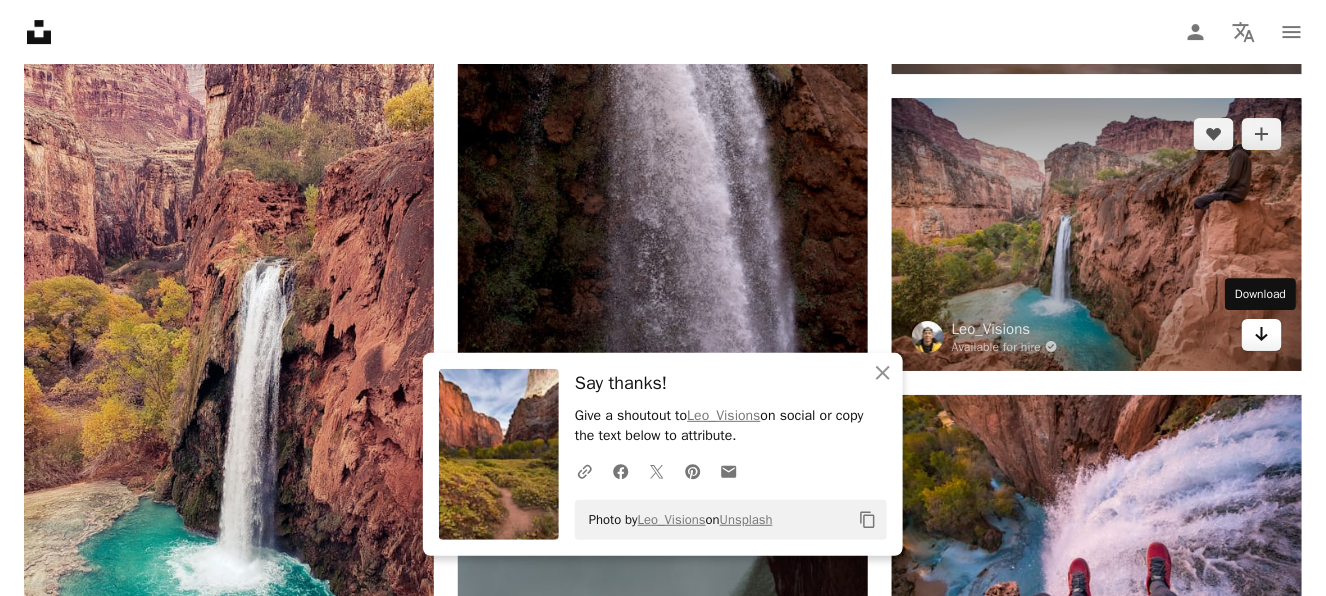 click on "Arrow pointing down" 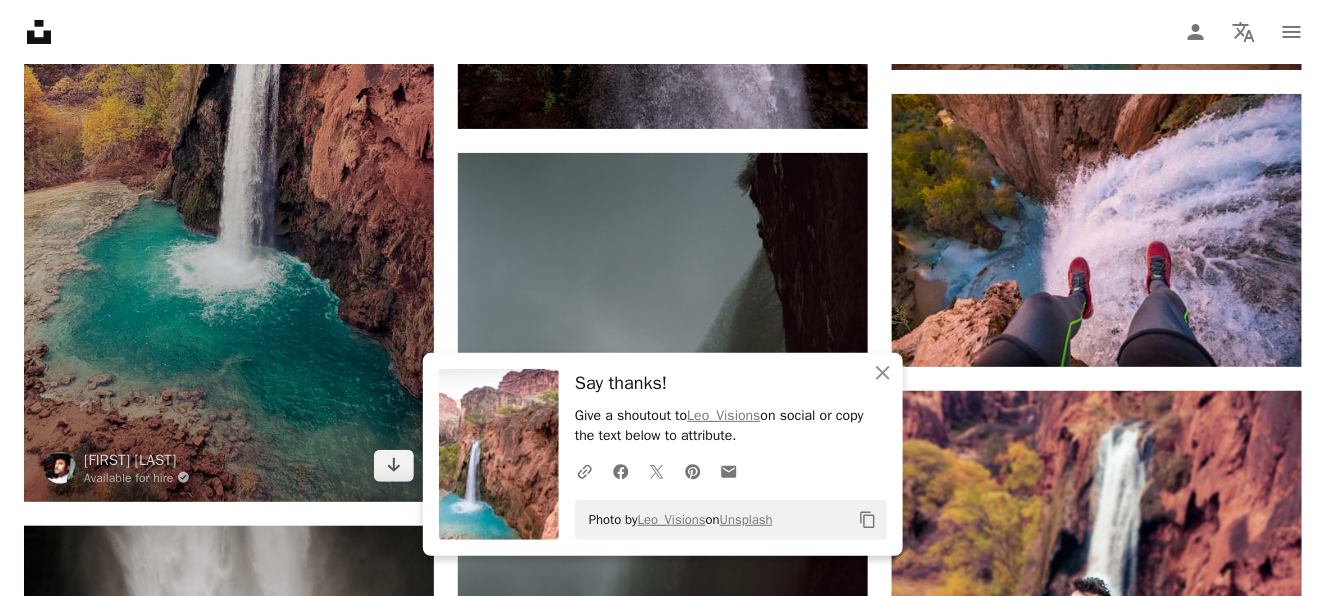 scroll, scrollTop: 2600, scrollLeft: 0, axis: vertical 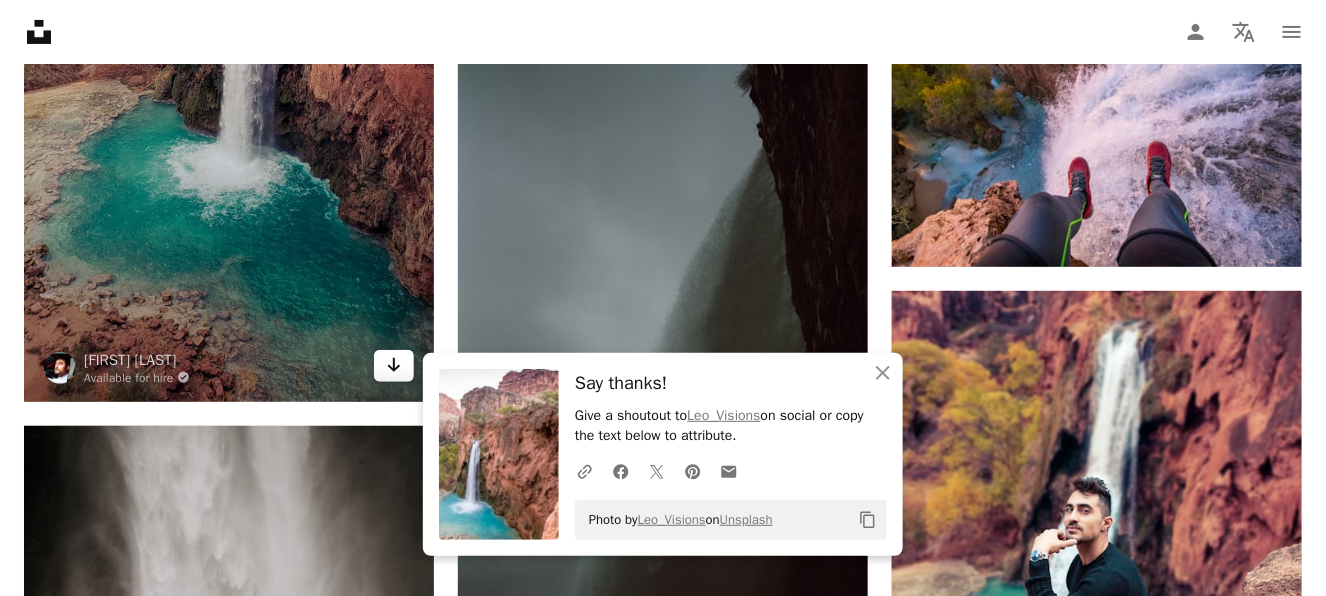 click 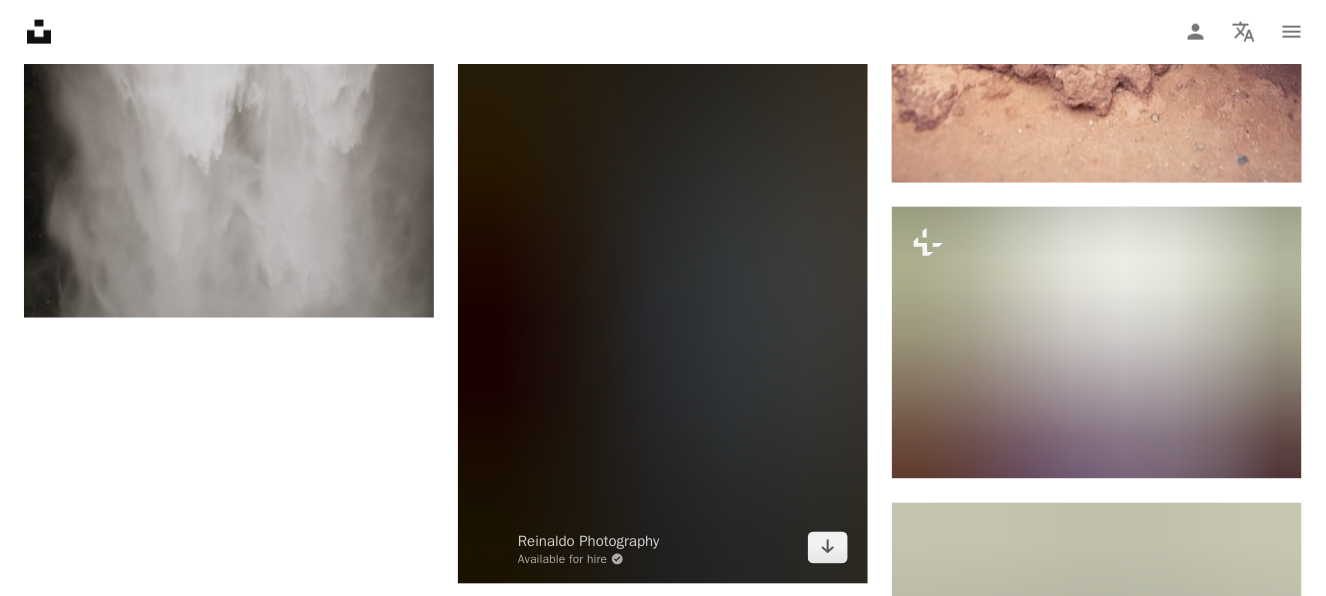 scroll, scrollTop: 3400, scrollLeft: 0, axis: vertical 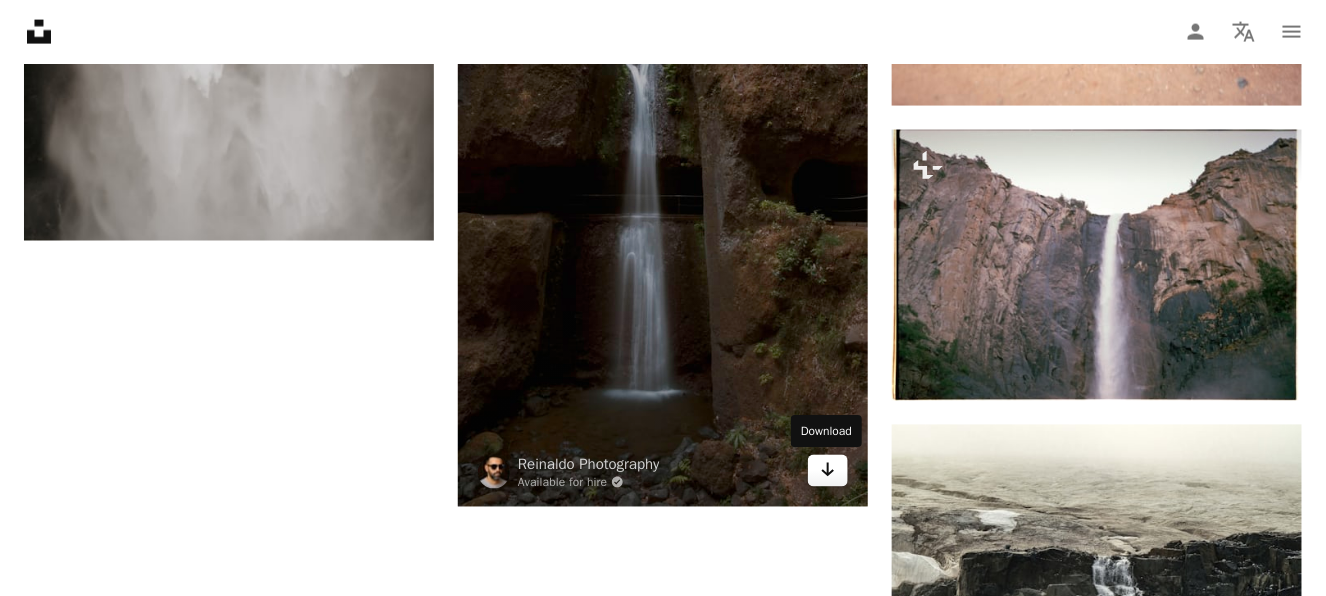 click on "Arrow pointing down" 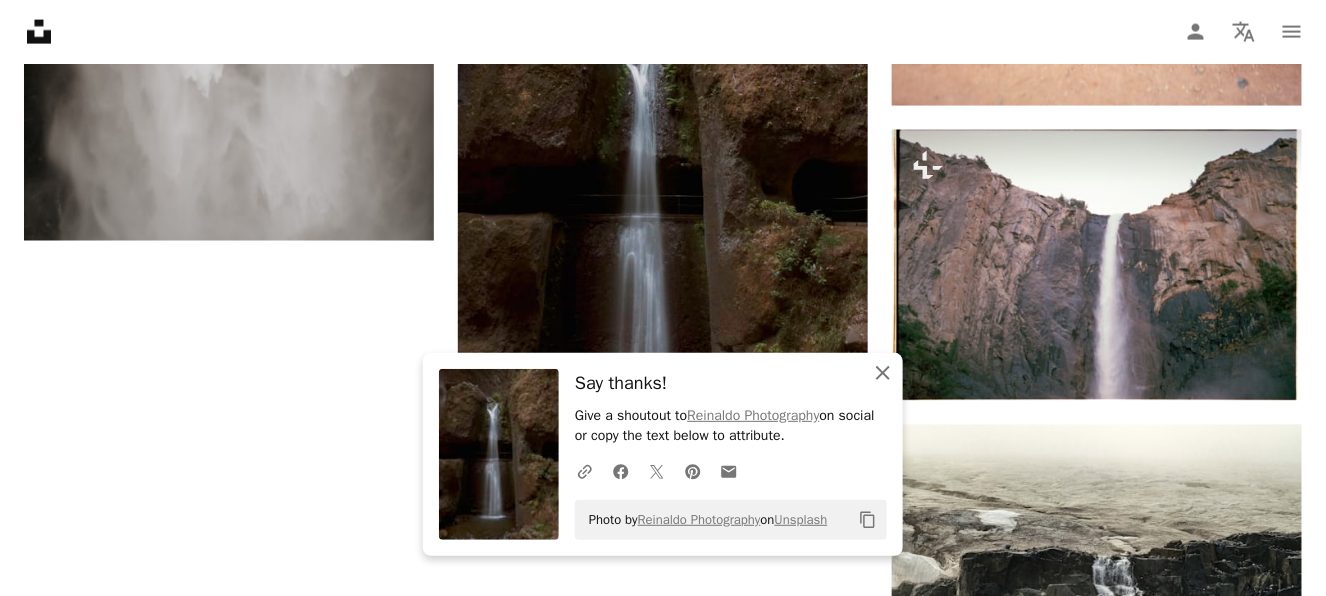 click on "An X shape Close" at bounding box center (883, 373) 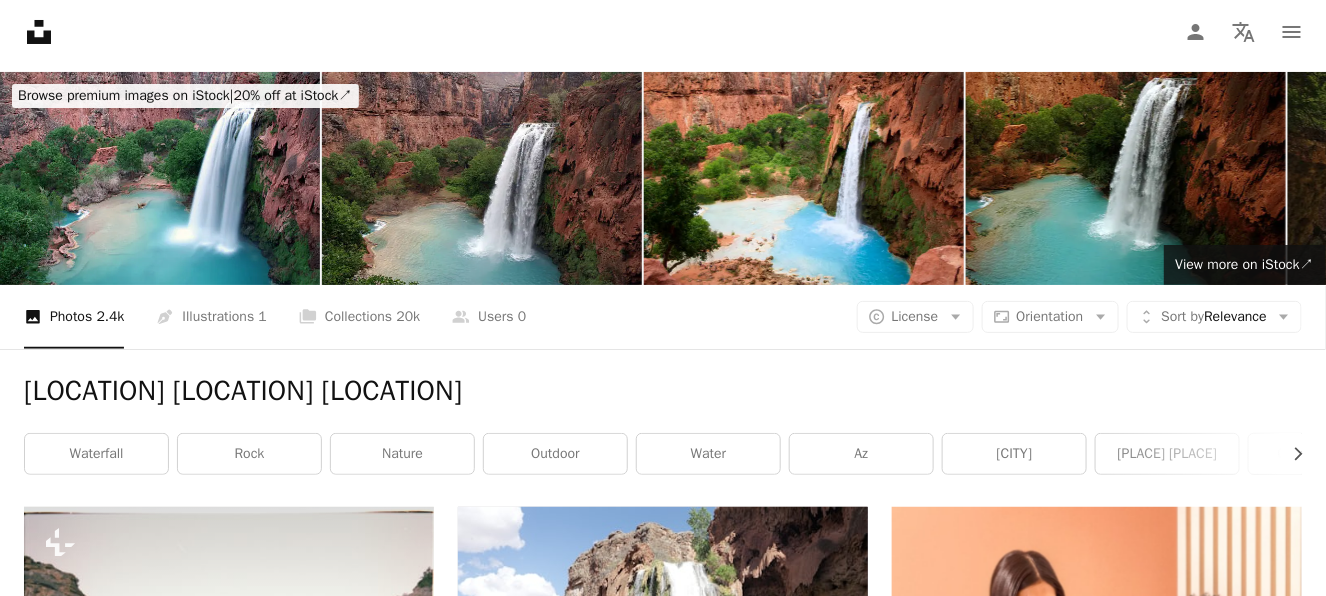 scroll, scrollTop: 0, scrollLeft: 0, axis: both 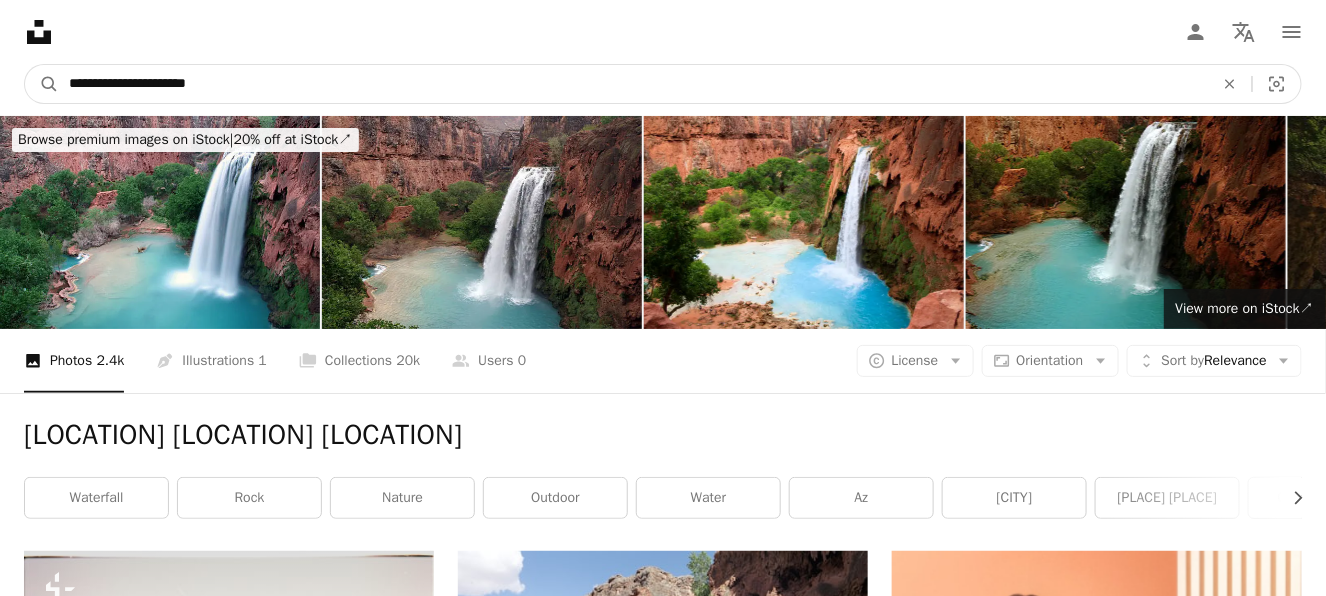 click on "**********" at bounding box center [633, 84] 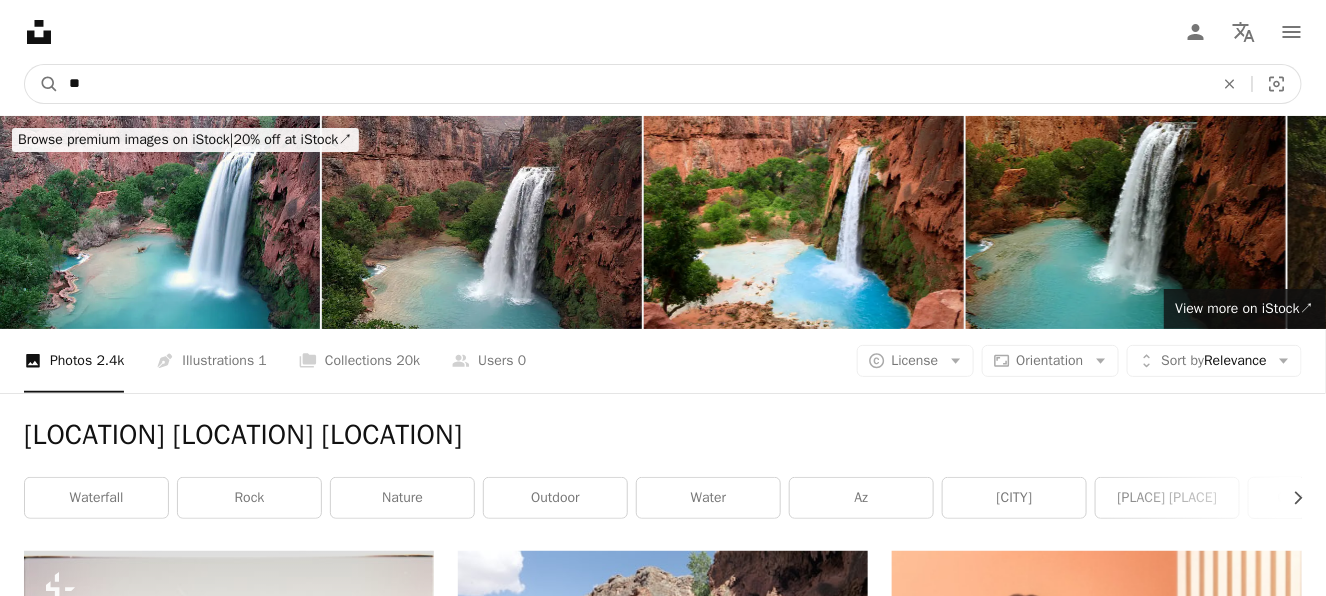 type on "*" 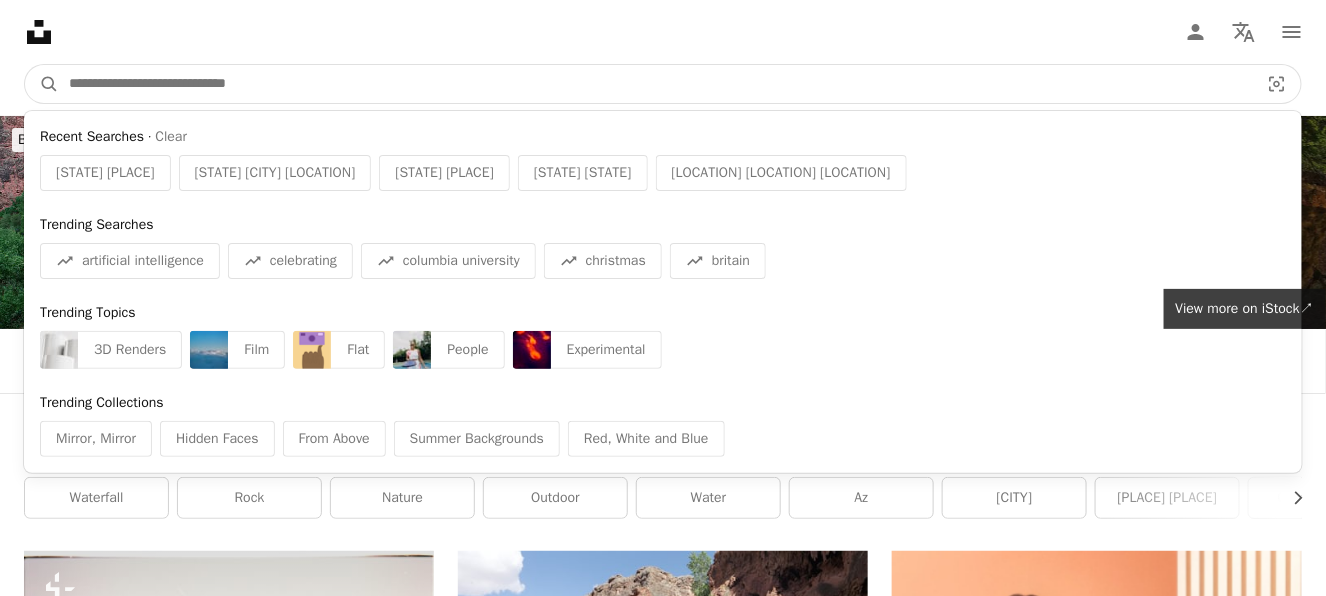 click at bounding box center (656, 84) 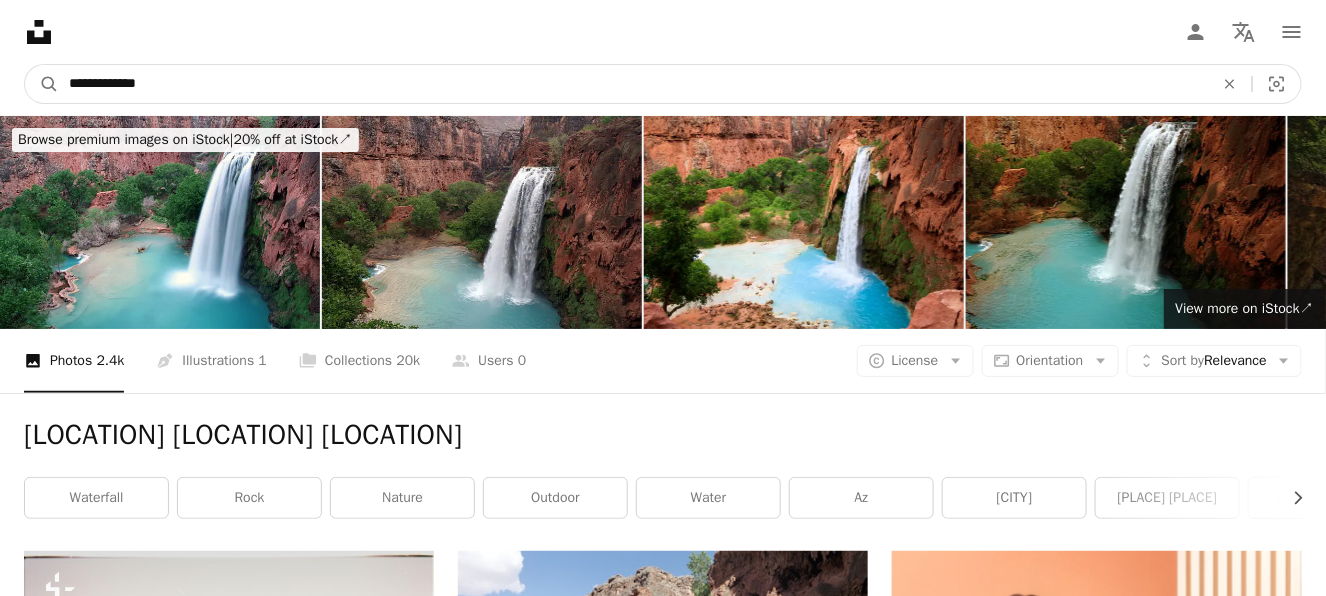 type on "**********" 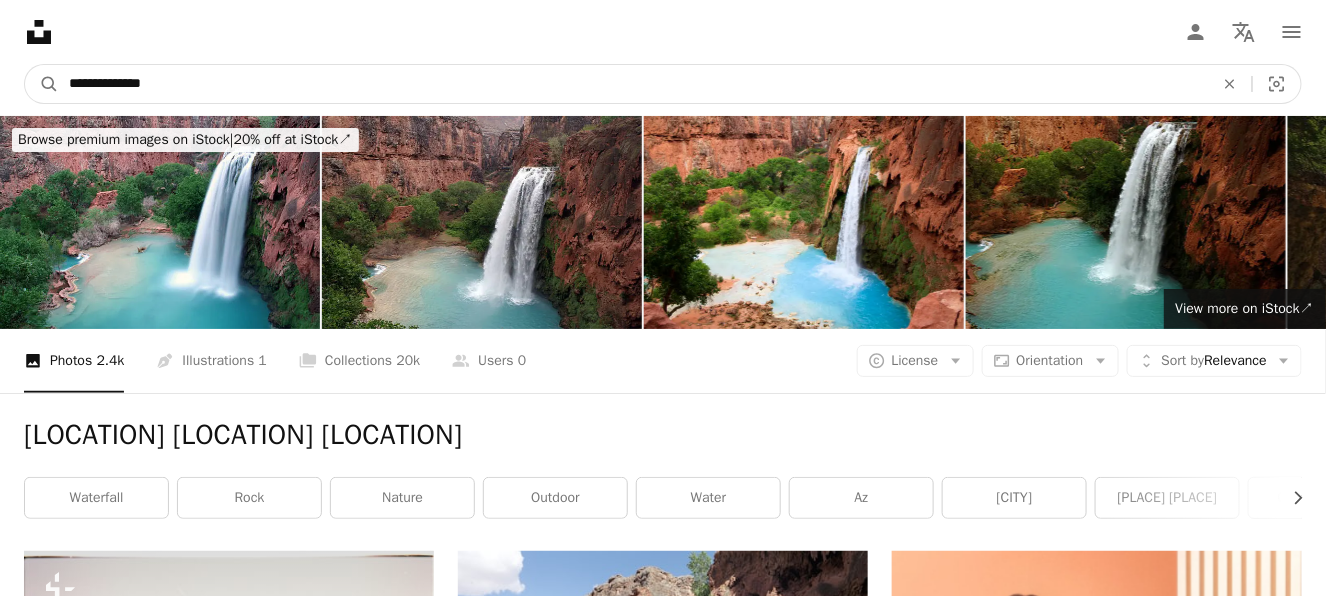 click on "A magnifying glass" at bounding box center [42, 84] 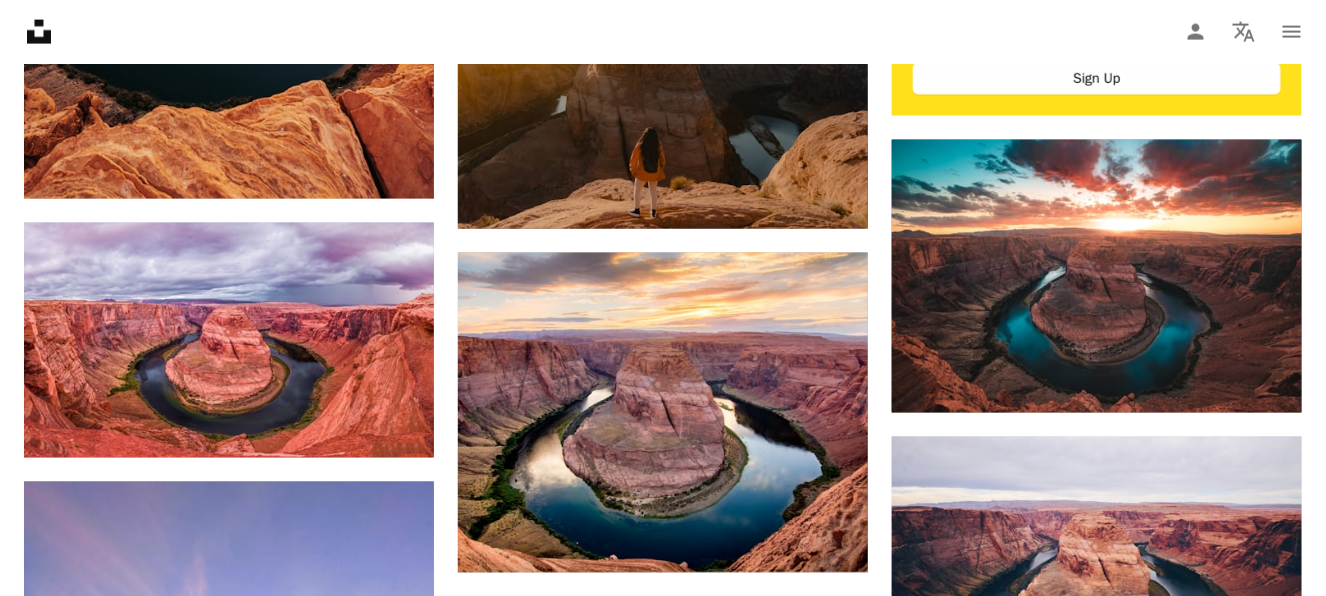 scroll, scrollTop: 1100, scrollLeft: 0, axis: vertical 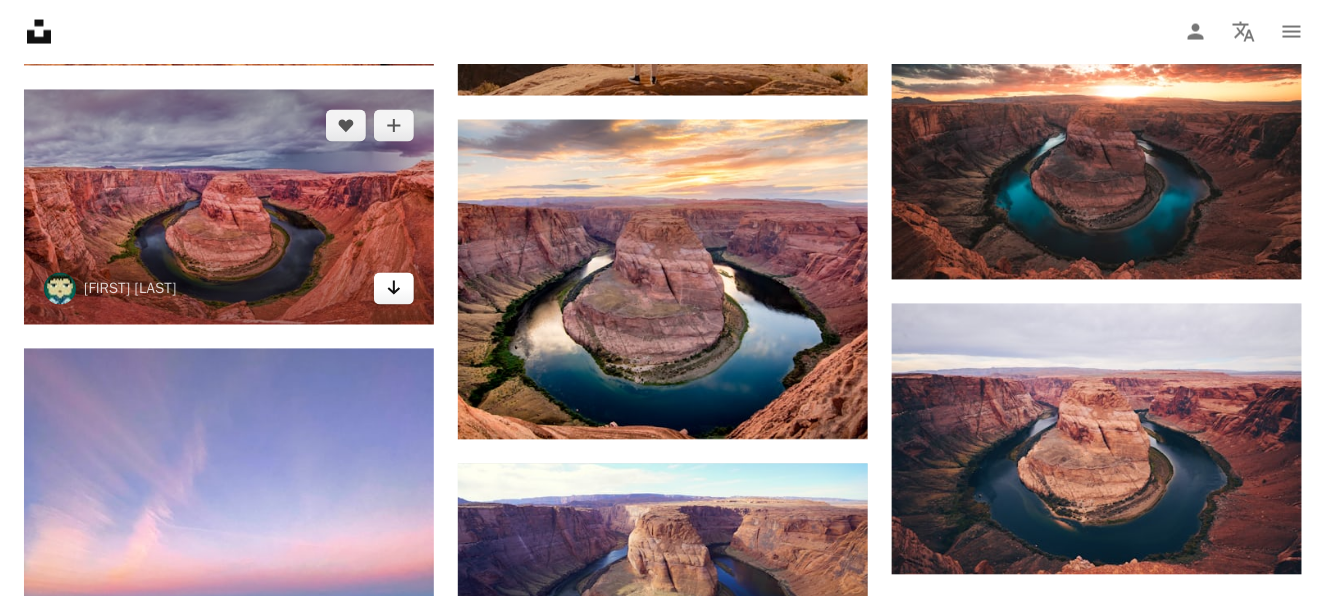 click on "Arrow pointing down" 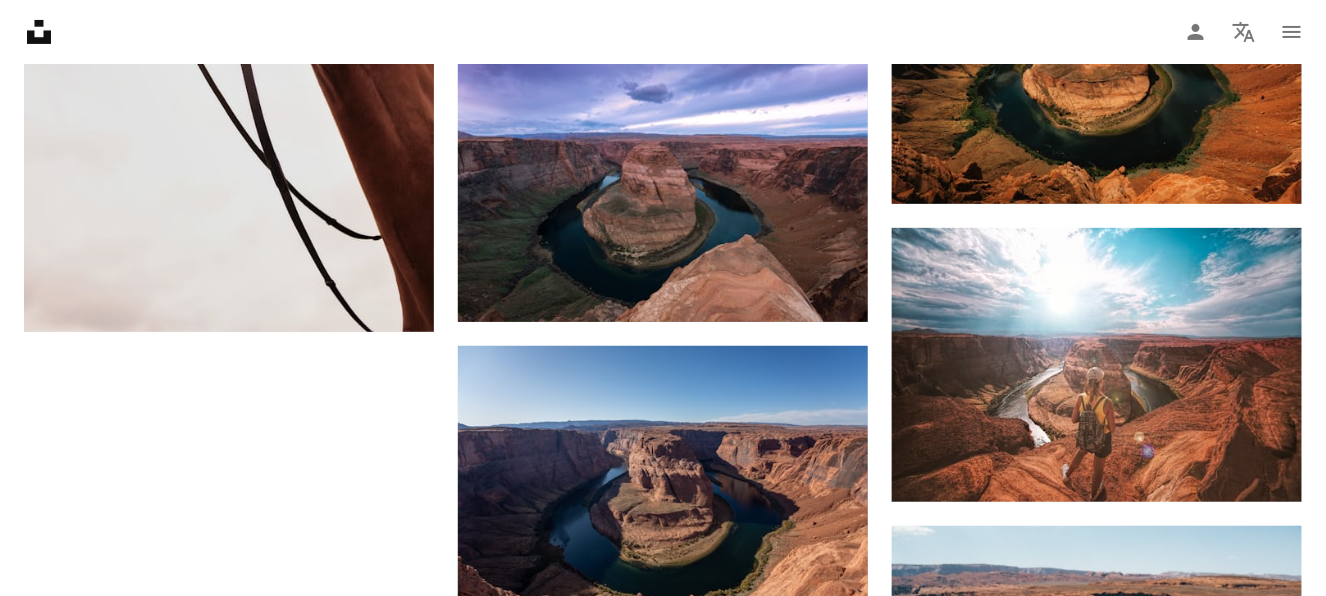 scroll, scrollTop: 2500, scrollLeft: 0, axis: vertical 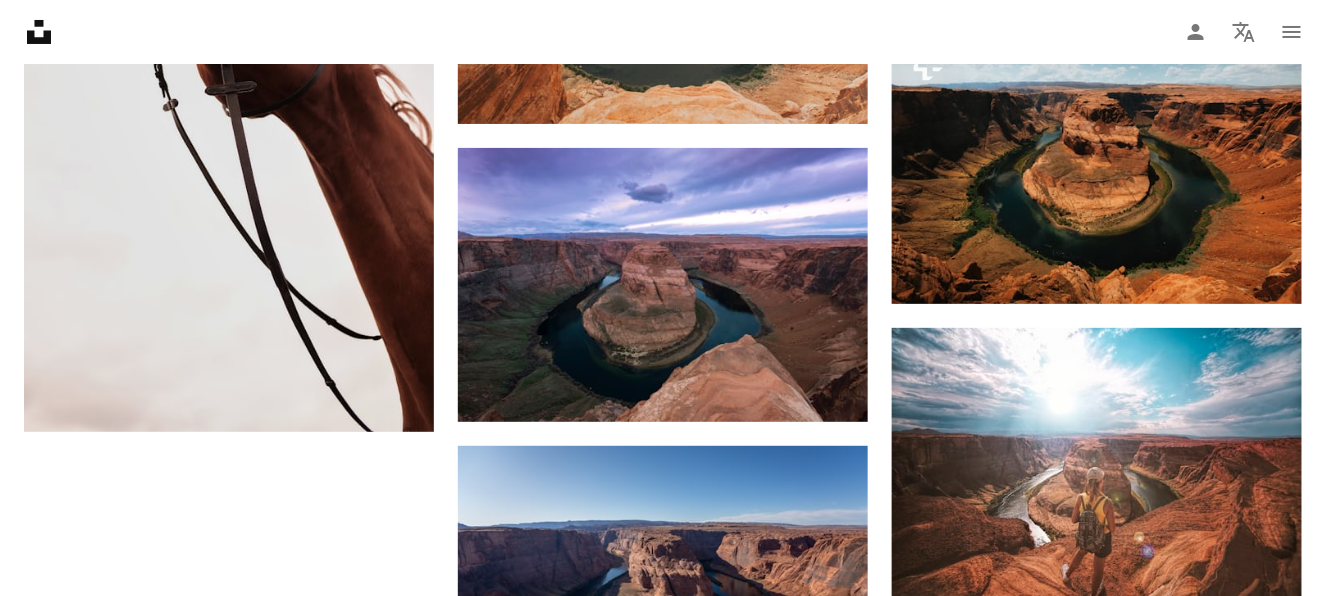 click on "Unsplash logo Unsplash Home A photo Pen Tool A compass A stack of folders Download Person Localization icon navigation menu" at bounding box center (663, 32) 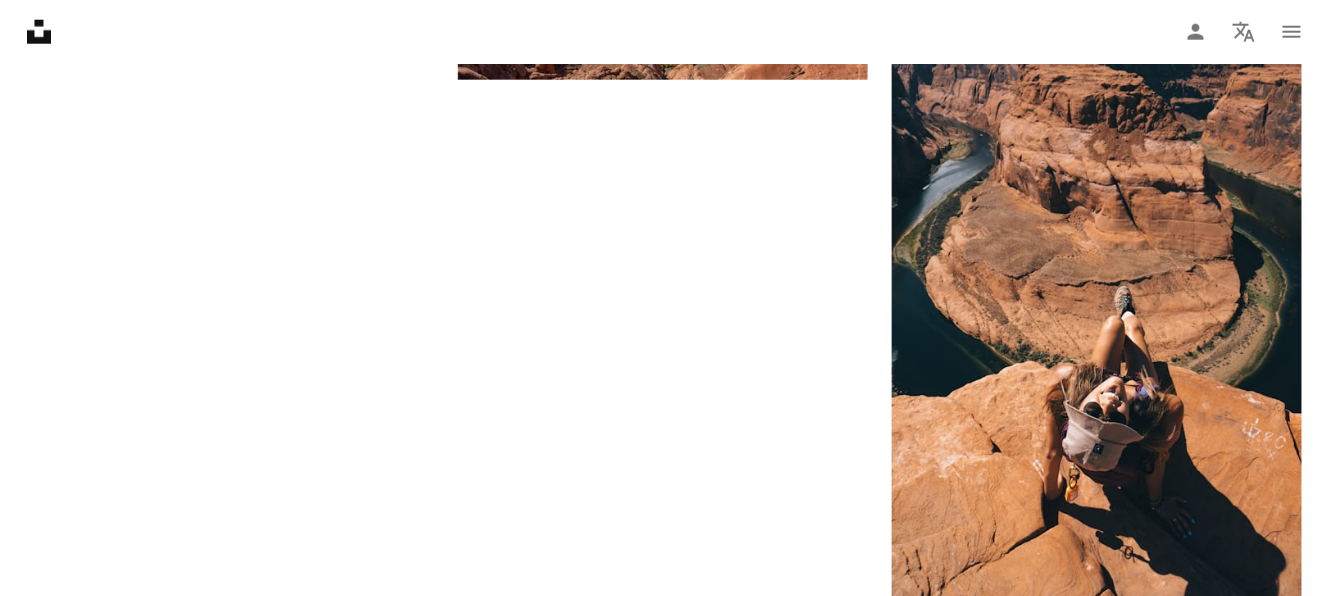 scroll, scrollTop: 2957, scrollLeft: 0, axis: vertical 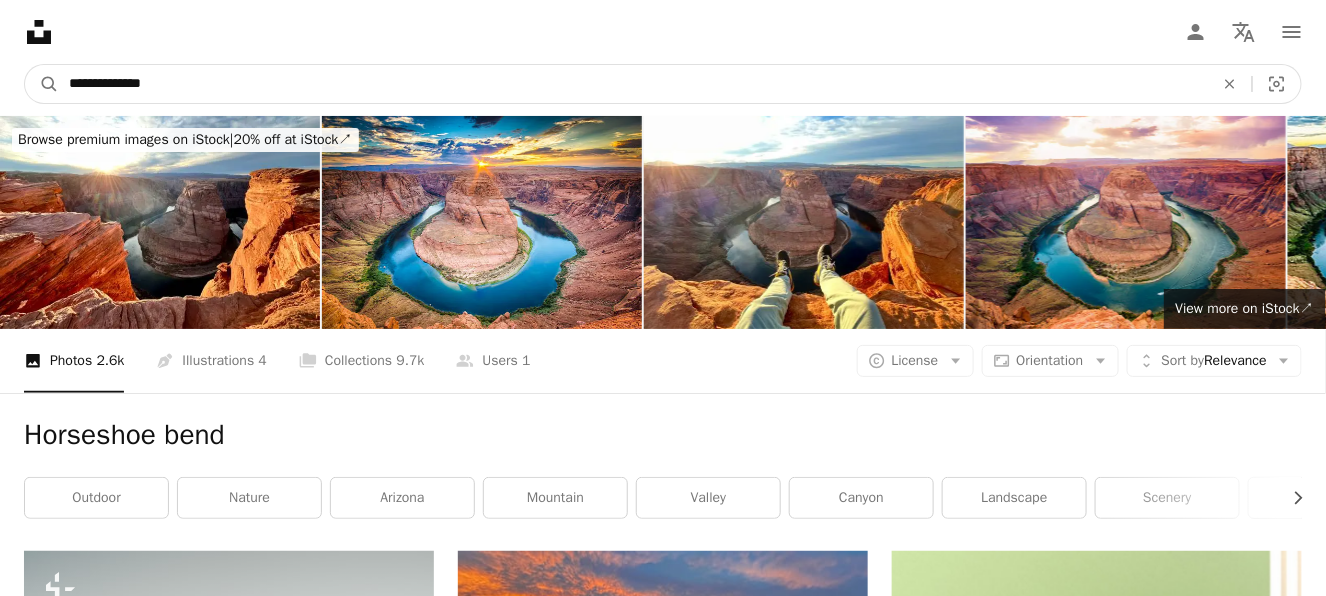 drag, startPoint x: 219, startPoint y: 82, endPoint x: 0, endPoint y: 49, distance: 221.47235 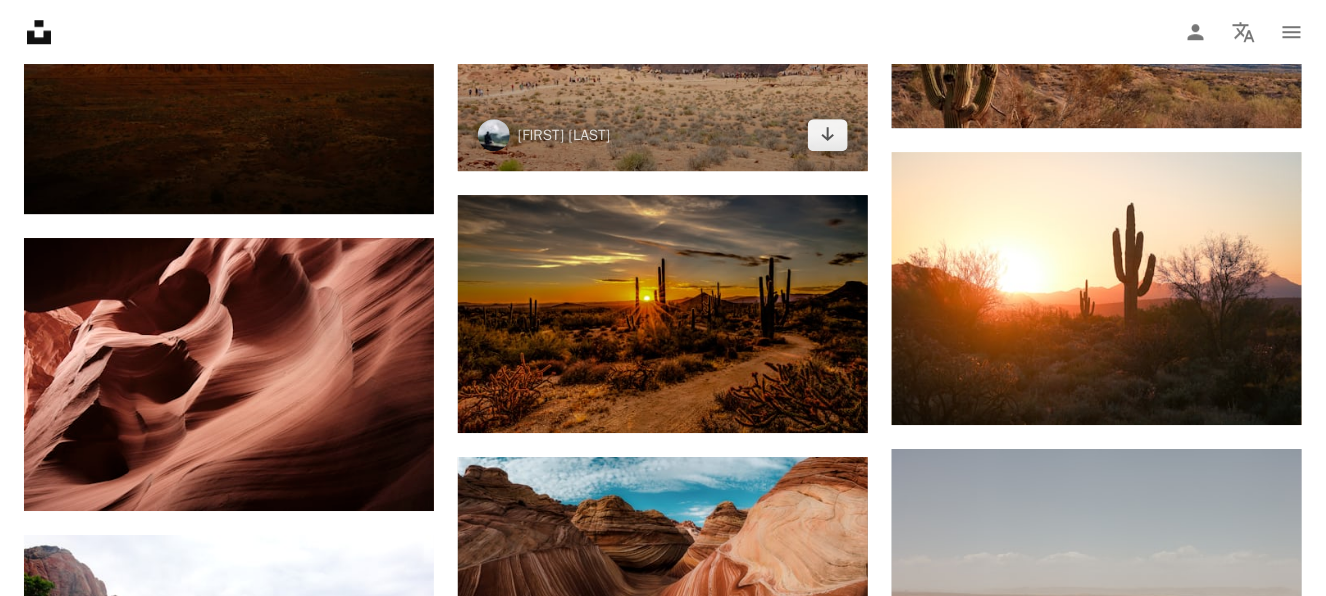 scroll, scrollTop: 1899, scrollLeft: 0, axis: vertical 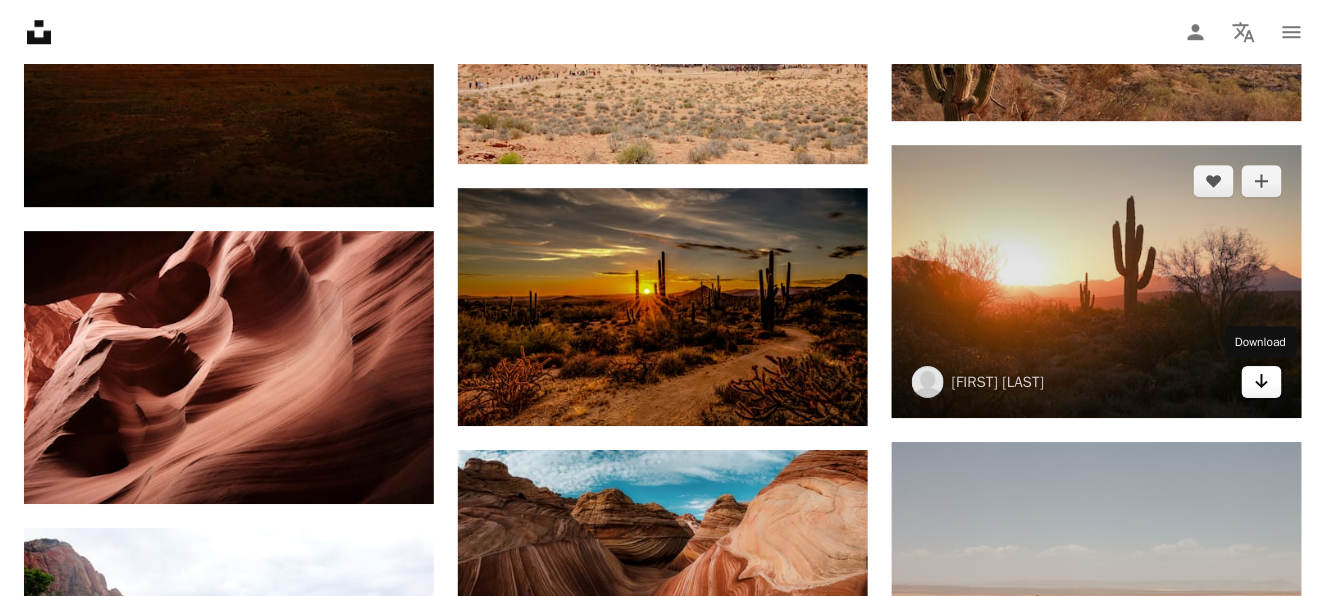 click on "Arrow pointing down" 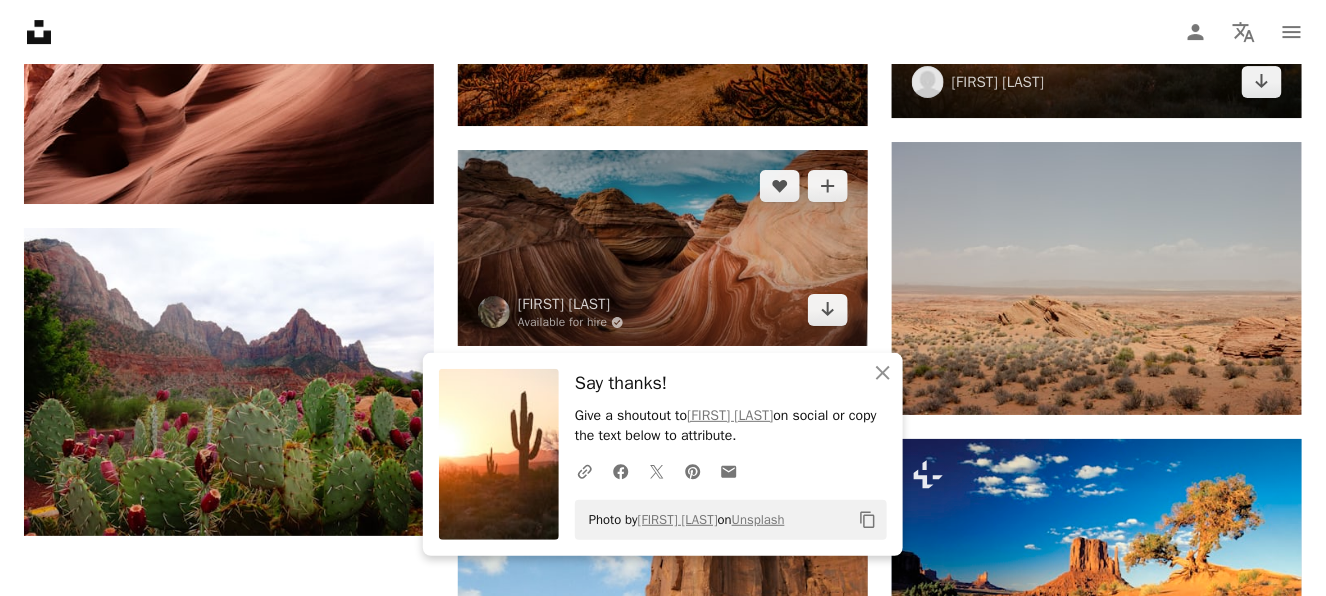 scroll, scrollTop: 2100, scrollLeft: 0, axis: vertical 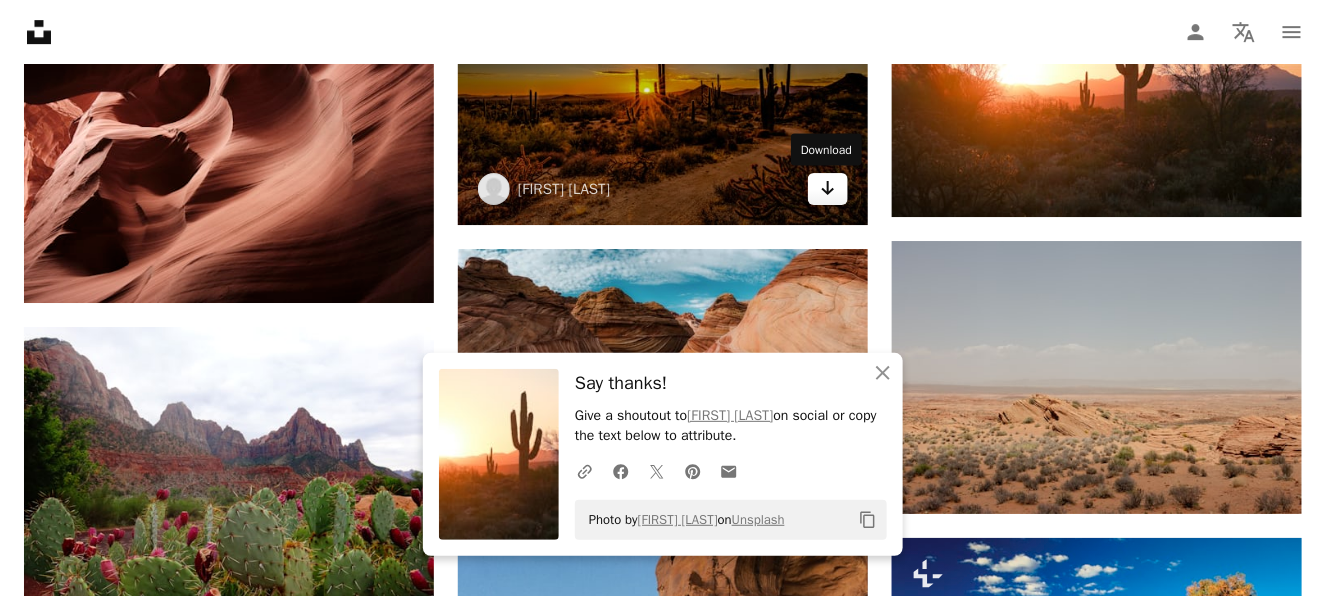 click on "Arrow pointing down" 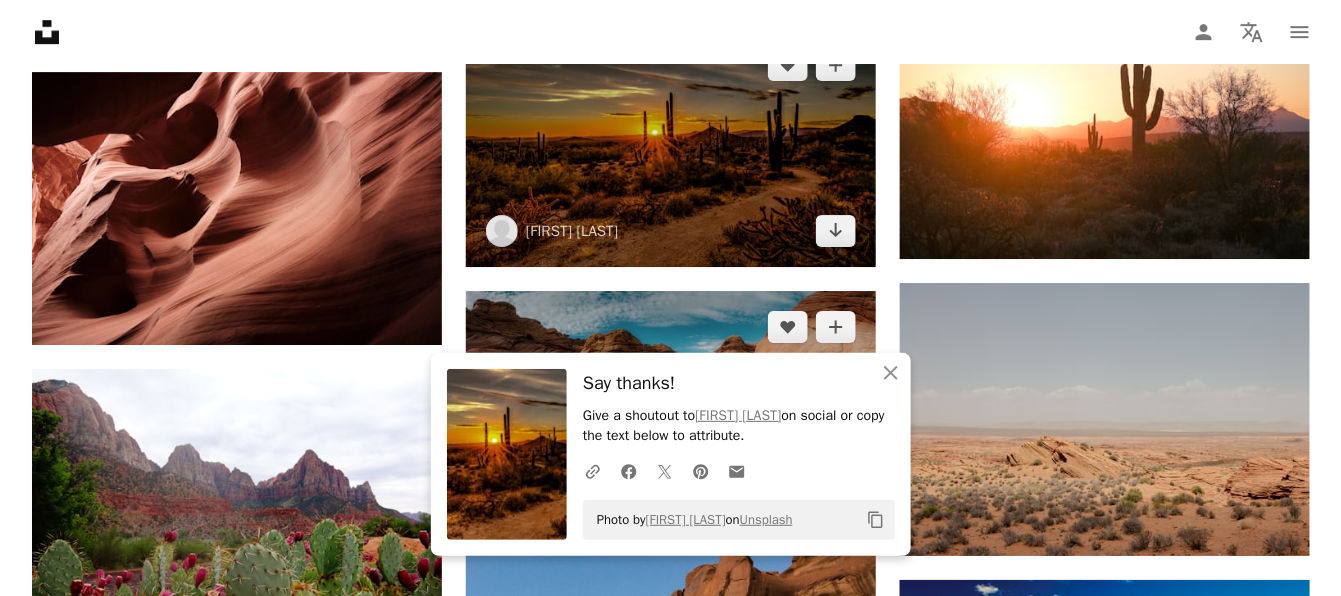 scroll, scrollTop: 2199, scrollLeft: 0, axis: vertical 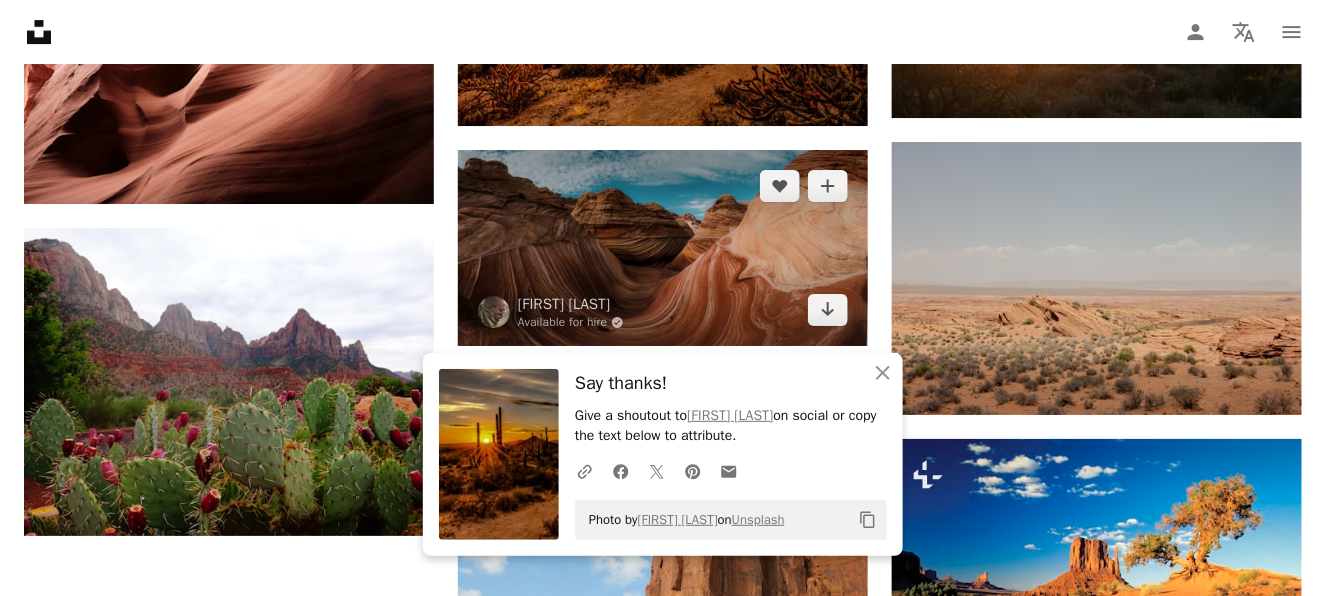 click at bounding box center [663, 248] 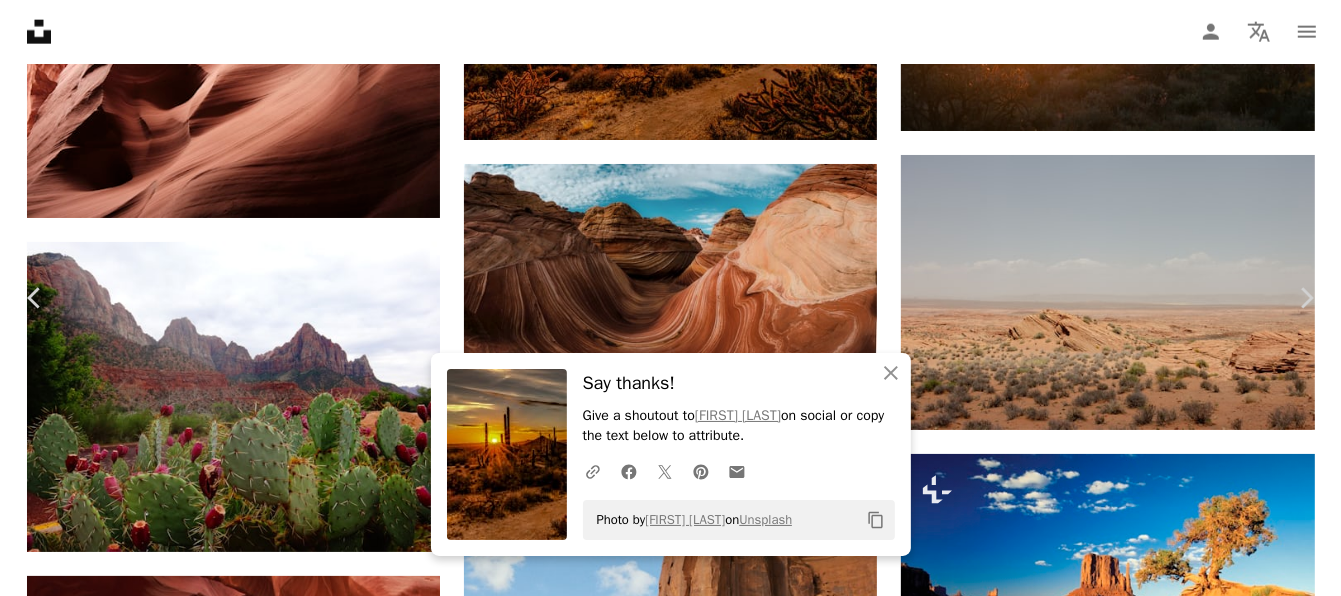 scroll, scrollTop: 499, scrollLeft: 0, axis: vertical 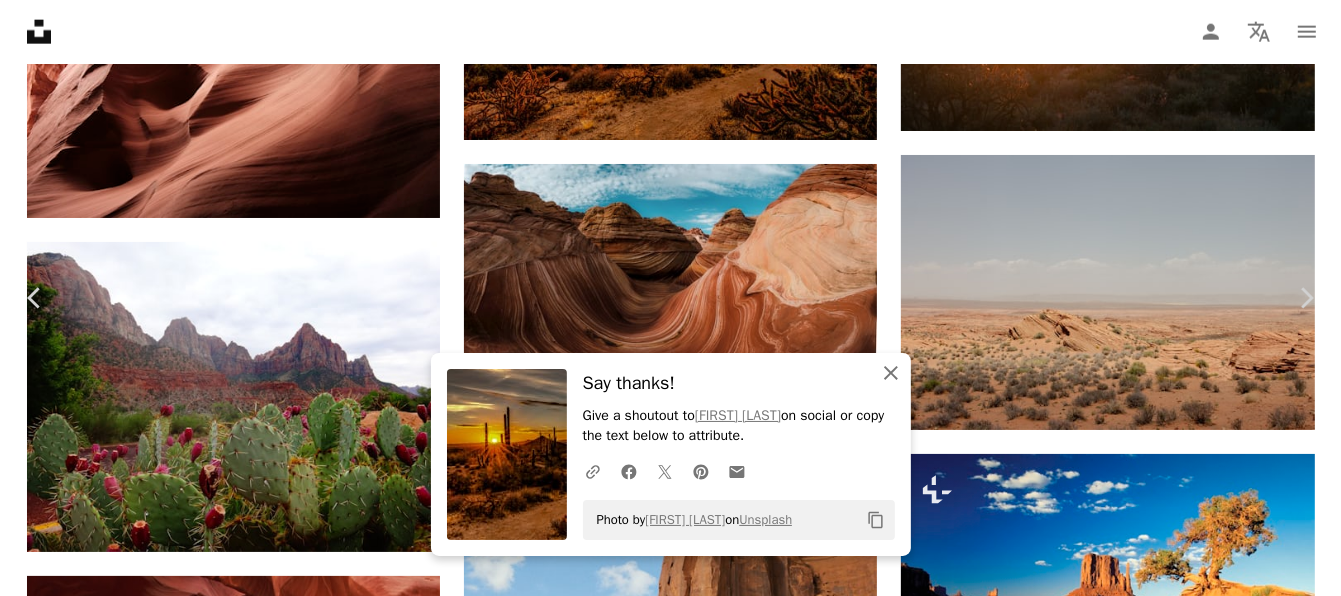 click 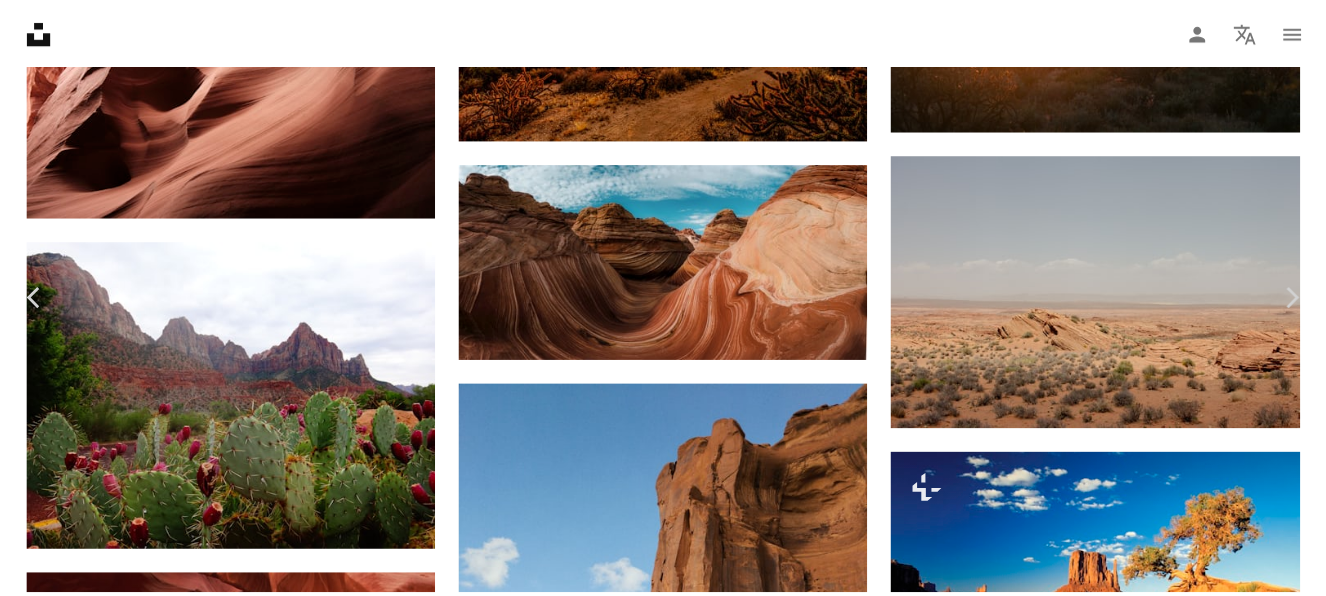 scroll, scrollTop: 1421, scrollLeft: 0, axis: vertical 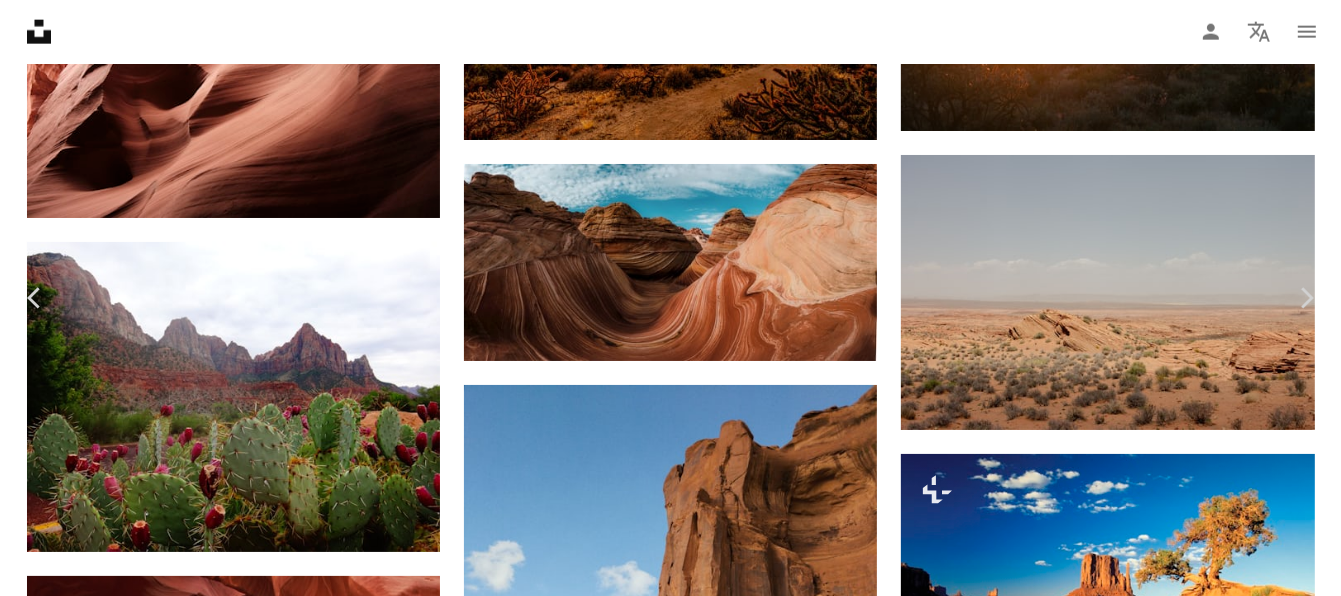 click on "An X shape" at bounding box center [20, 20] 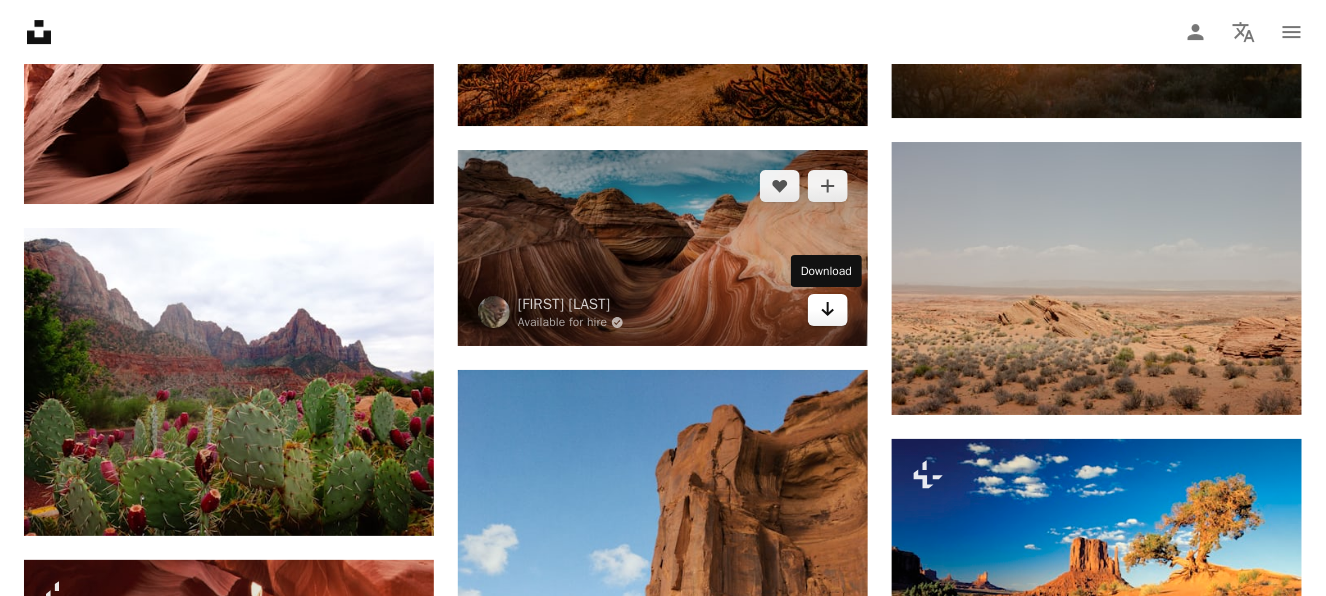 click on "Arrow pointing down" 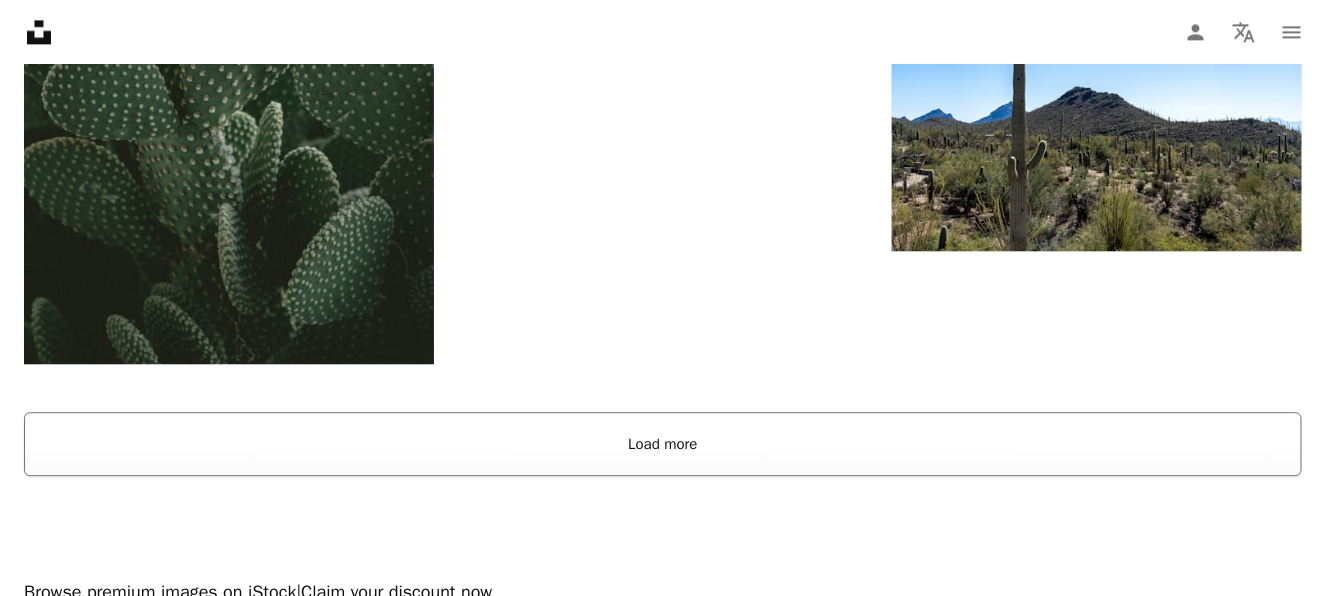 scroll, scrollTop: 6400, scrollLeft: 0, axis: vertical 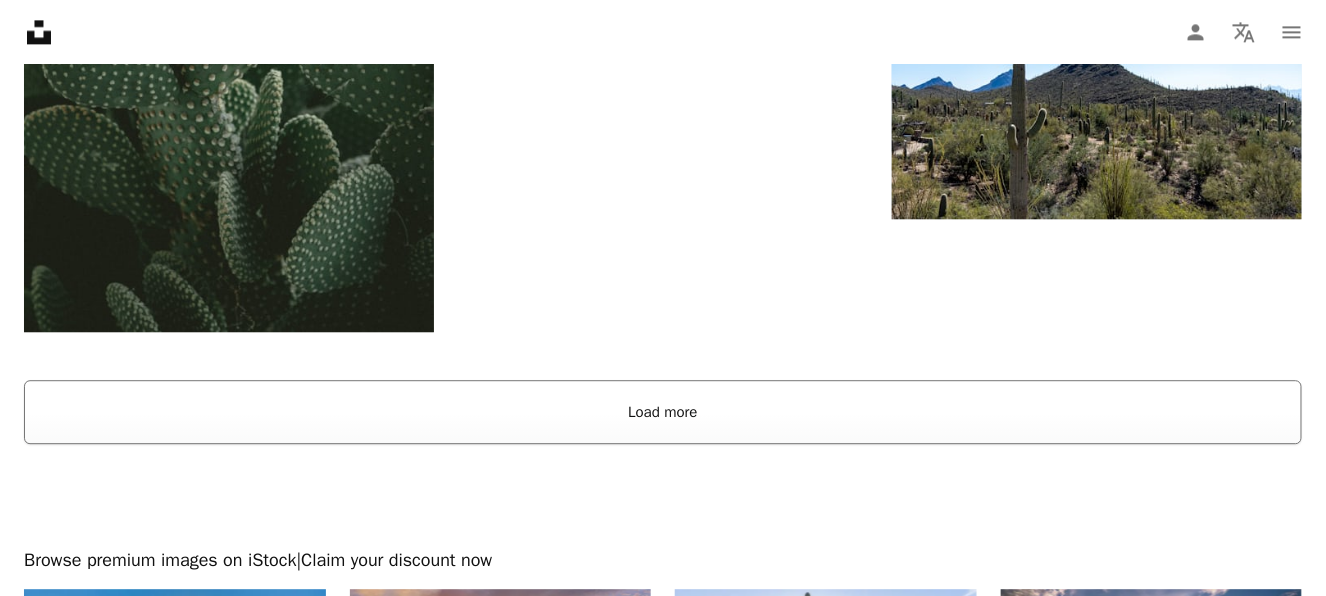 click on "Load more" at bounding box center (663, 412) 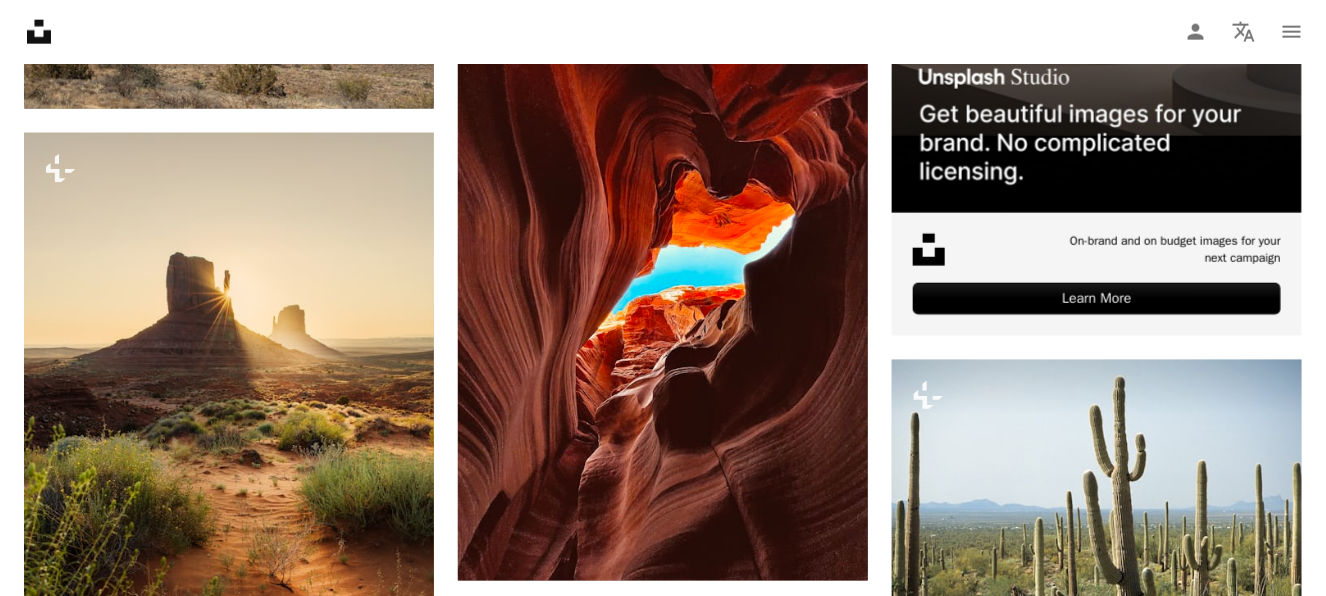 scroll, scrollTop: 8200, scrollLeft: 0, axis: vertical 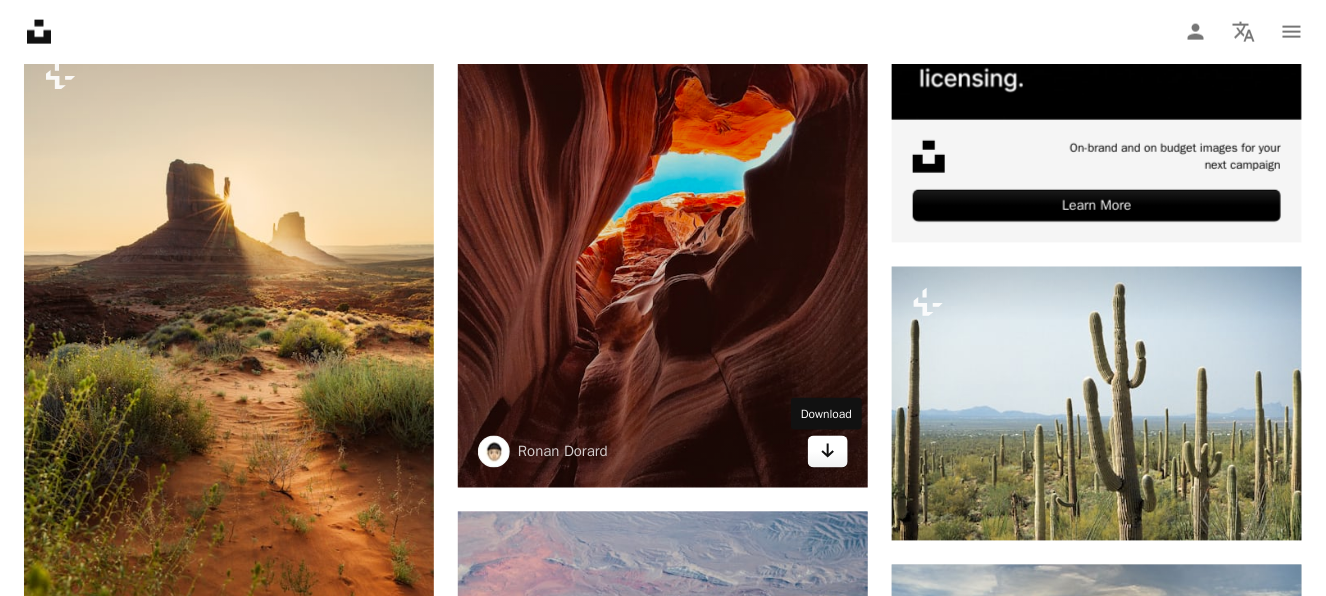 click on "Arrow pointing down" at bounding box center (828, 452) 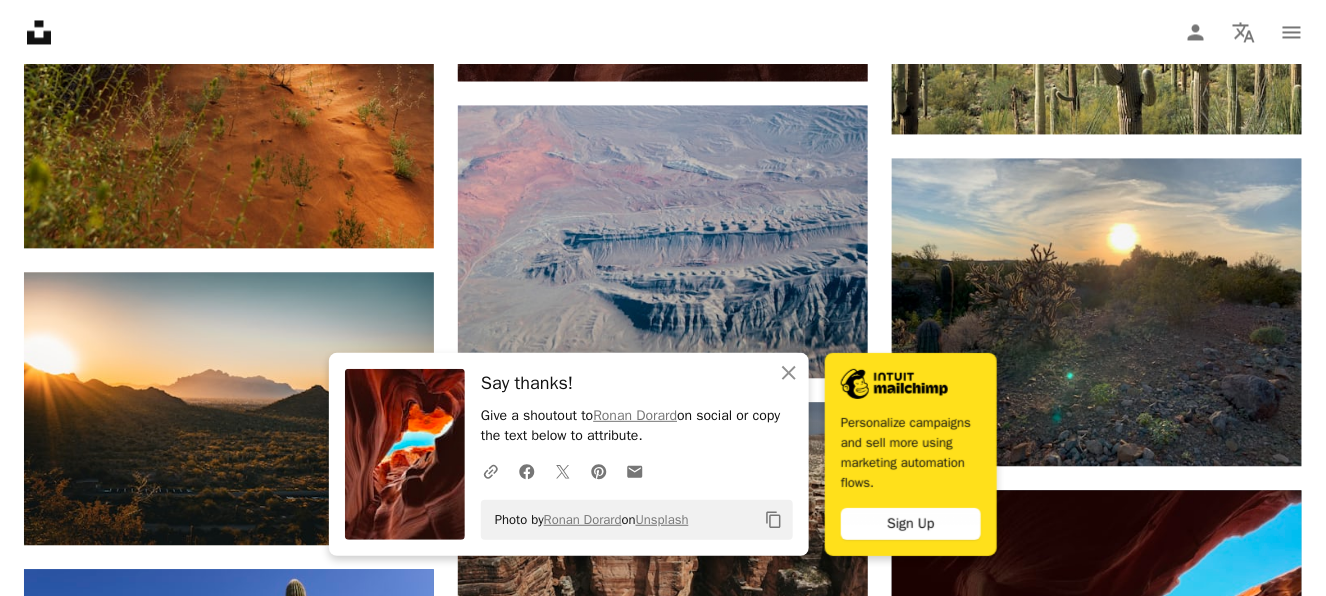 scroll, scrollTop: 8799, scrollLeft: 0, axis: vertical 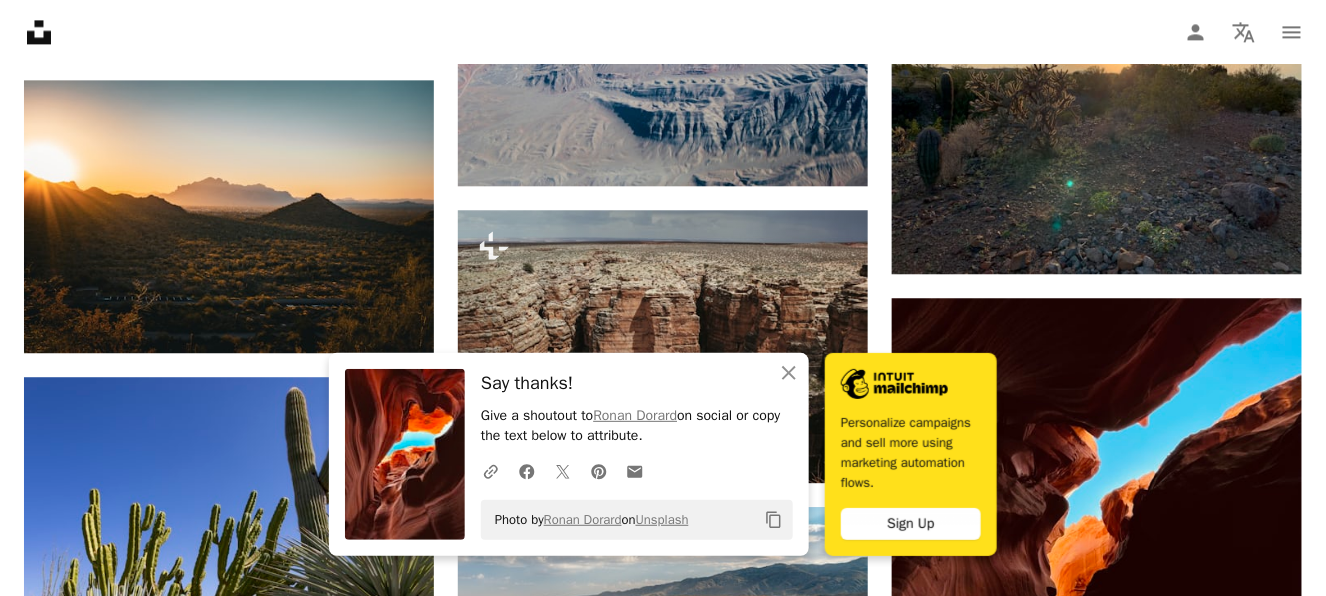 click on "Unsplash logo Unsplash Home A photo Pen Tool A compass A stack of folders Download Person Localization icon navigation menu" at bounding box center (663, 32) 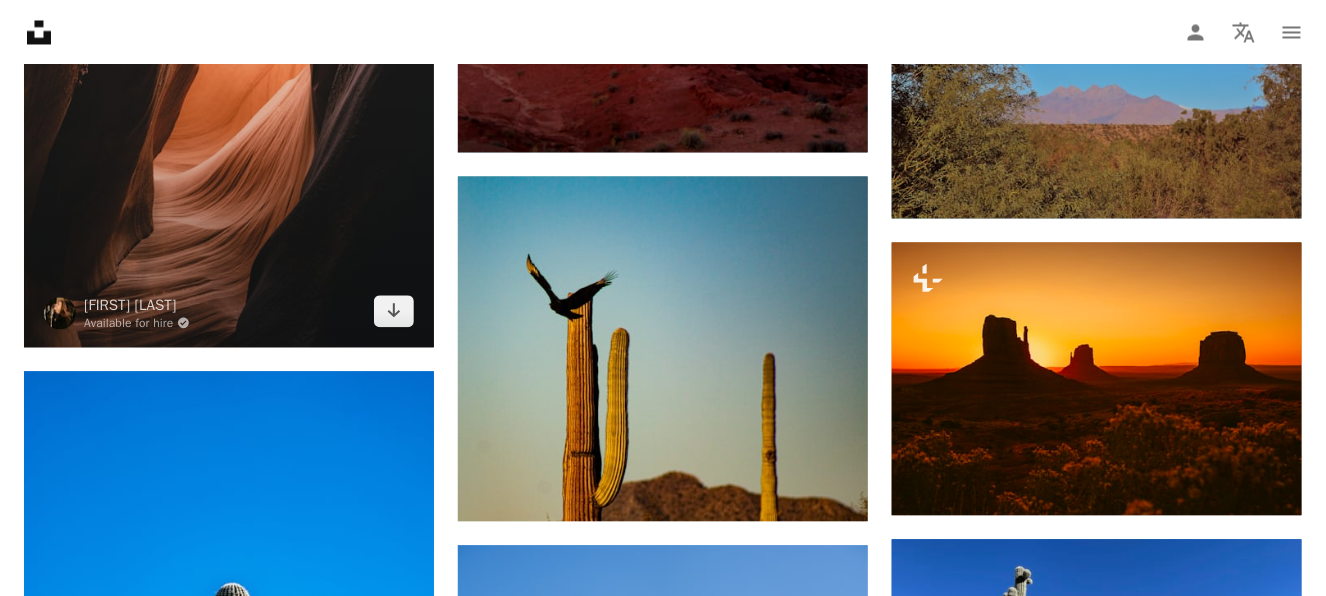 scroll, scrollTop: 10999, scrollLeft: 0, axis: vertical 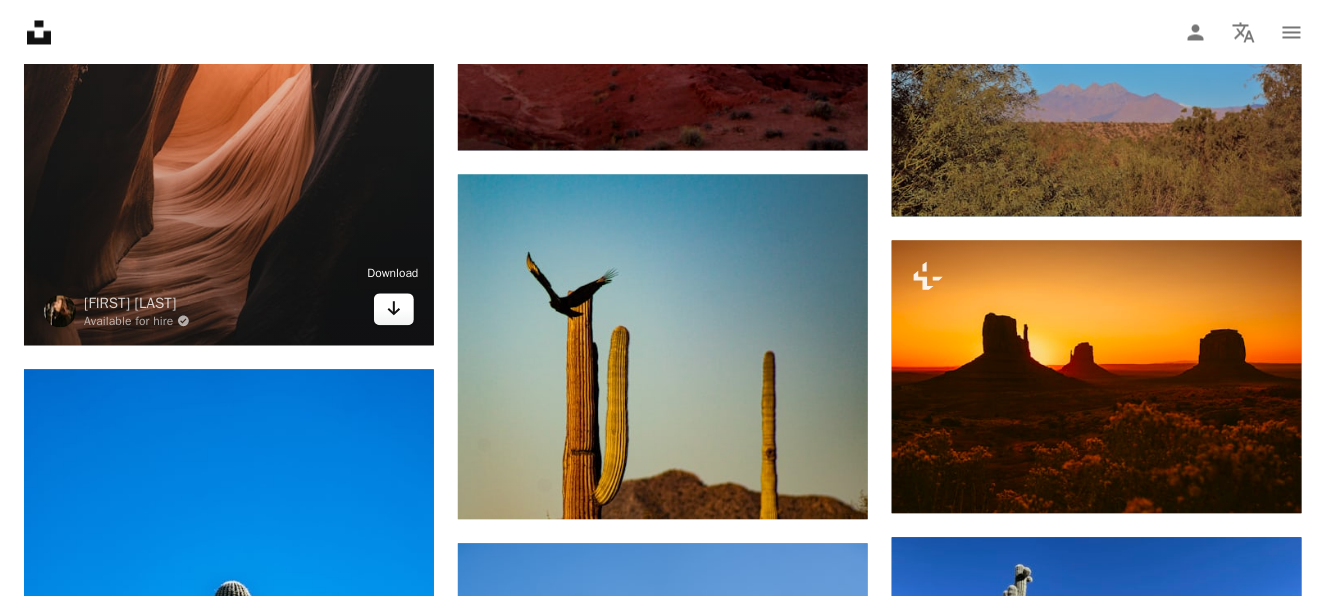 click 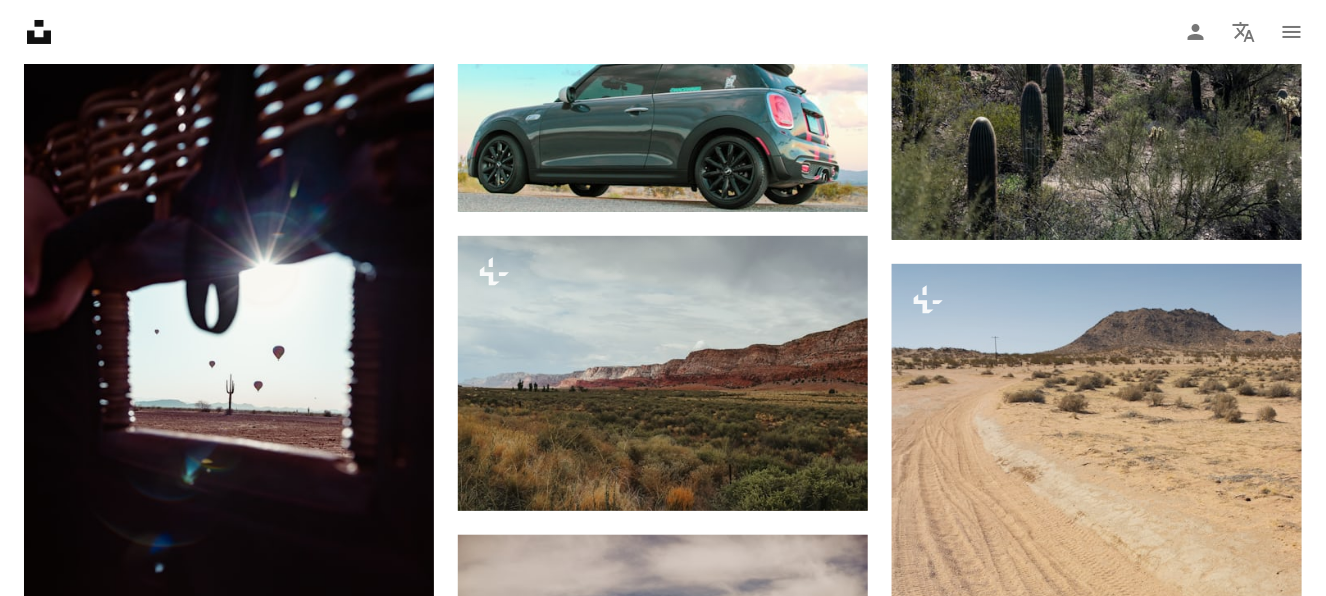 scroll, scrollTop: 12500, scrollLeft: 0, axis: vertical 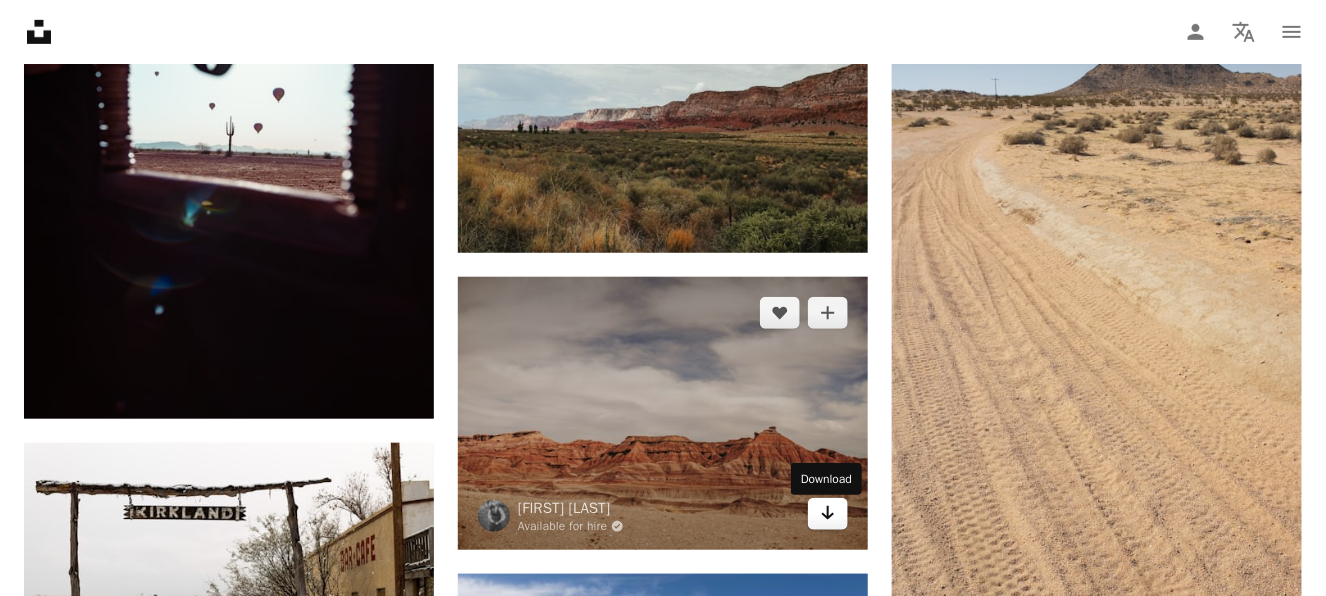 click on "Arrow pointing down" at bounding box center (828, 514) 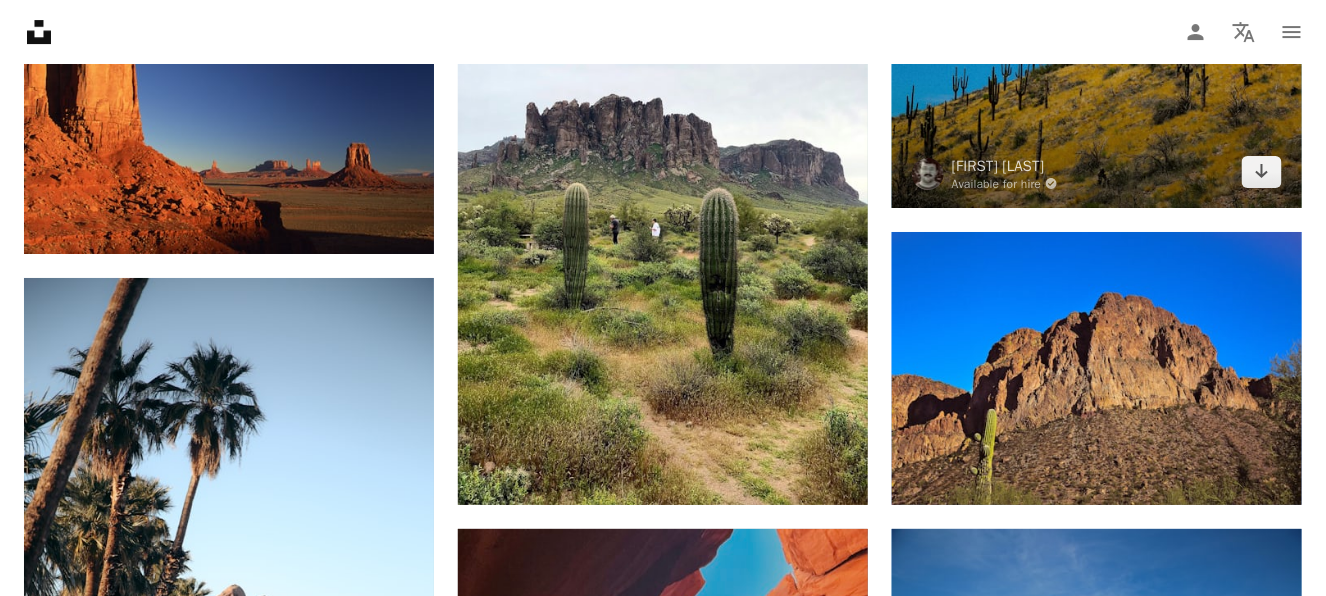 scroll, scrollTop: 16699, scrollLeft: 0, axis: vertical 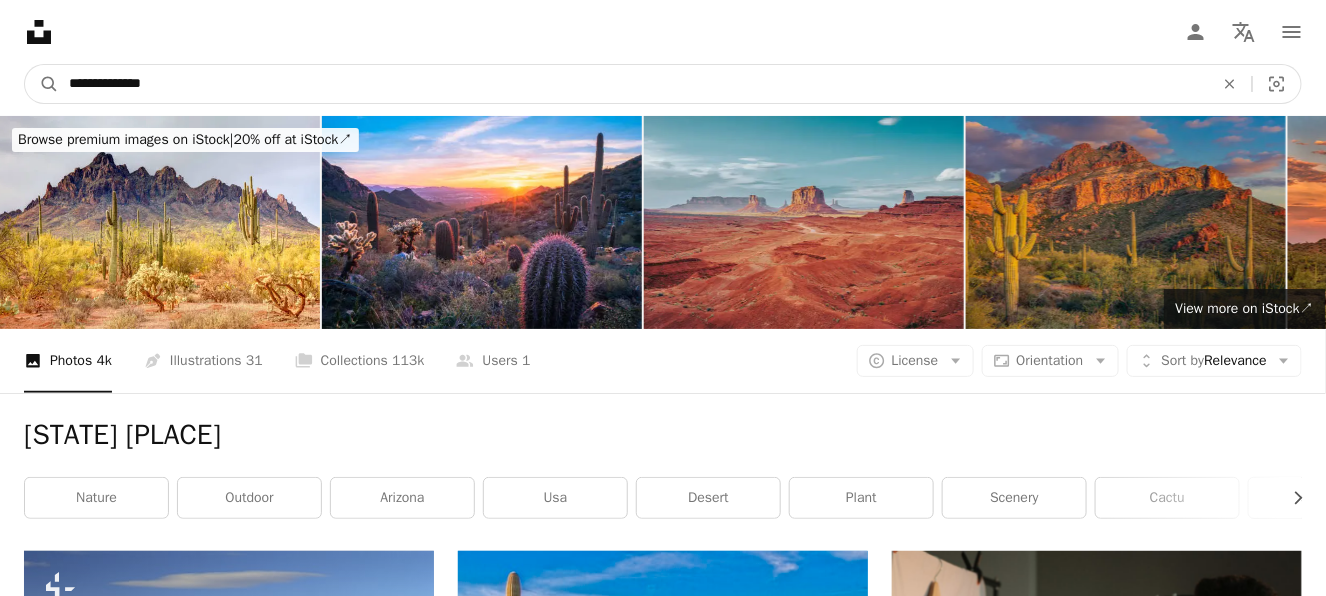 click on "**********" at bounding box center [633, 84] 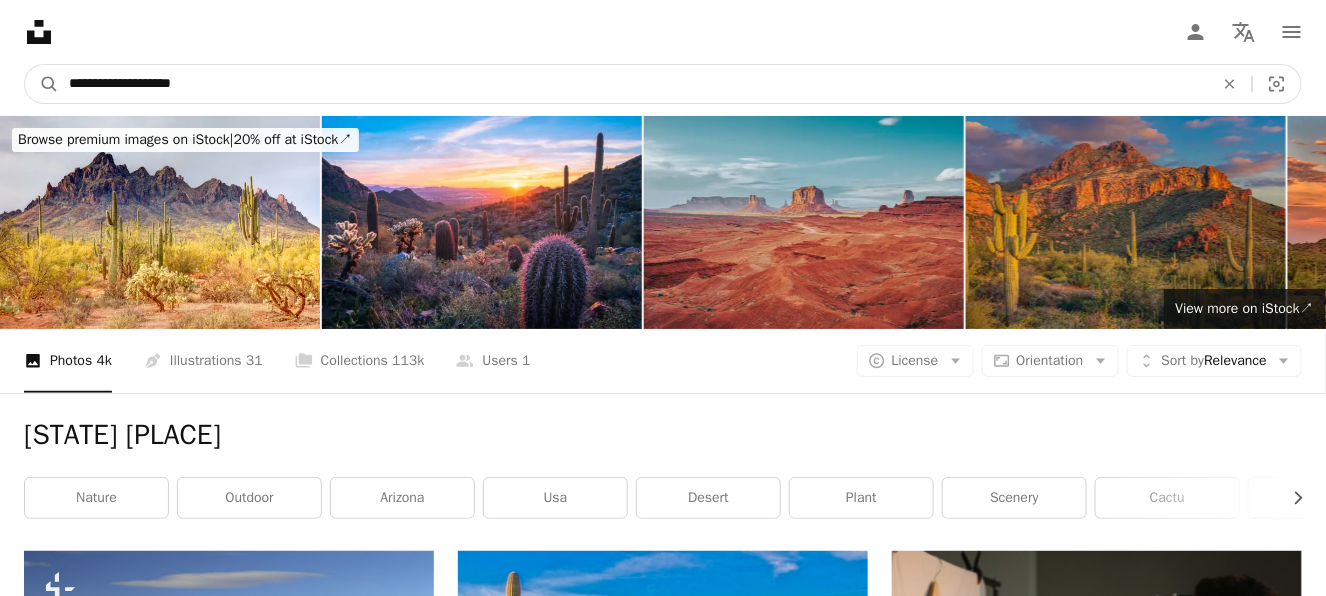 type on "**********" 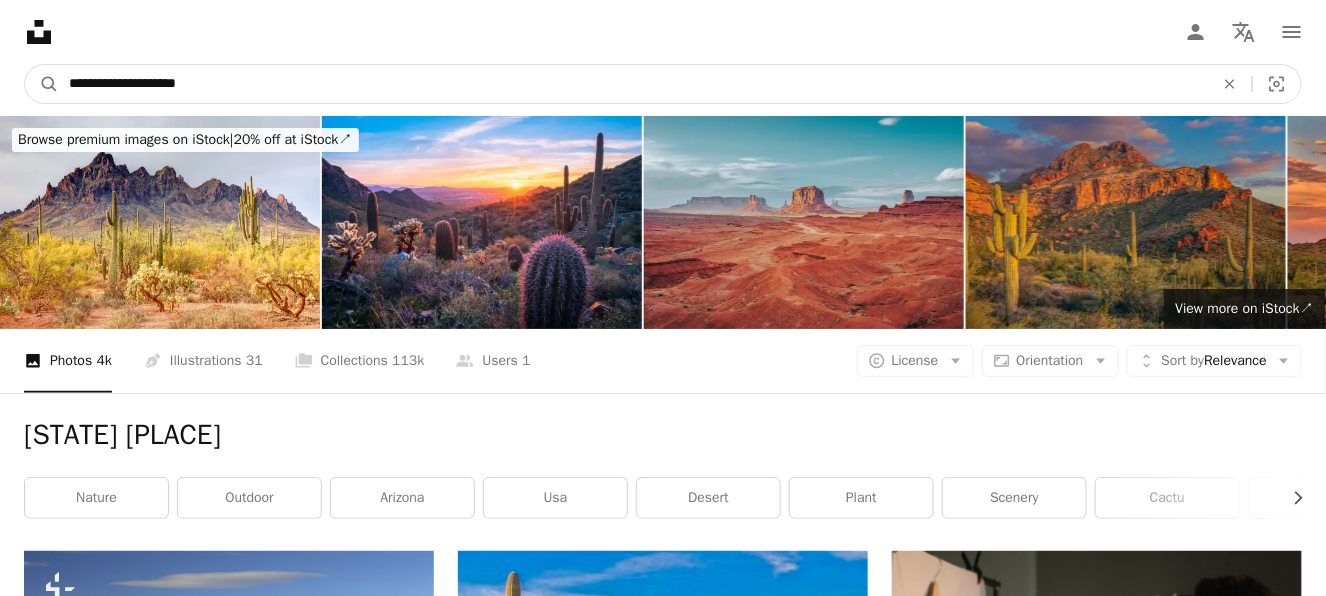 click on "A magnifying glass" at bounding box center [42, 84] 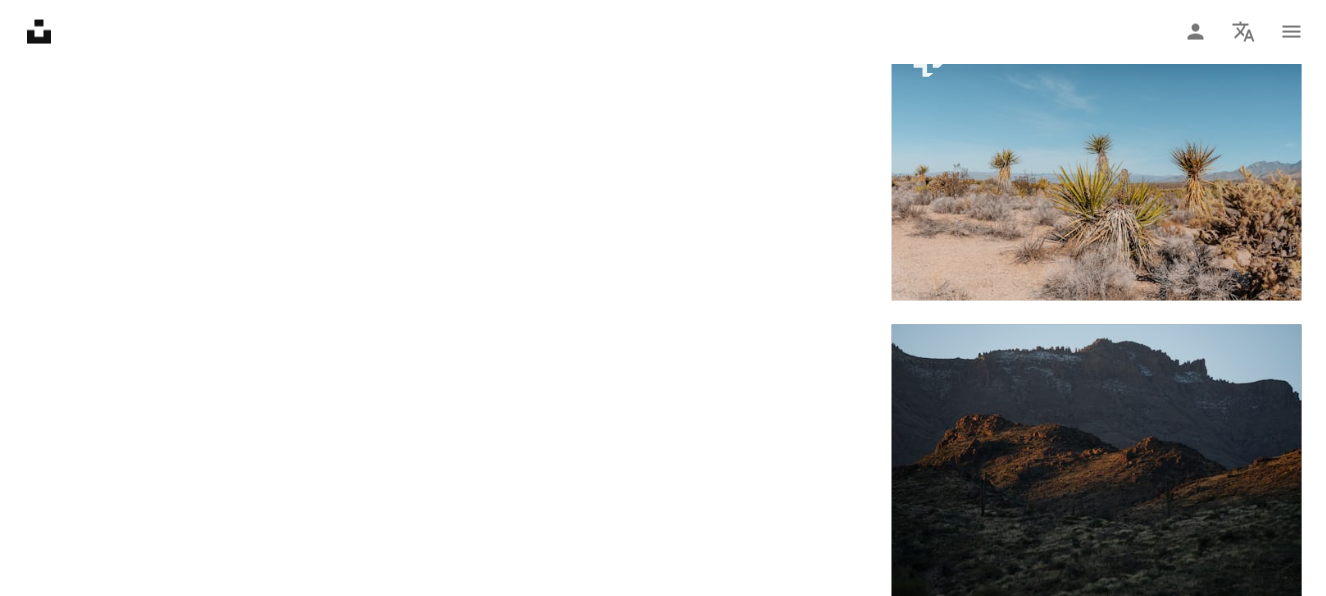 scroll, scrollTop: 3800, scrollLeft: 0, axis: vertical 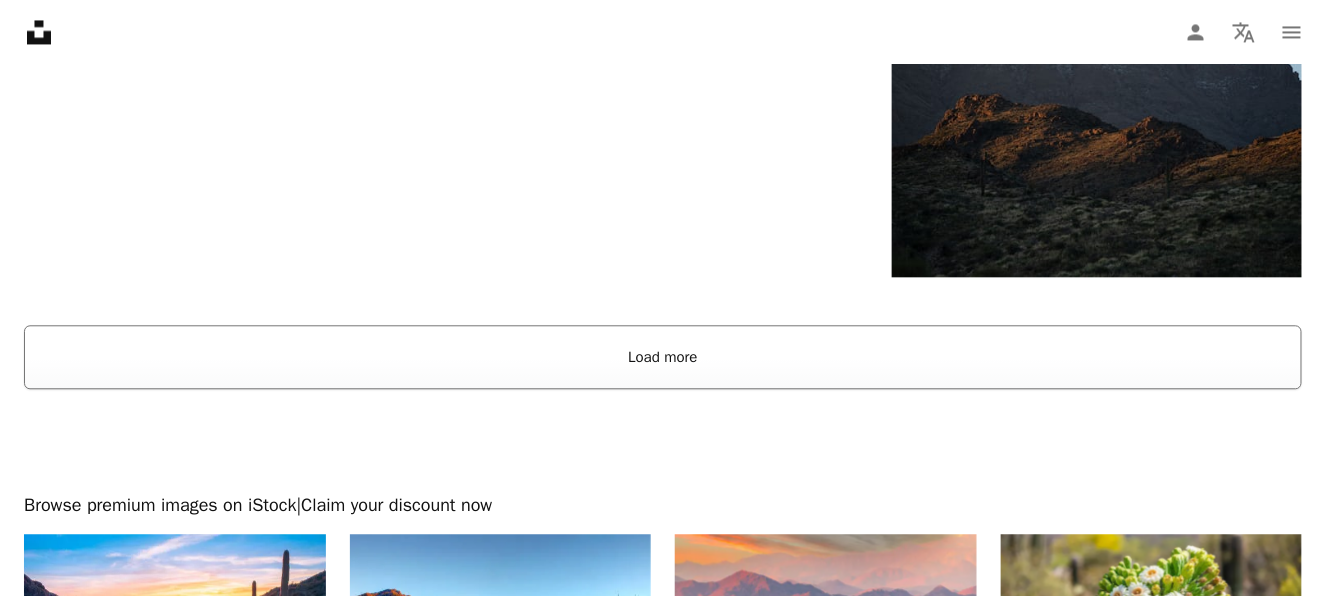 click on "Load more" at bounding box center [663, 357] 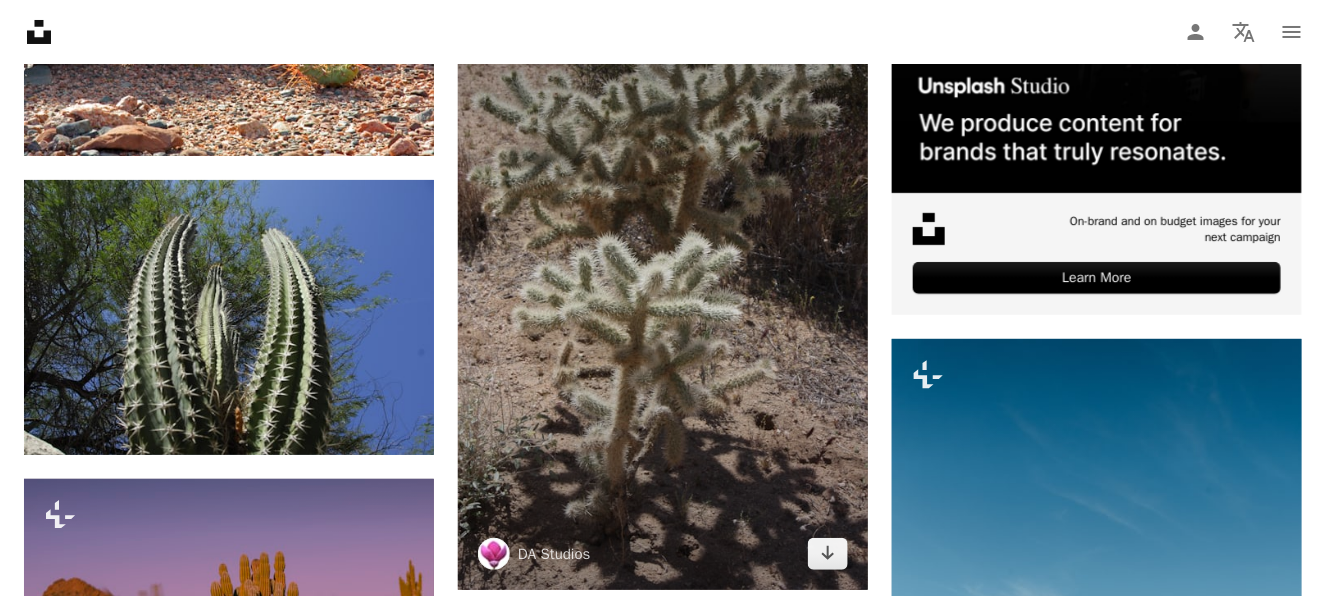 scroll, scrollTop: 10099, scrollLeft: 0, axis: vertical 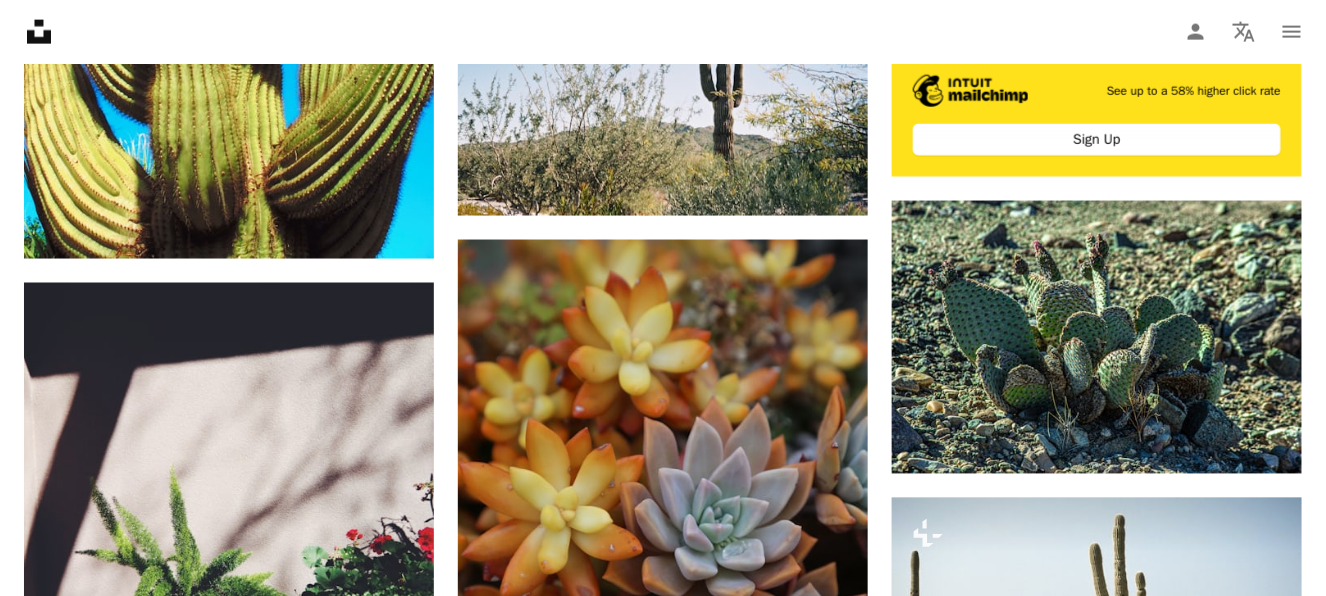 click on "Unsplash logo Unsplash Home A photo Pen Tool A compass A stack of folders Download Person Localization icon navigation menu" at bounding box center (663, 32) 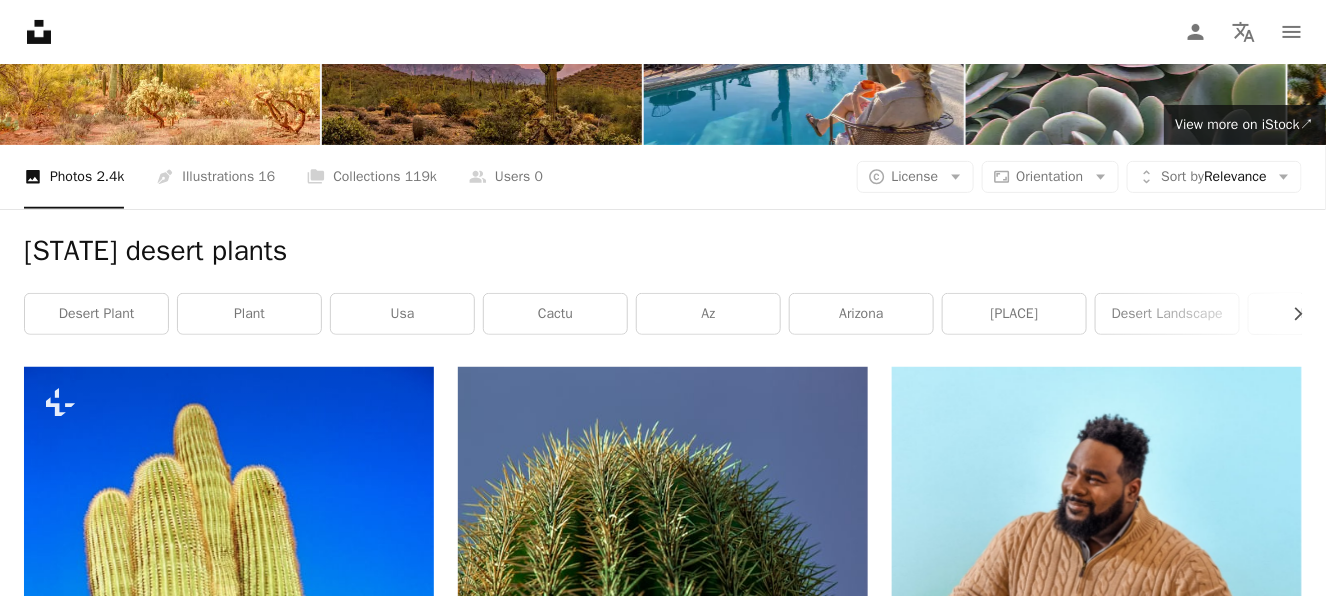 scroll, scrollTop: 6, scrollLeft: 0, axis: vertical 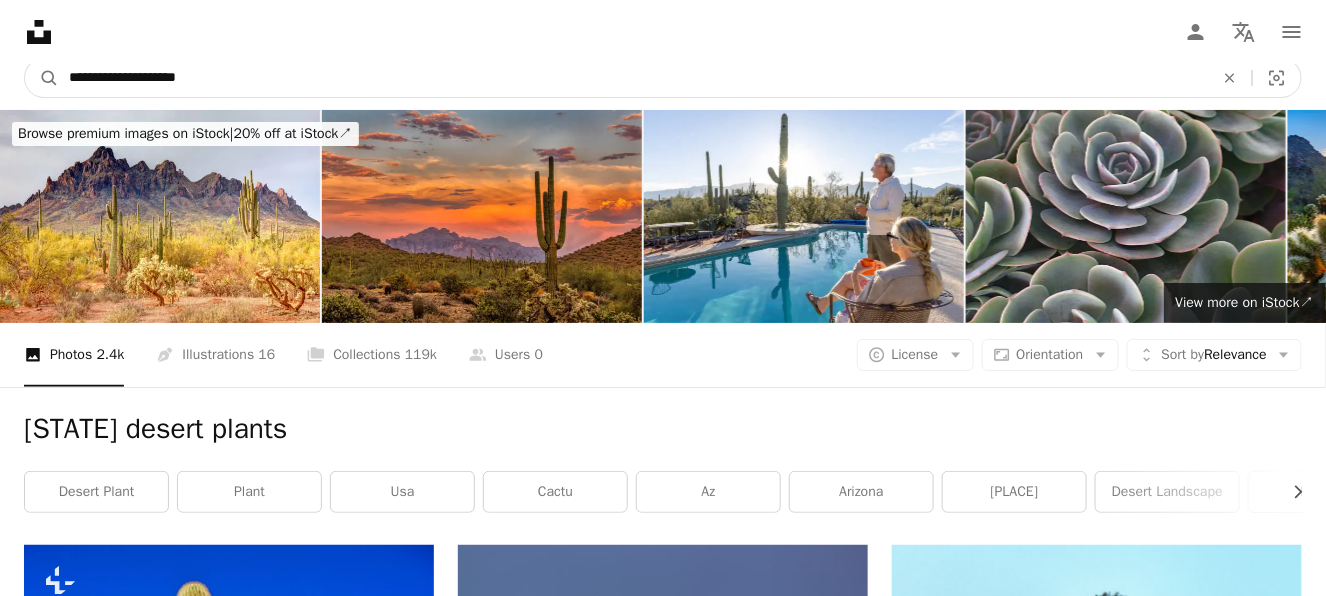 click on "**********" at bounding box center (633, 78) 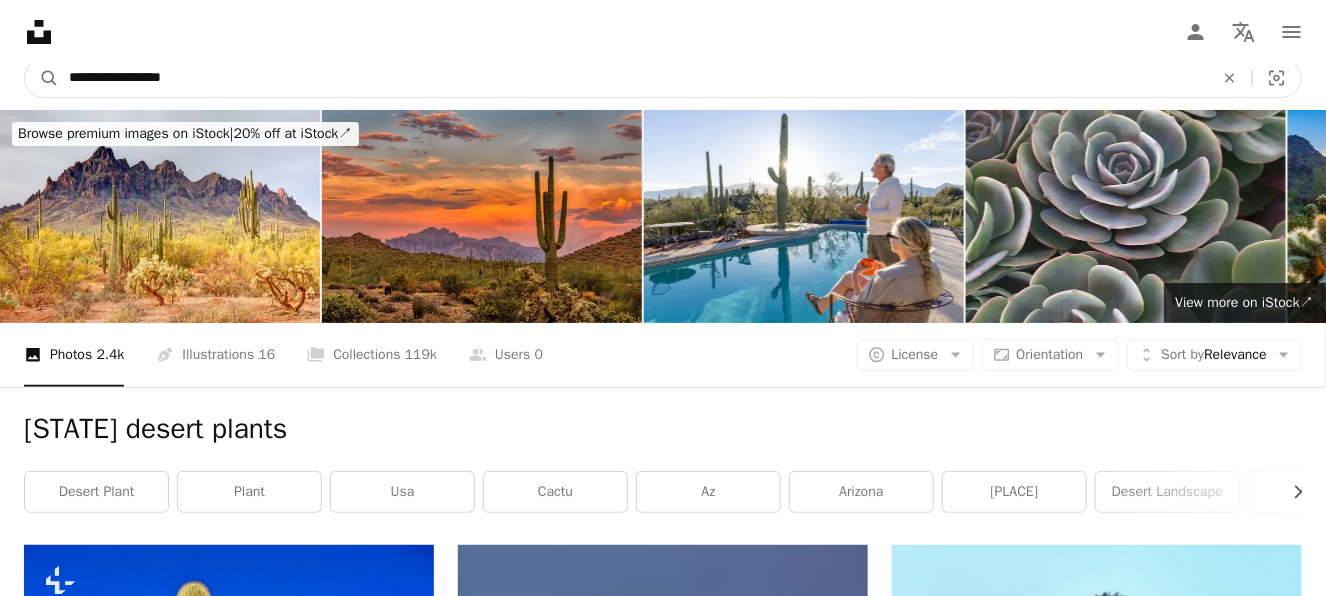 type on "**********" 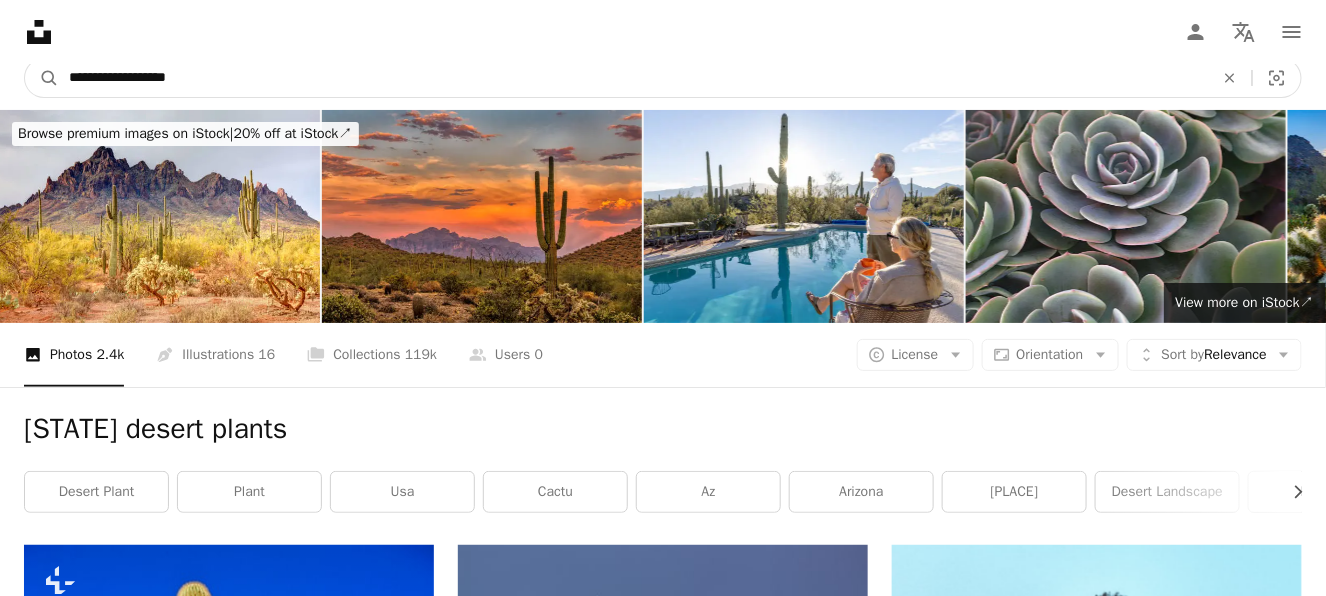 click on "A magnifying glass" at bounding box center (42, 78) 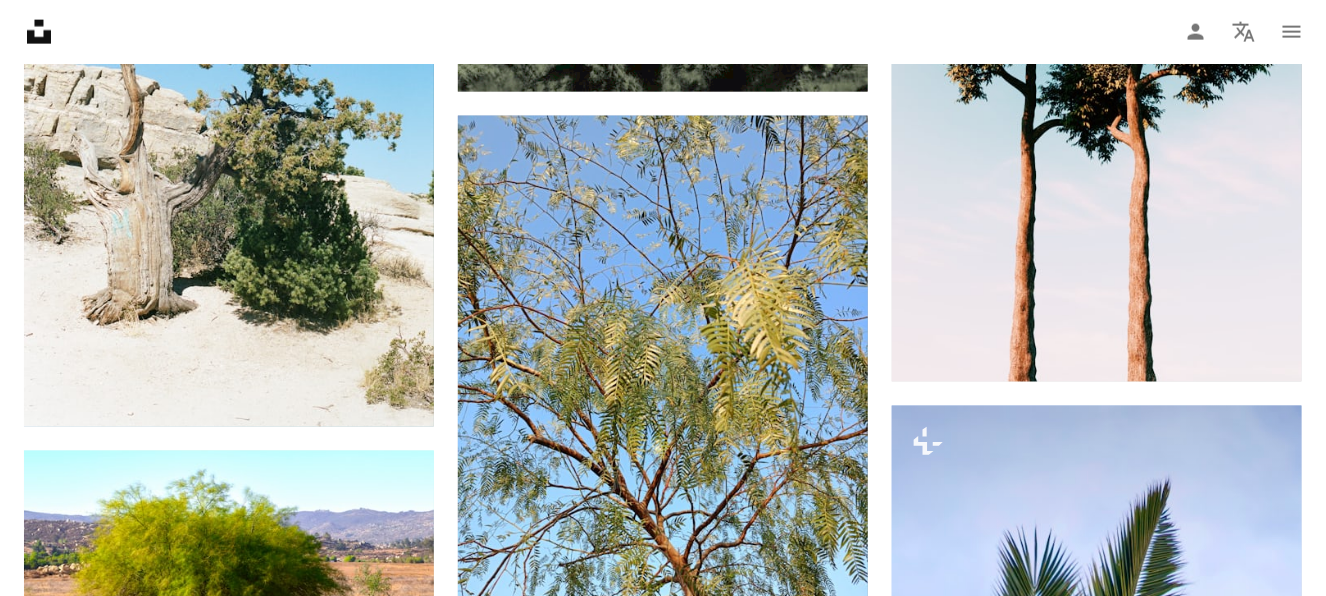 scroll, scrollTop: 3699, scrollLeft: 0, axis: vertical 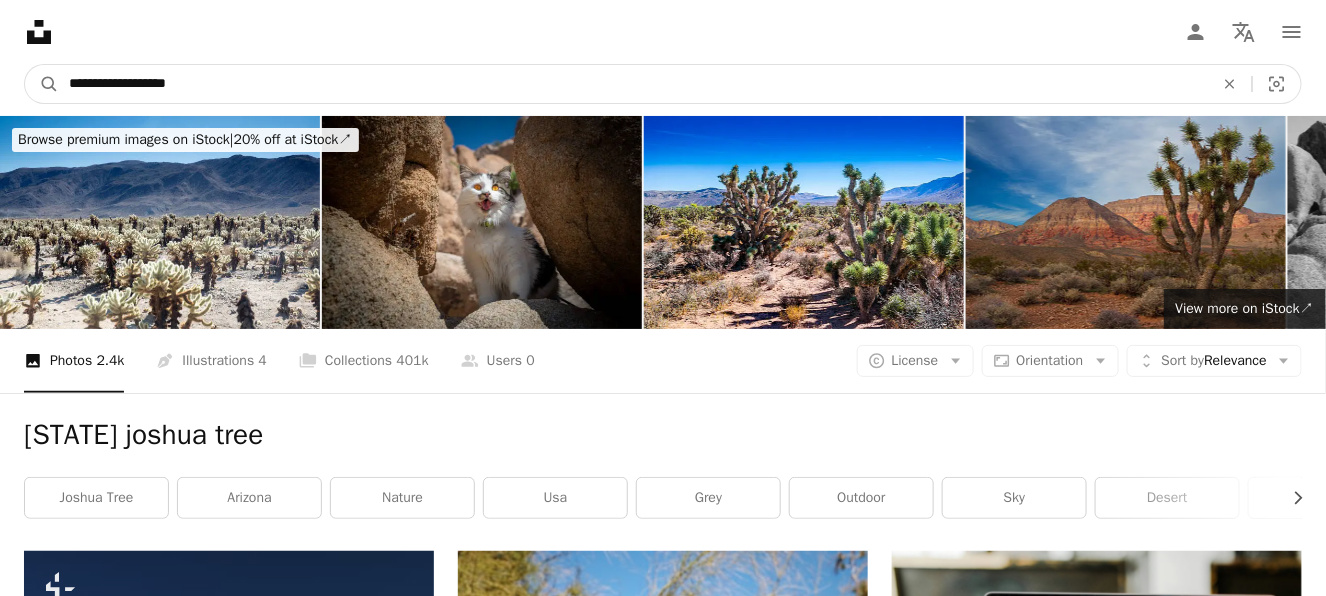 click on "**********" at bounding box center (633, 84) 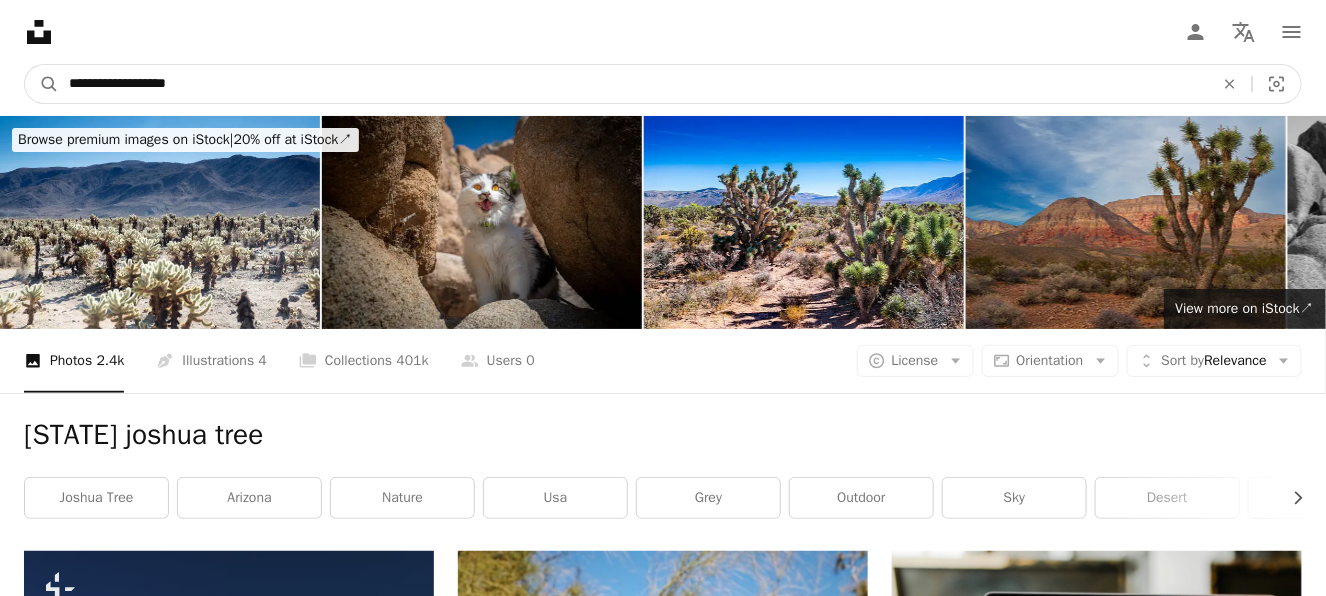 type on "**********" 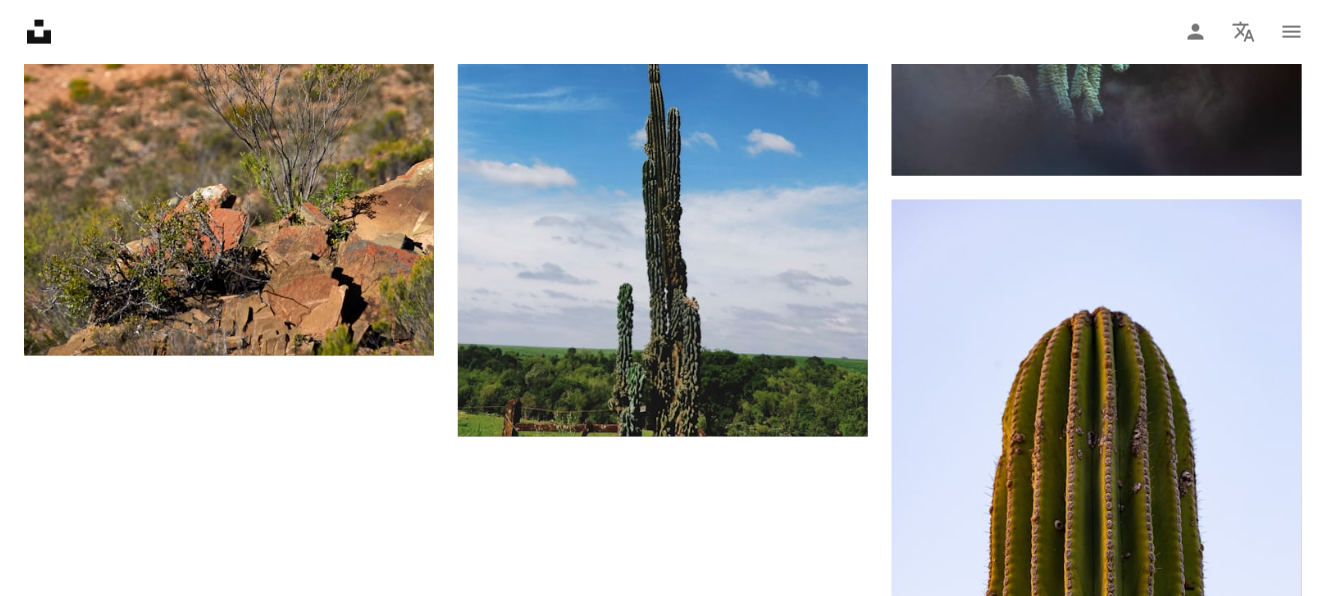 scroll, scrollTop: 3599, scrollLeft: 0, axis: vertical 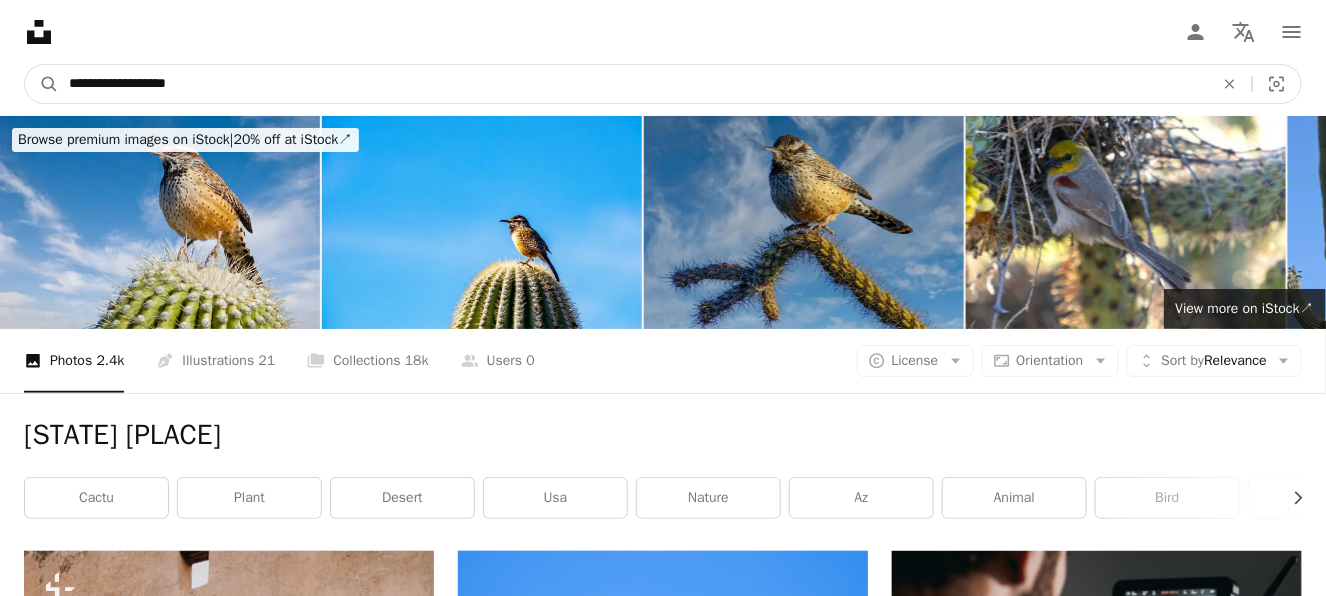 click on "**********" at bounding box center (633, 84) 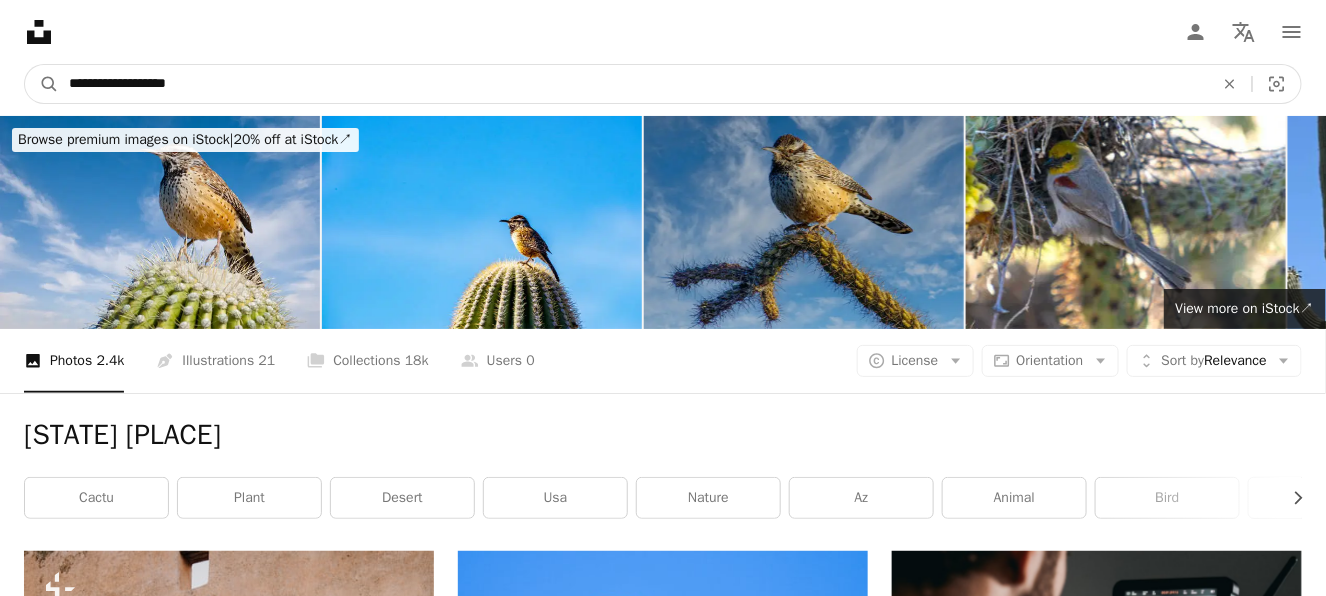 type on "**********" 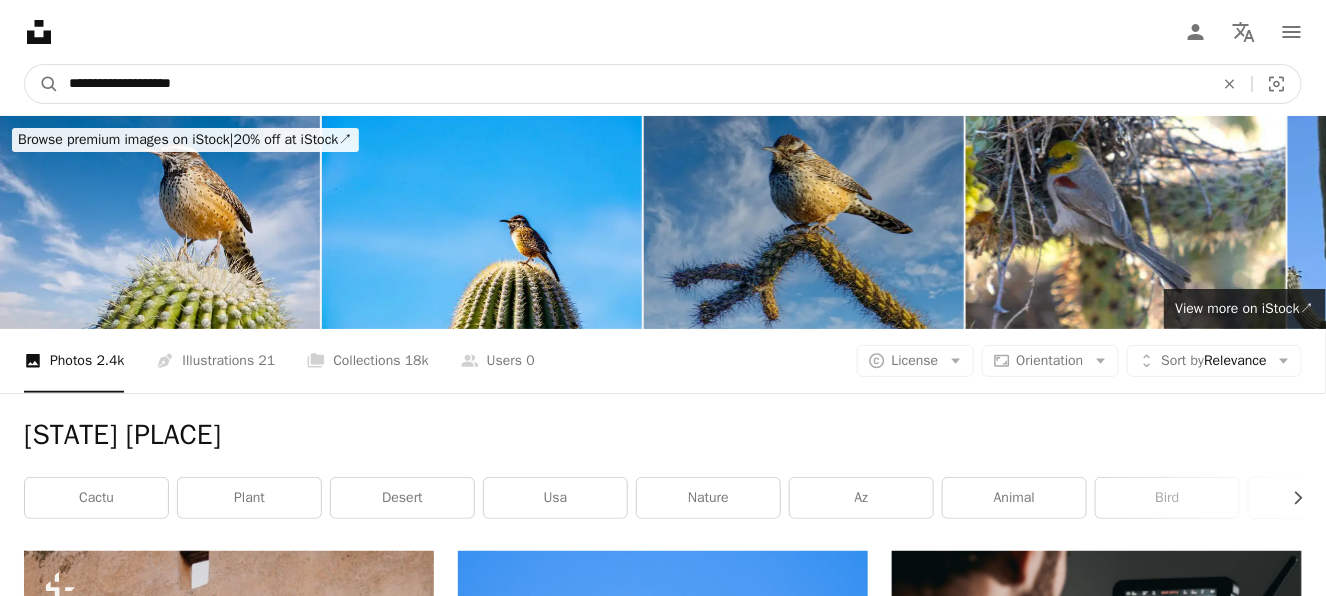 click on "A magnifying glass" at bounding box center (42, 84) 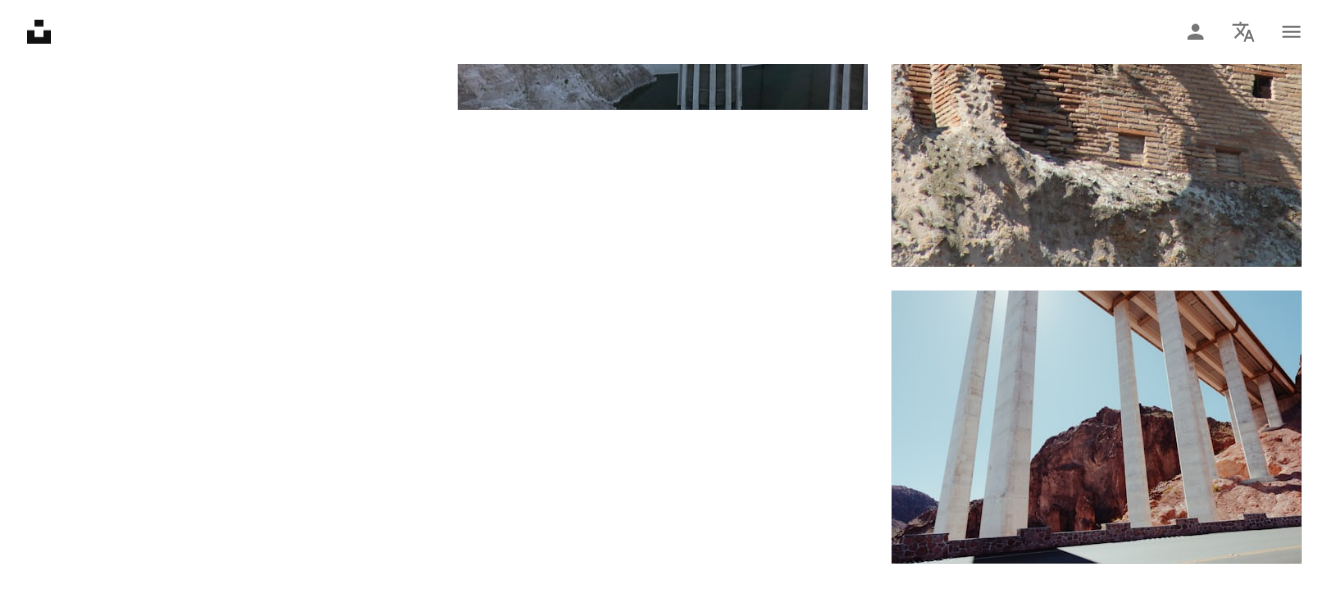 scroll, scrollTop: 3300, scrollLeft: 0, axis: vertical 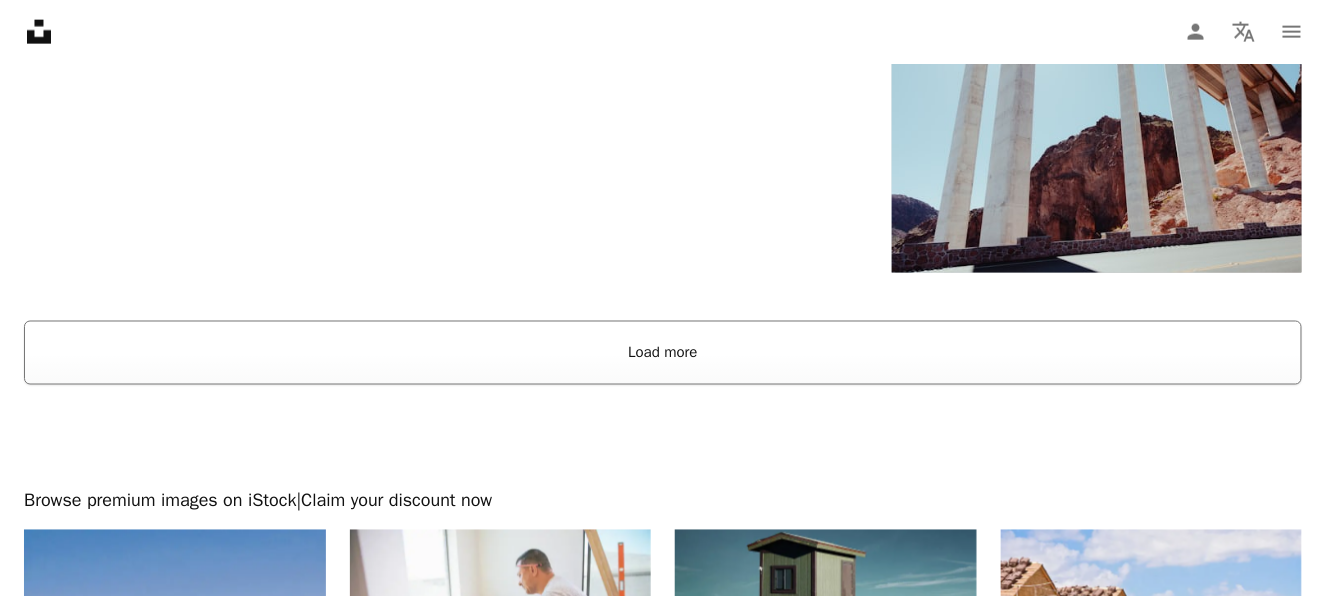 click on "Load more" at bounding box center [663, 353] 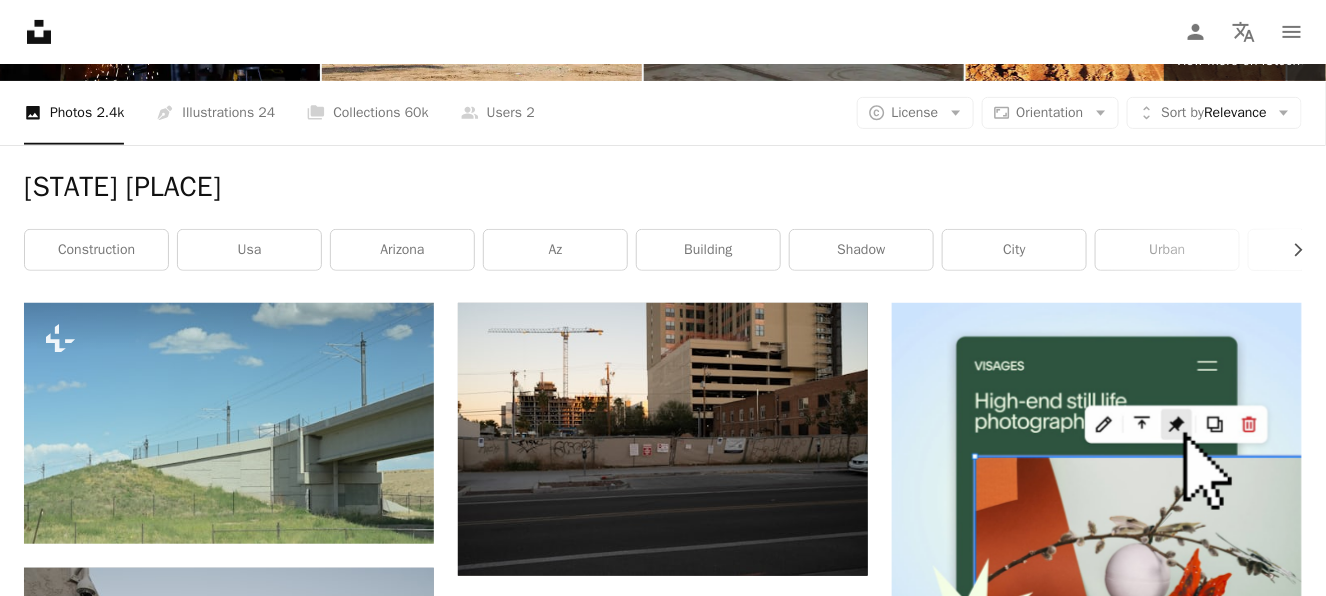 scroll, scrollTop: 0, scrollLeft: 0, axis: both 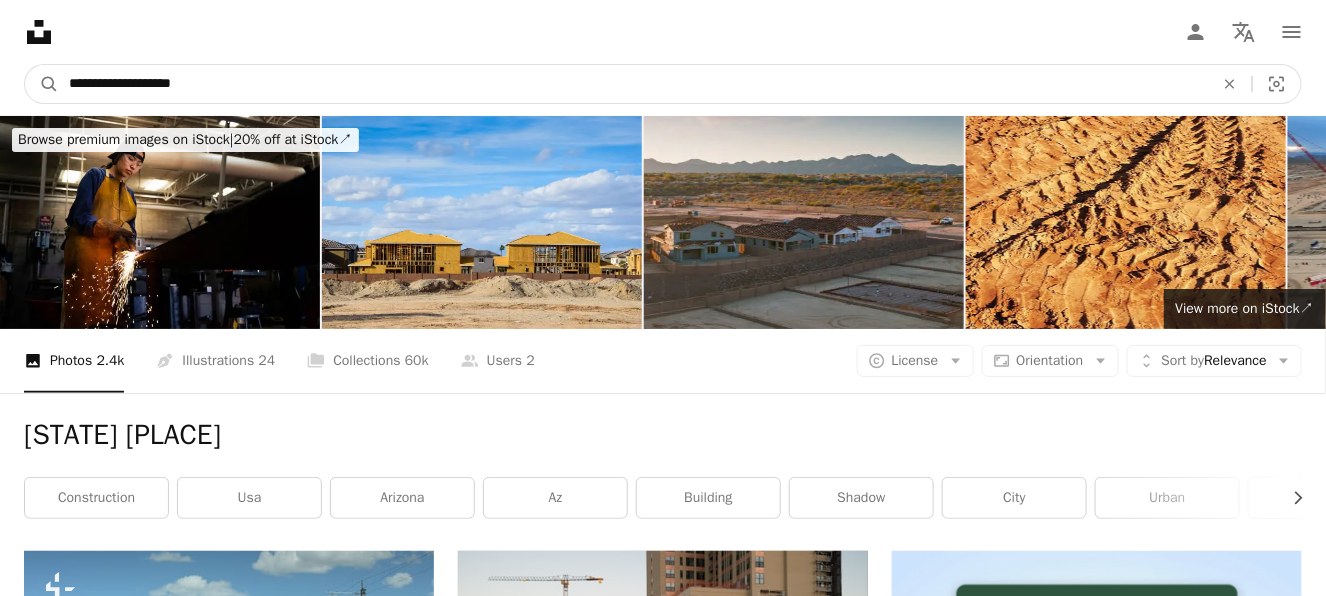 click on "**********" at bounding box center [633, 84] 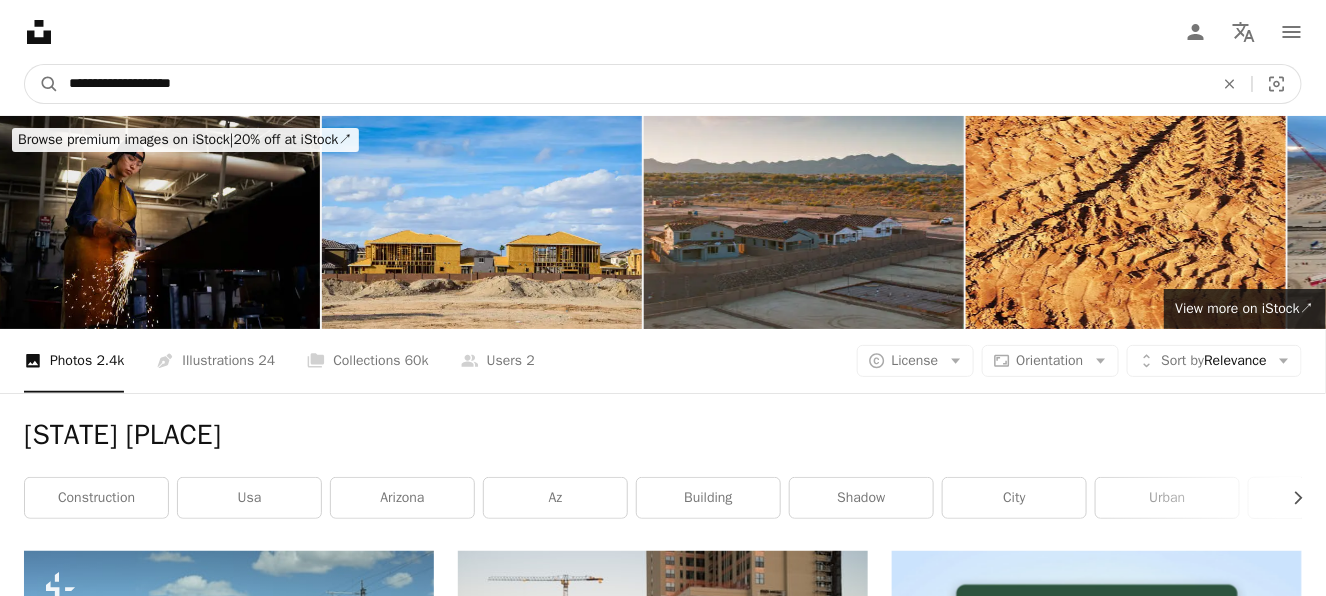 click on "A magnifying glass" at bounding box center [42, 84] 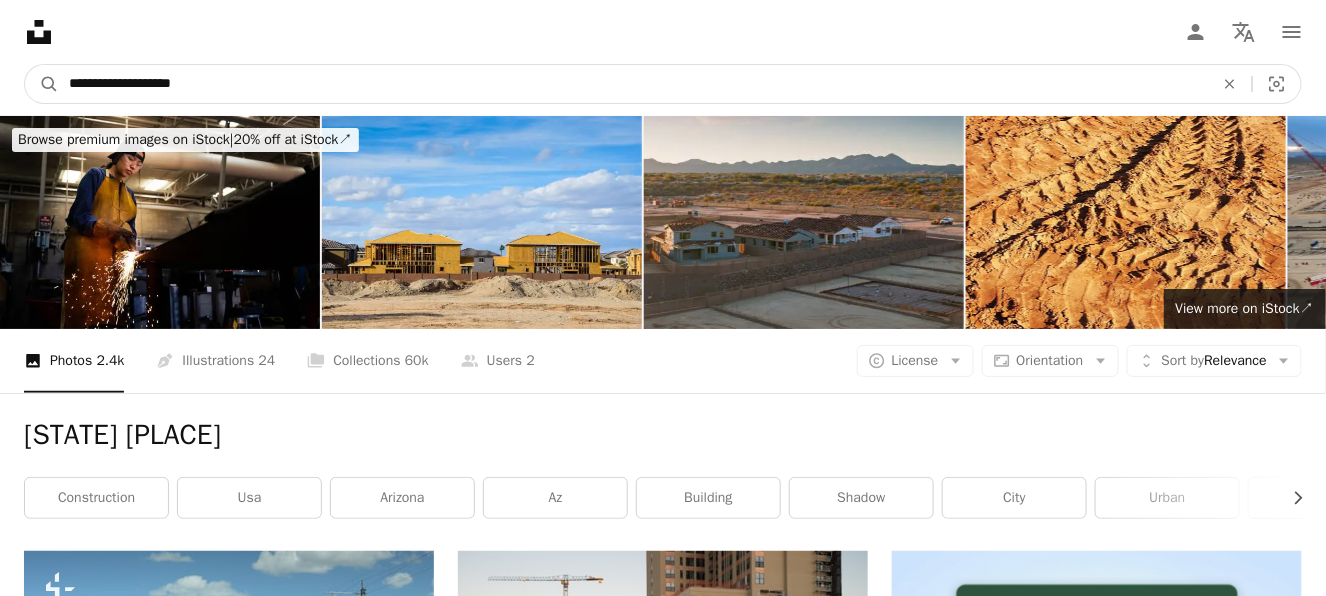 click on "A magnifying glass" at bounding box center [42, 84] 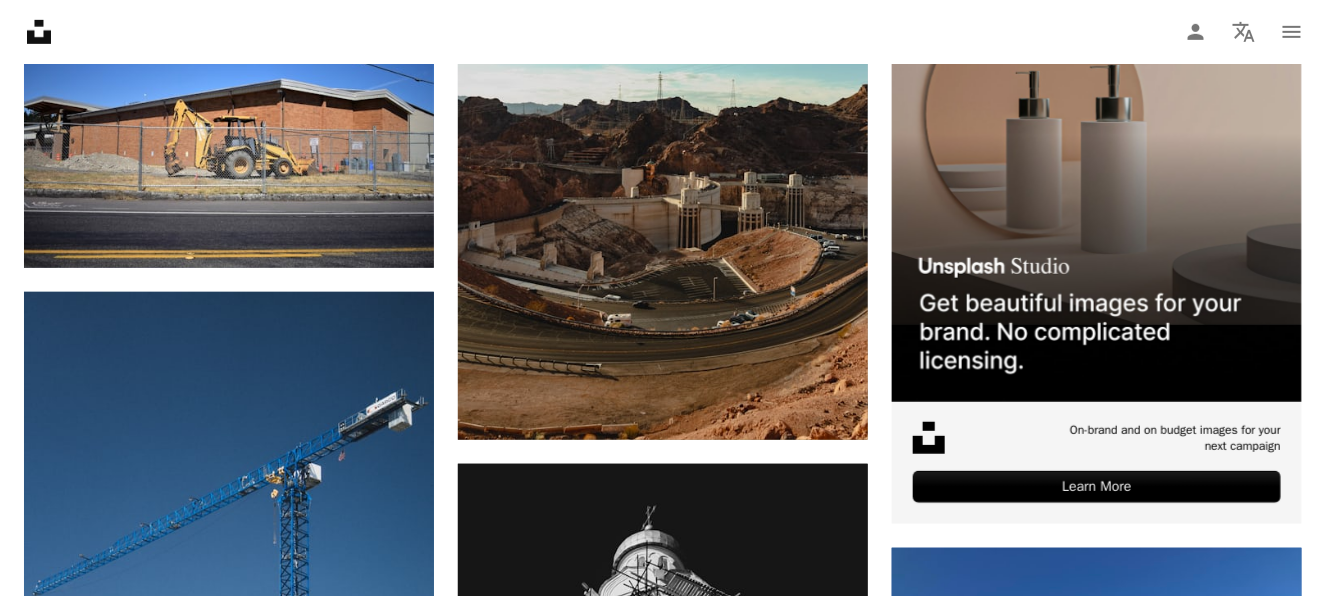 scroll, scrollTop: 7899, scrollLeft: 0, axis: vertical 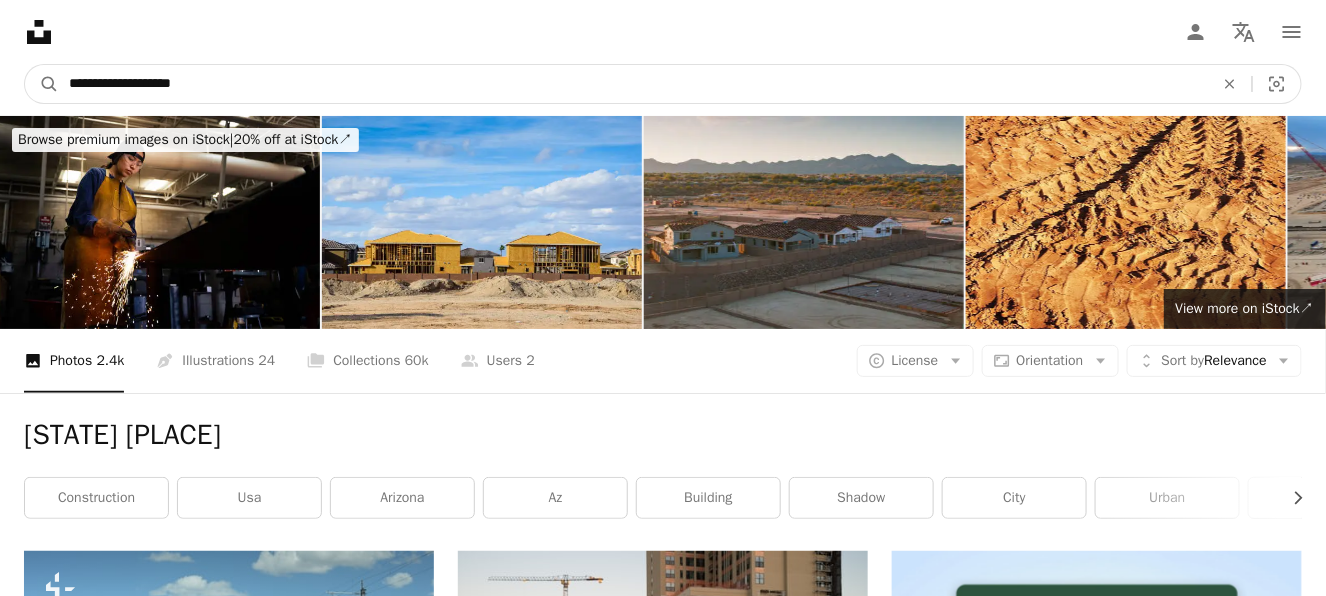 drag, startPoint x: 223, startPoint y: 80, endPoint x: 120, endPoint y: 85, distance: 103.121284 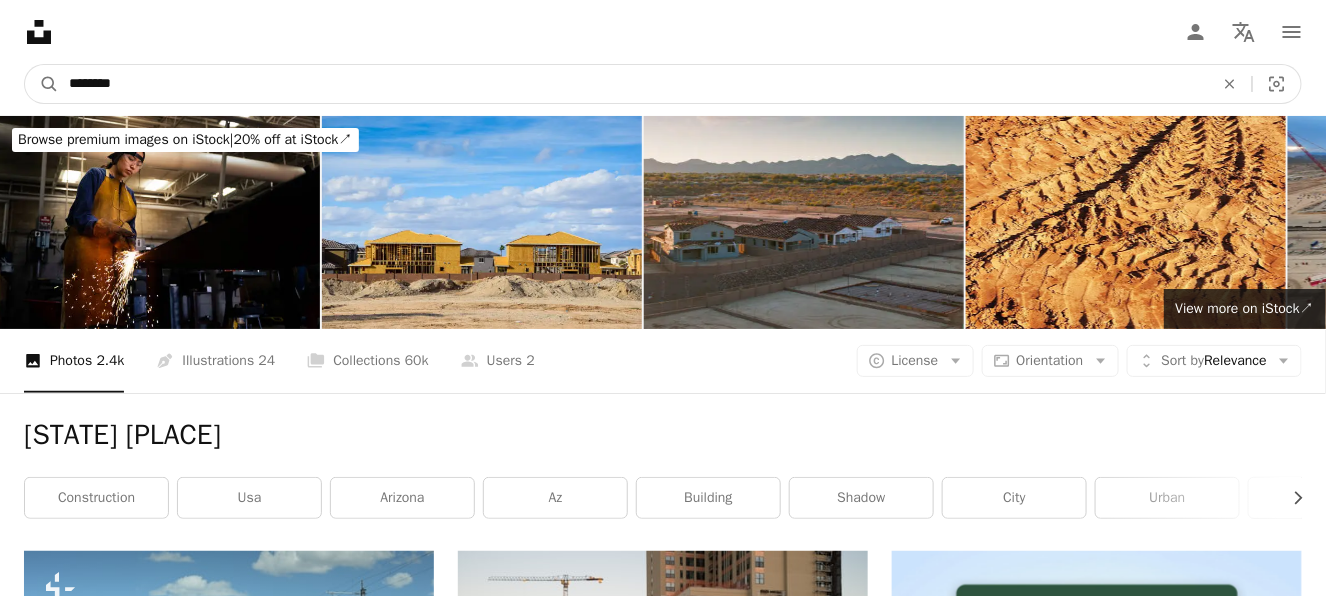 type on "*******" 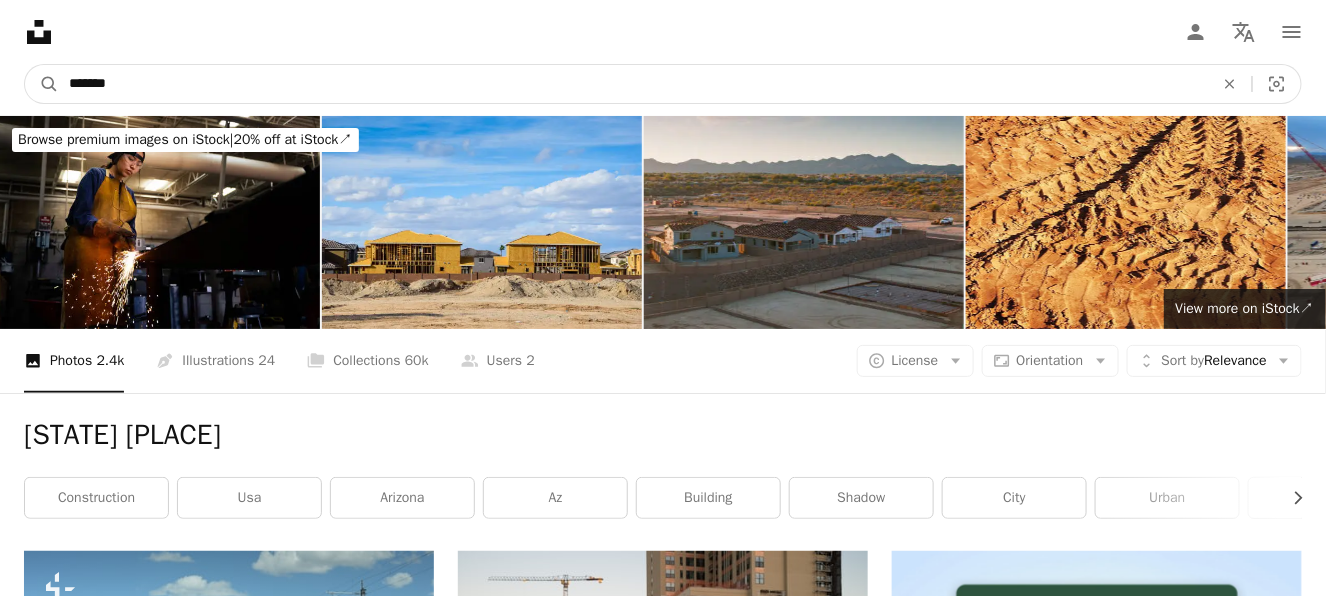 click on "A magnifying glass" at bounding box center (42, 84) 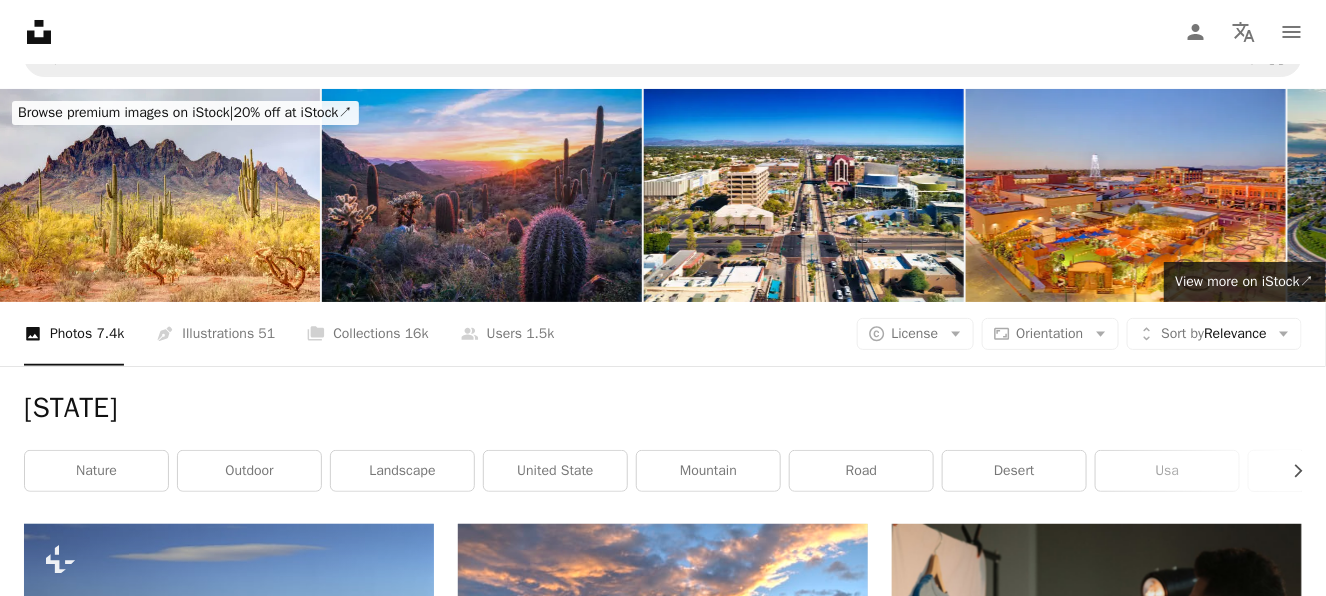 scroll, scrollTop: 0, scrollLeft: 0, axis: both 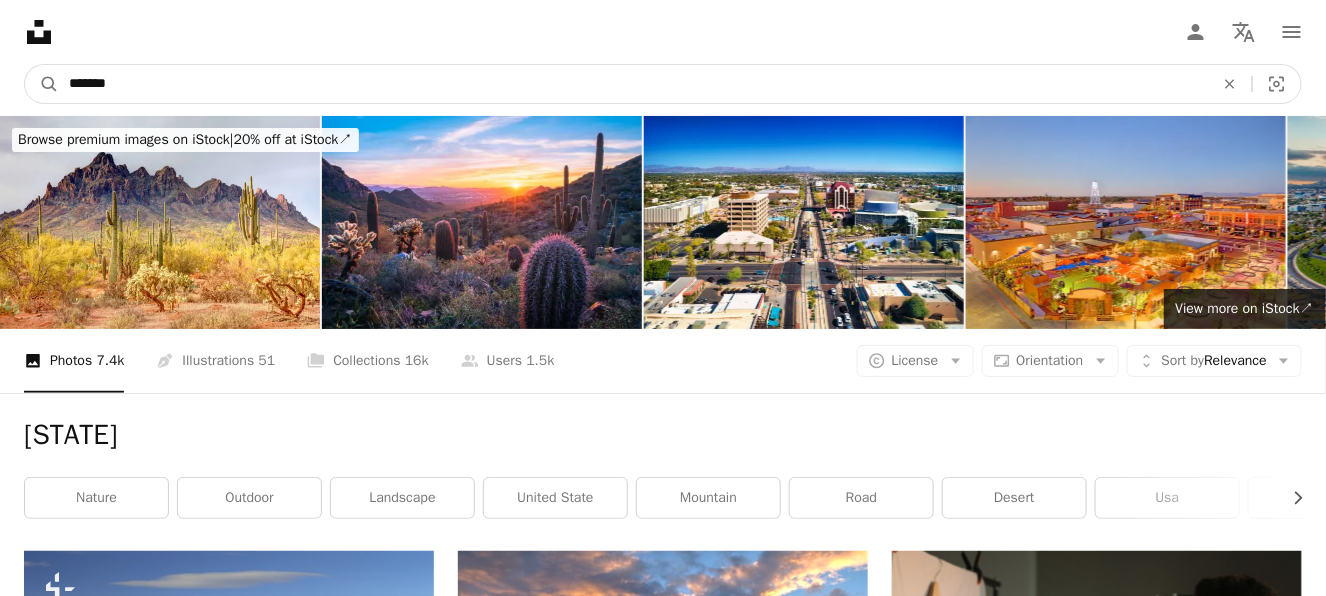 drag, startPoint x: 185, startPoint y: 75, endPoint x: 0, endPoint y: 51, distance: 186.55026 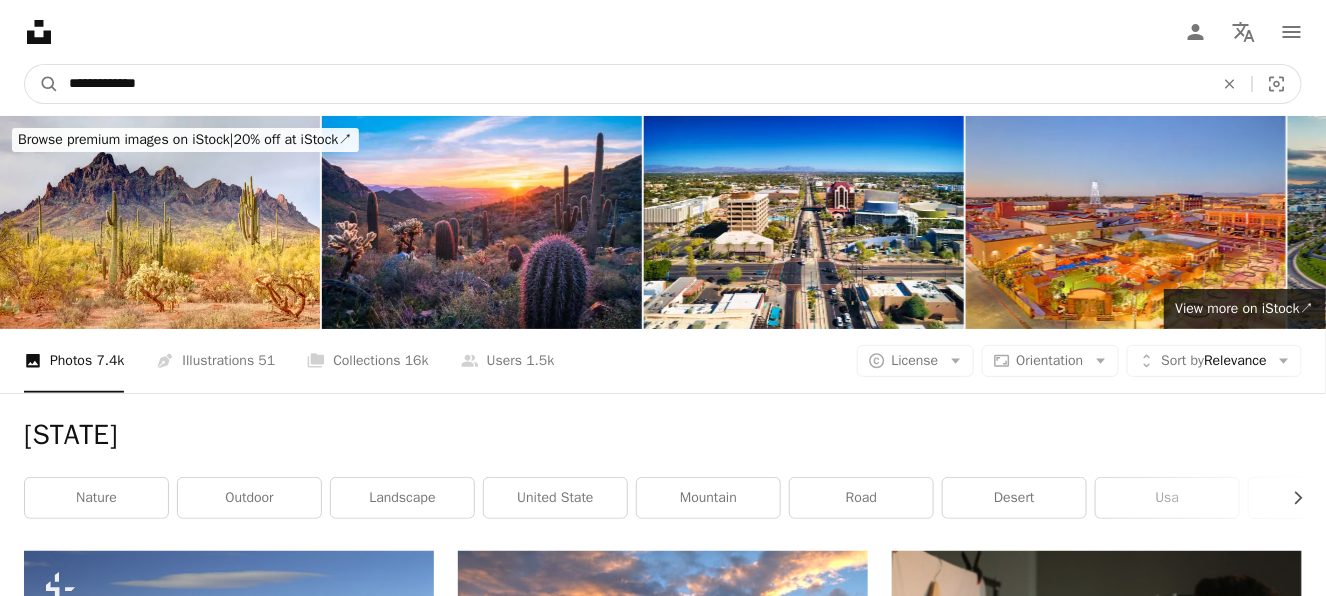 type on "**********" 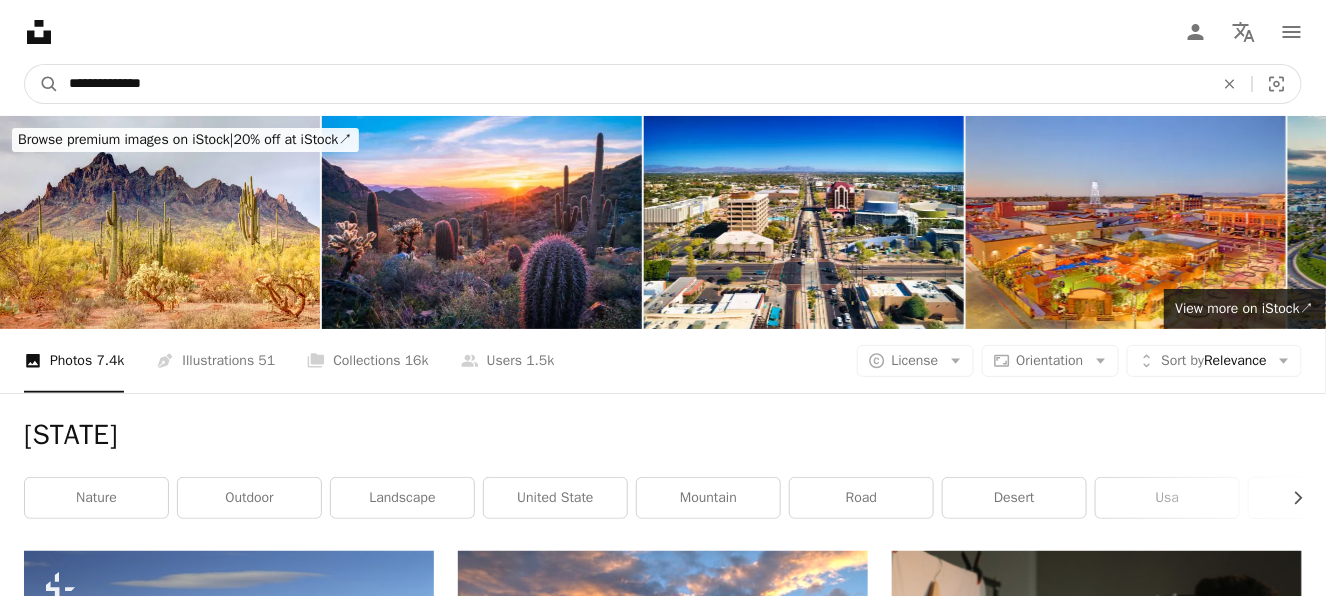 click on "A magnifying glass" at bounding box center [42, 84] 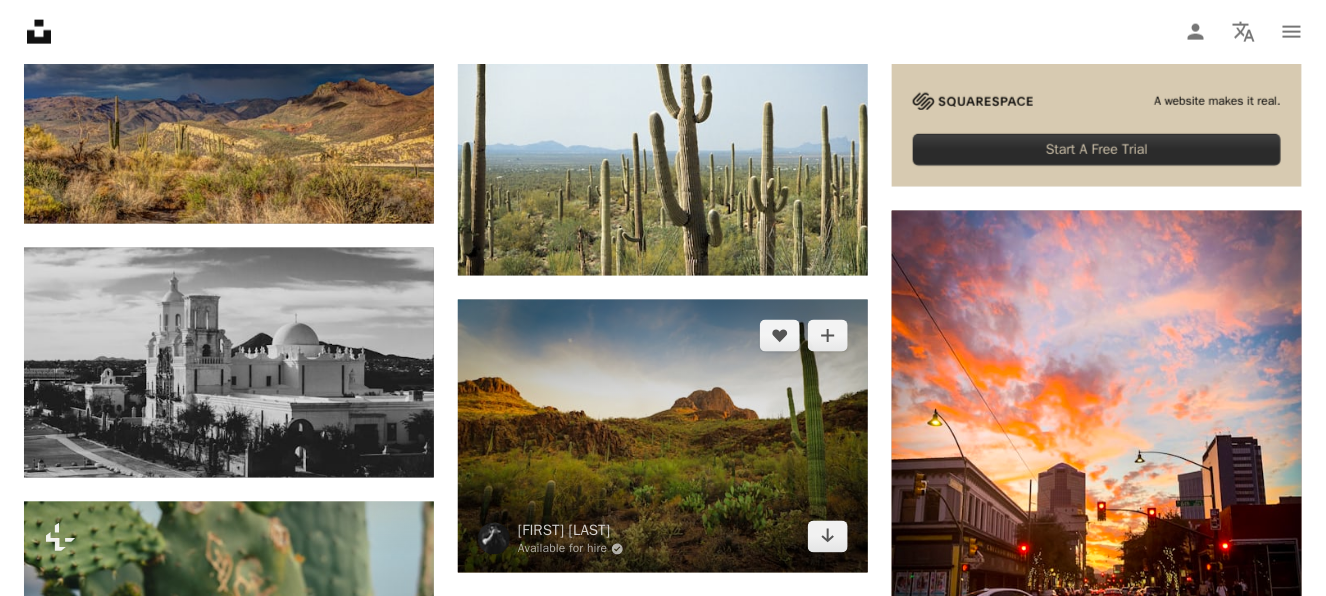 scroll, scrollTop: 899, scrollLeft: 0, axis: vertical 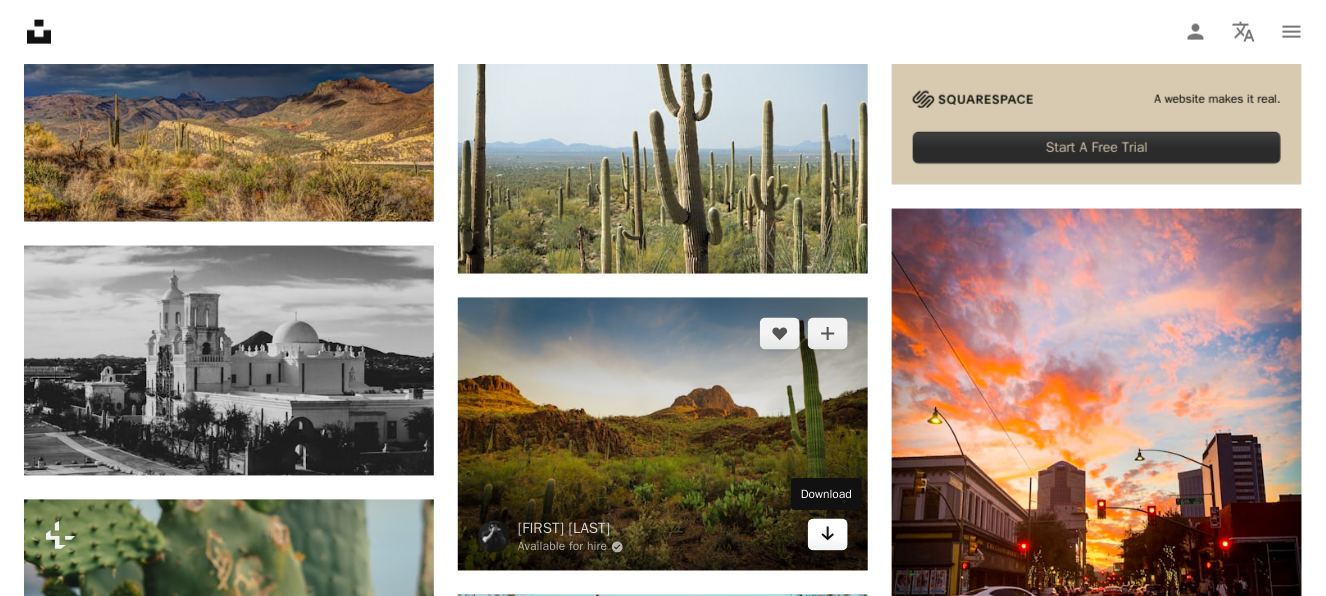 click on "Arrow pointing down" at bounding box center [828, 535] 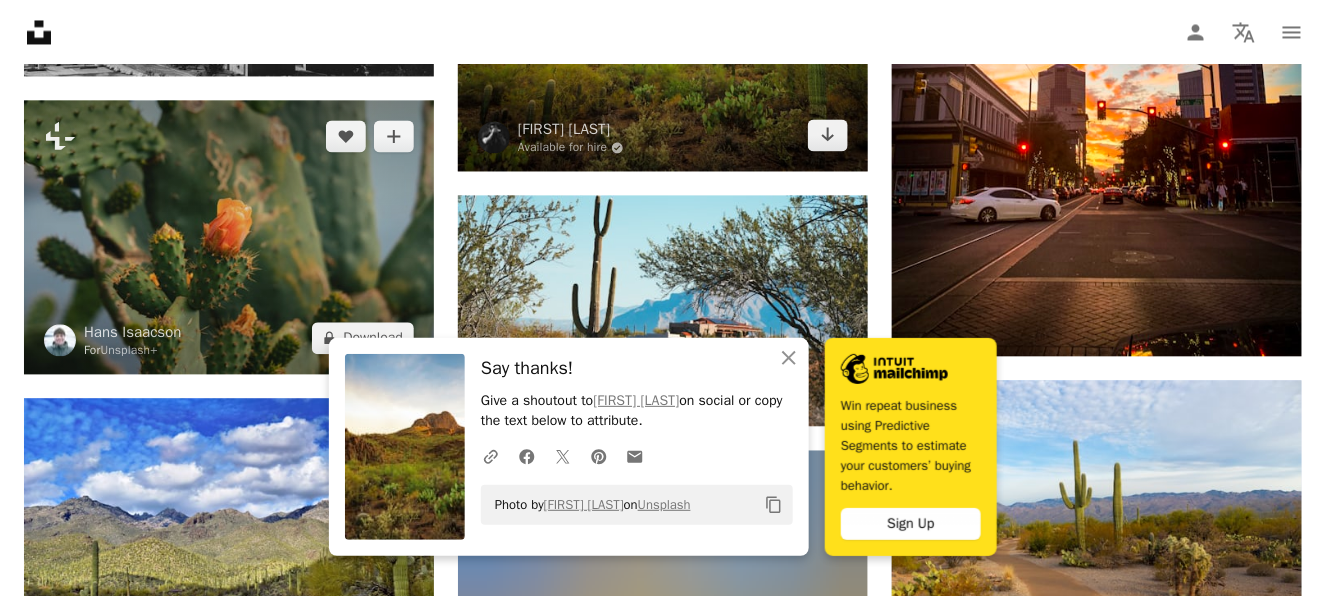 scroll, scrollTop: 1300, scrollLeft: 0, axis: vertical 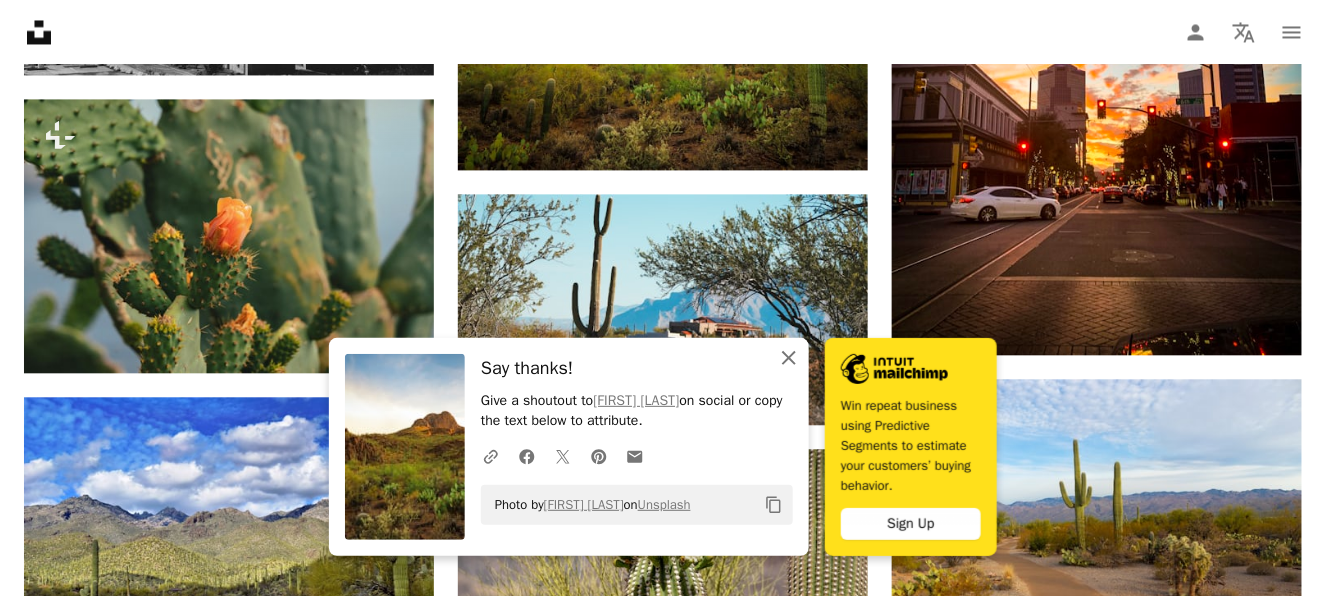 click on "An X shape" 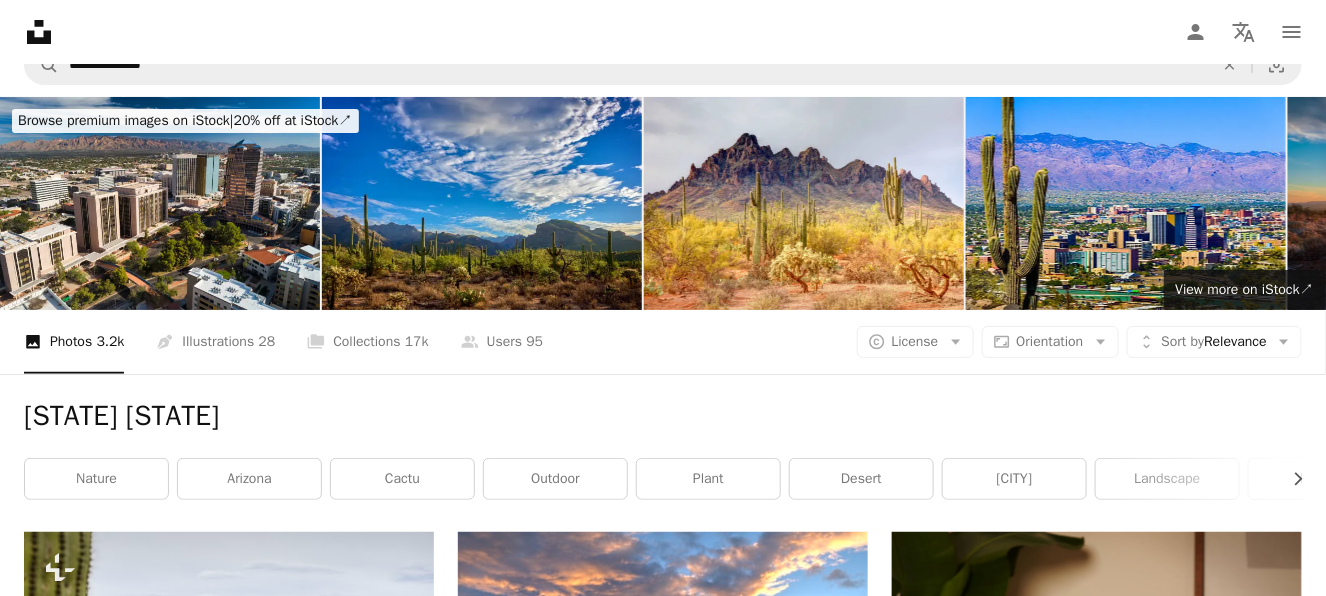 scroll, scrollTop: 0, scrollLeft: 0, axis: both 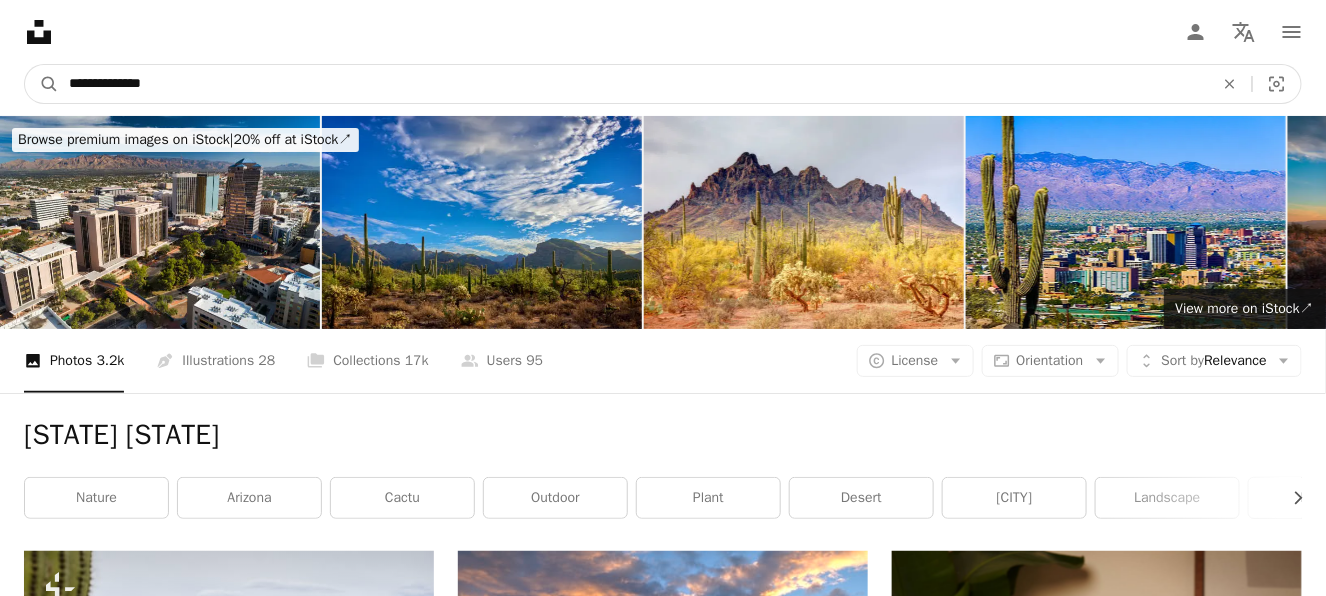 drag, startPoint x: 235, startPoint y: 92, endPoint x: 0, endPoint y: 77, distance: 235.47824 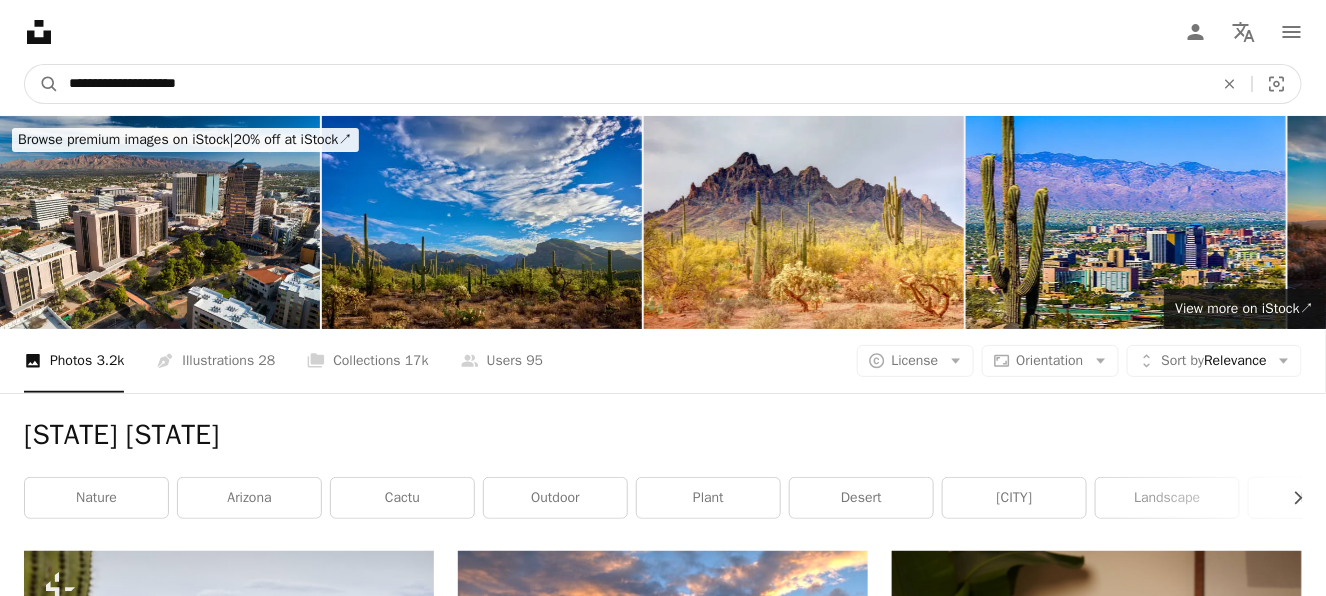 type on "**********" 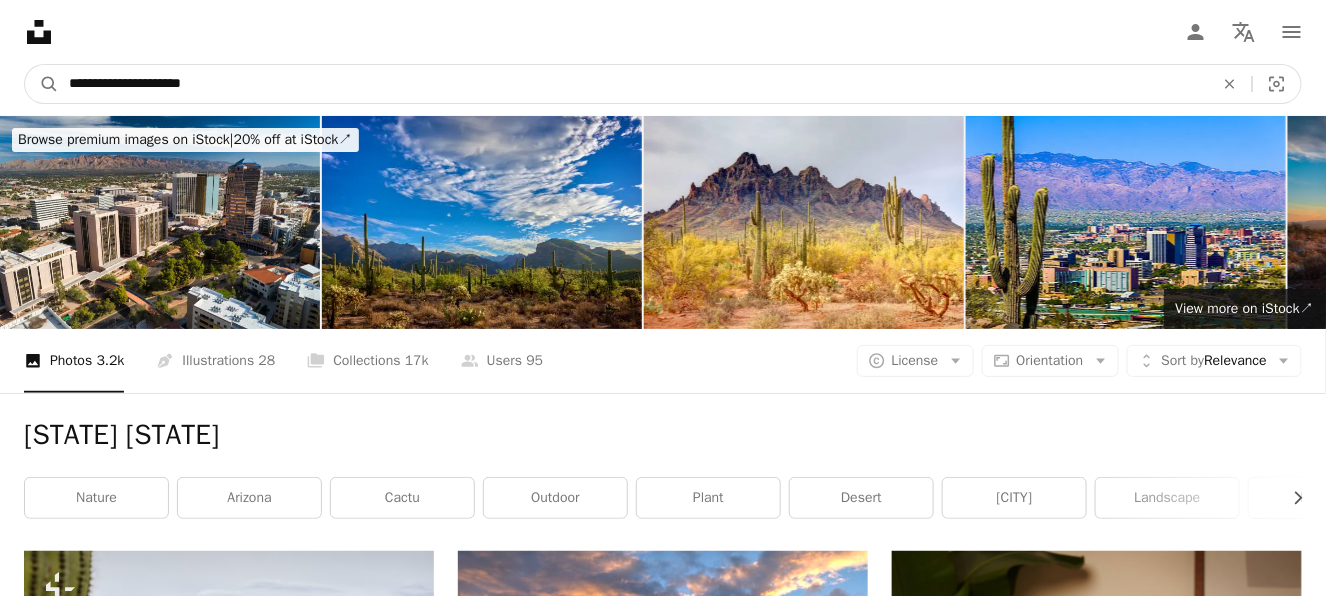 click on "A magnifying glass" at bounding box center (42, 84) 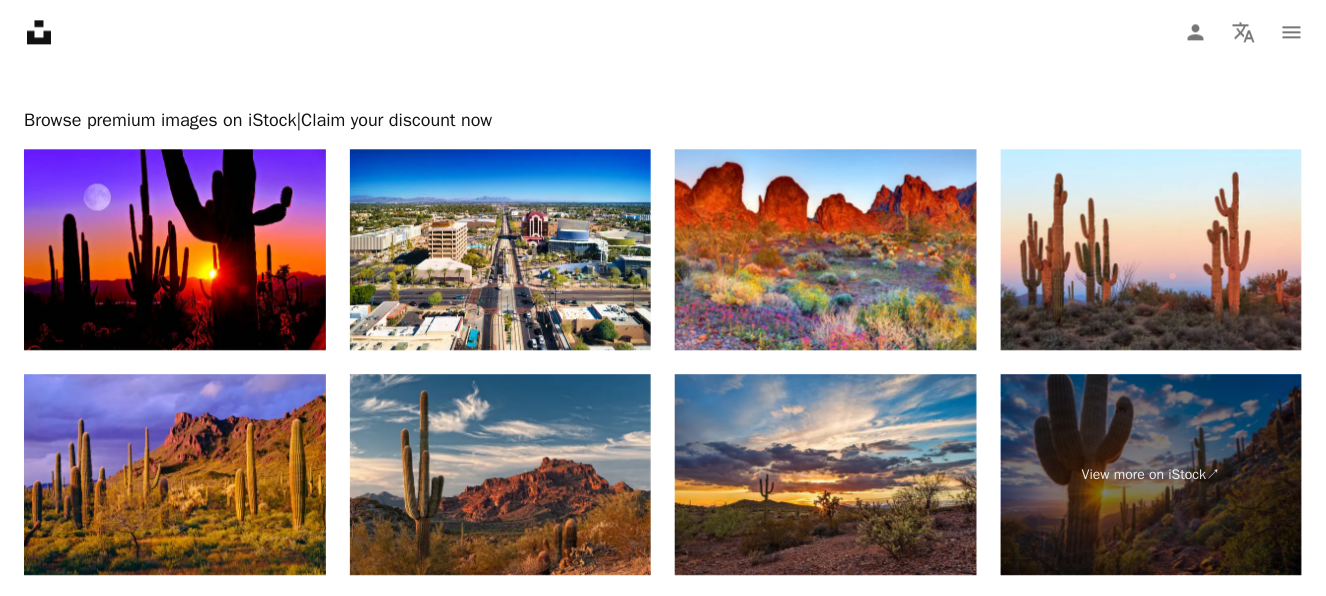 scroll, scrollTop: 4200, scrollLeft: 0, axis: vertical 